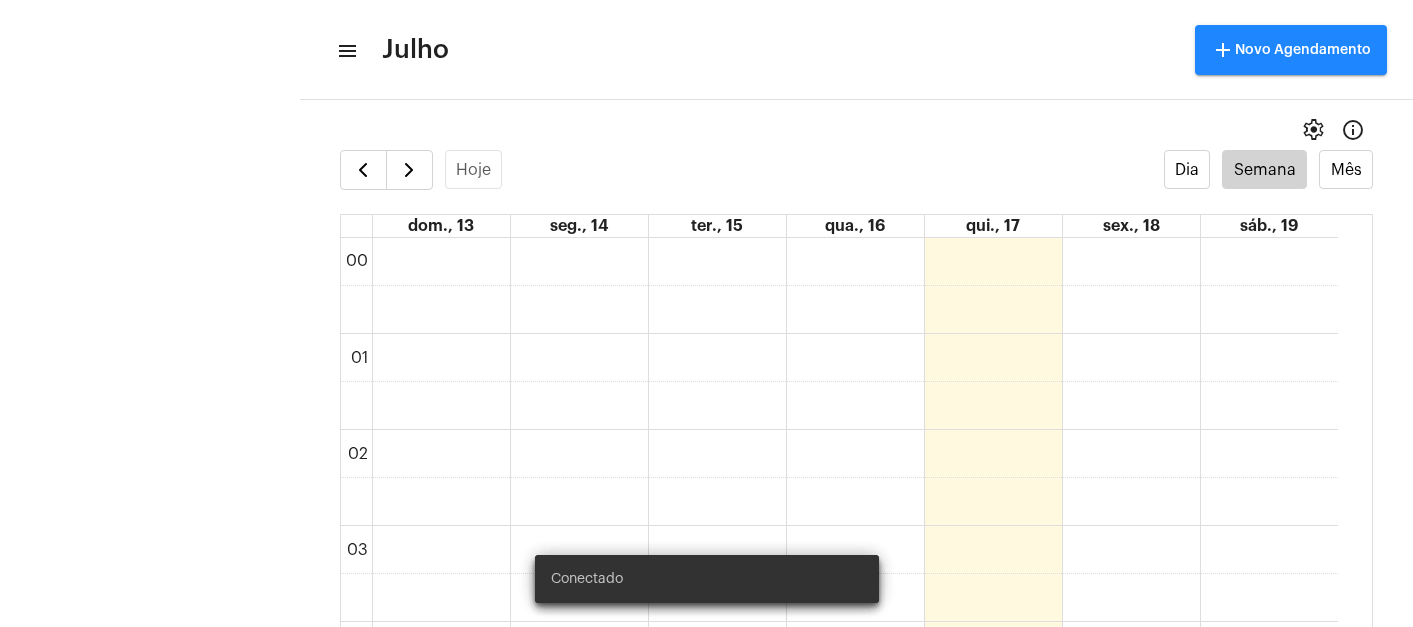 scroll, scrollTop: 0, scrollLeft: 0, axis: both 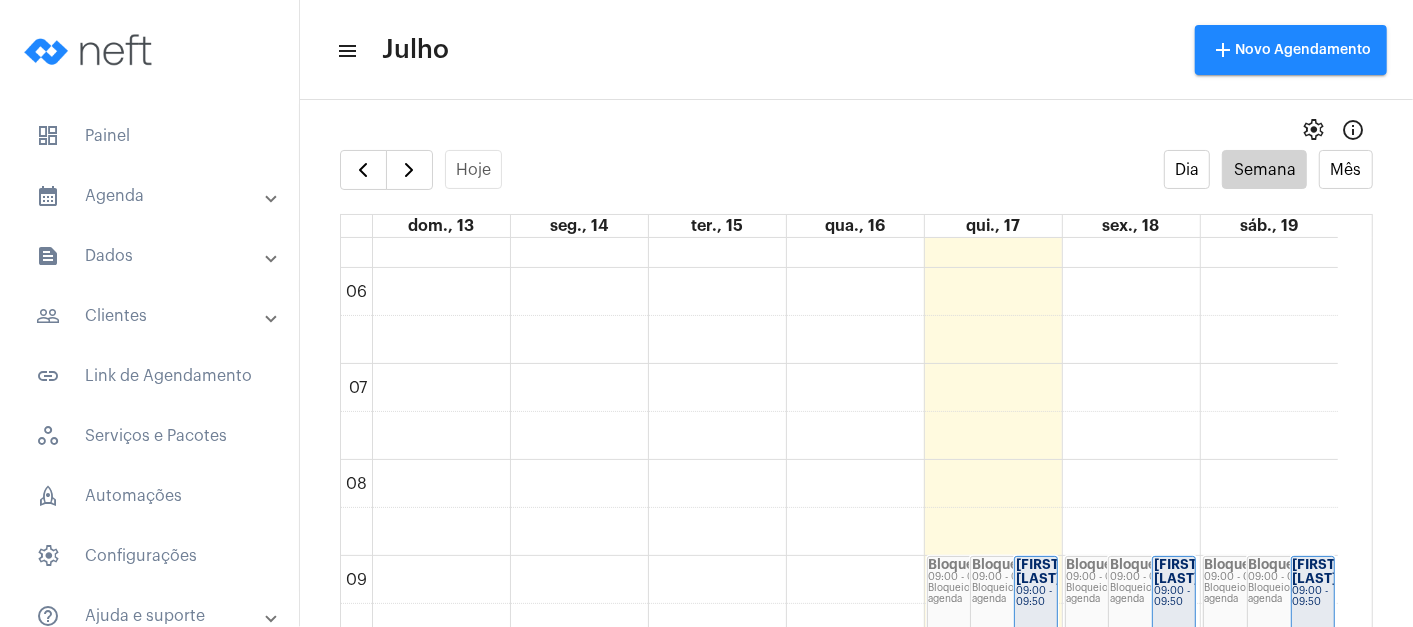 click on "09:00 - 09:50" 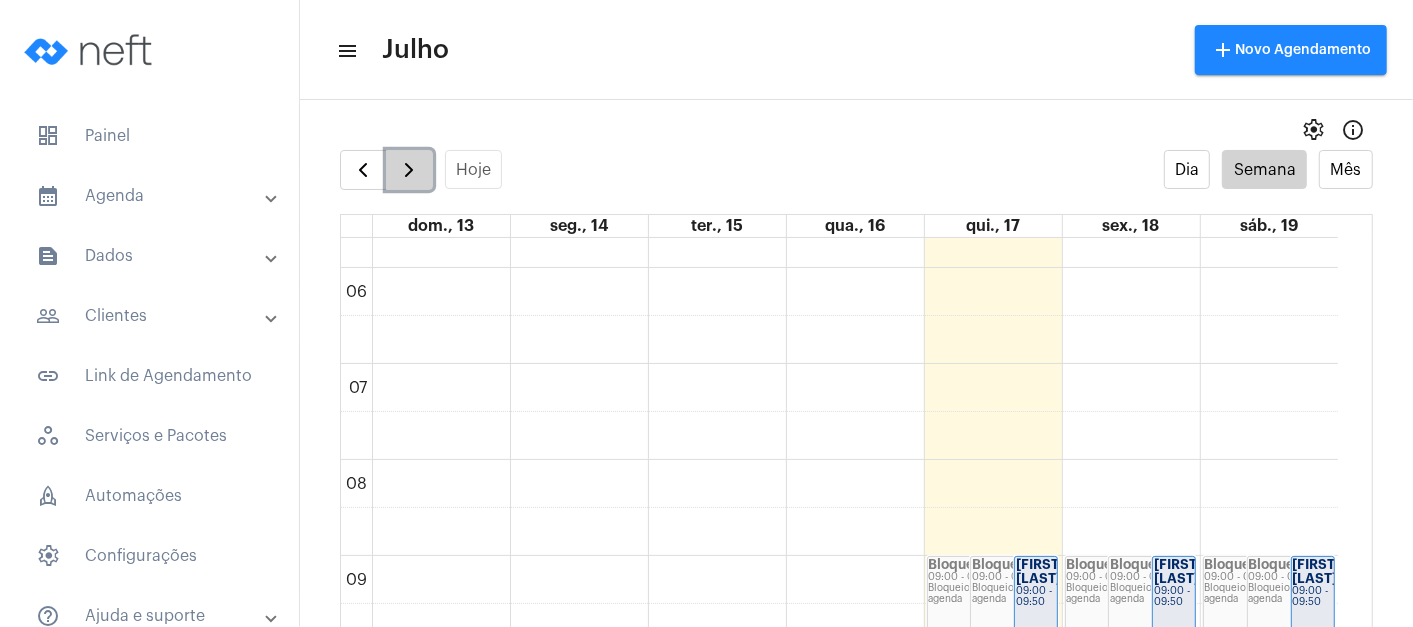 click 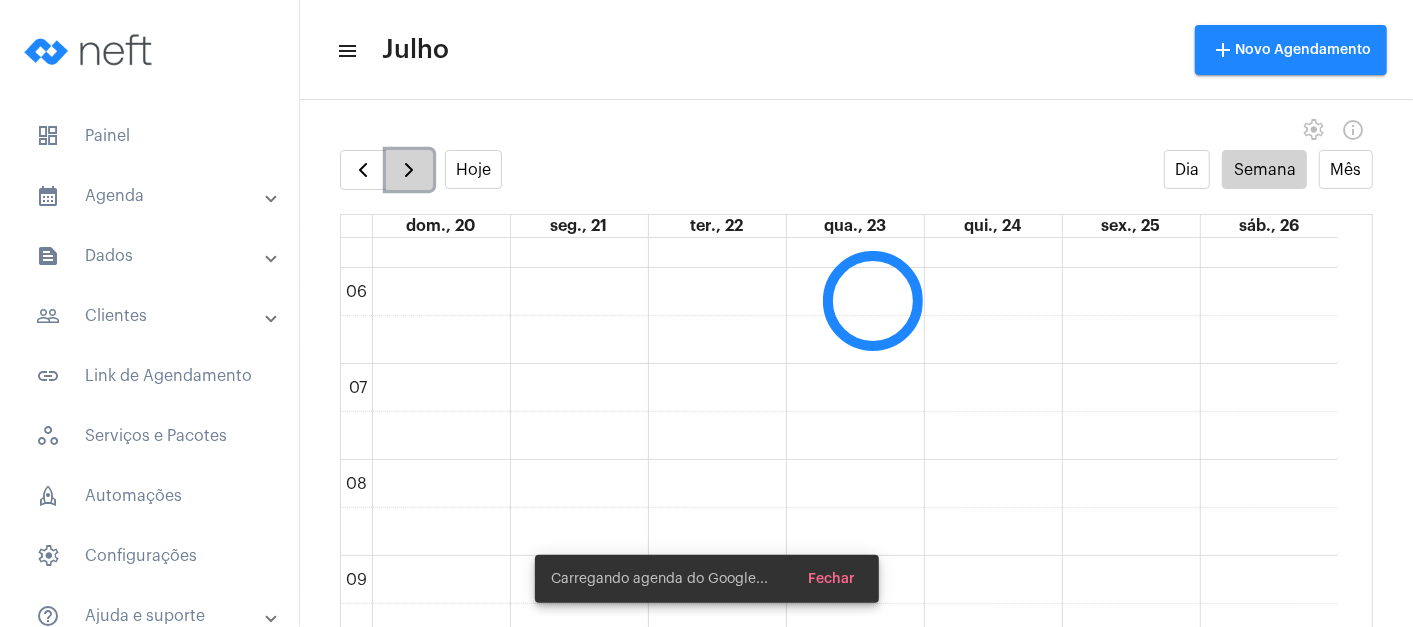 scroll, scrollTop: 577, scrollLeft: 0, axis: vertical 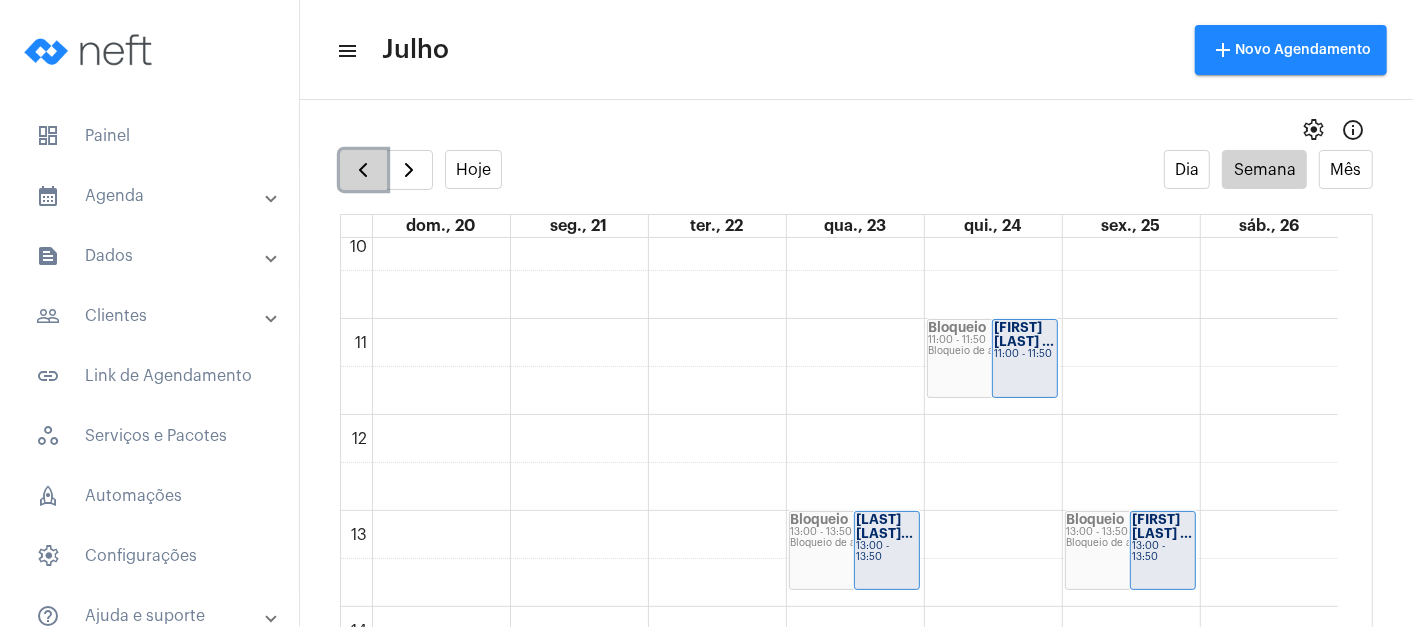 click 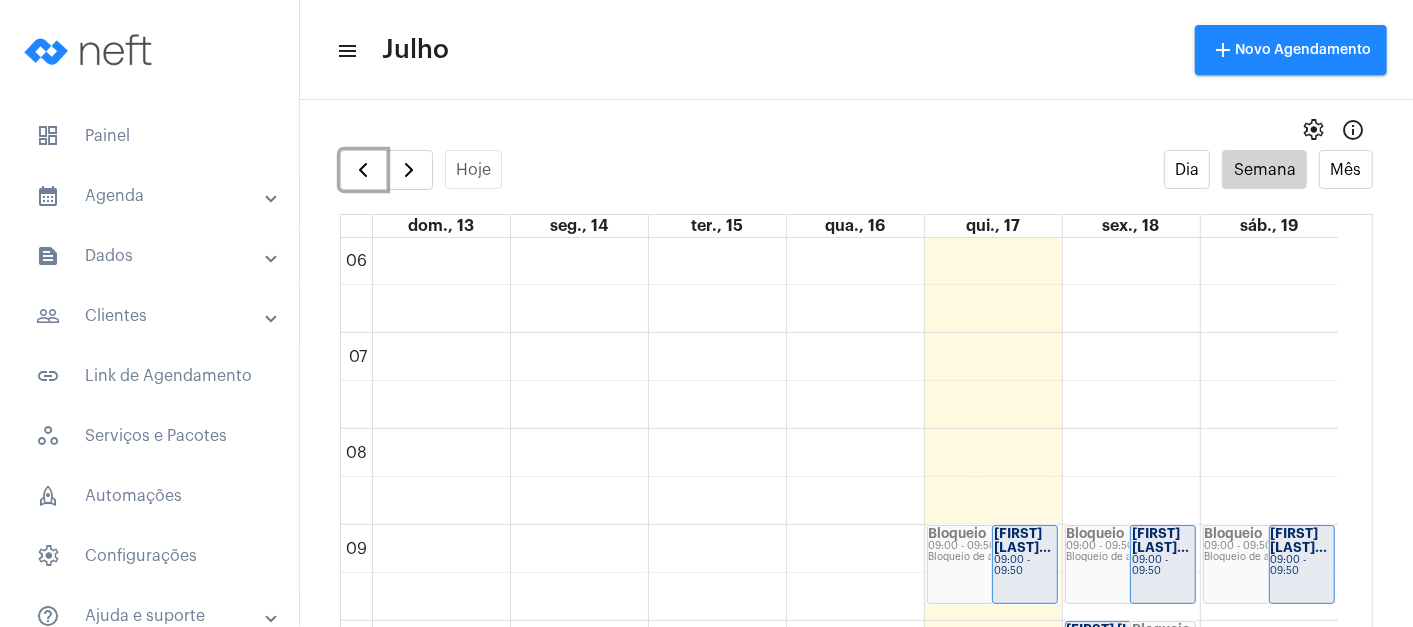 click on "09:00 - 09:50" 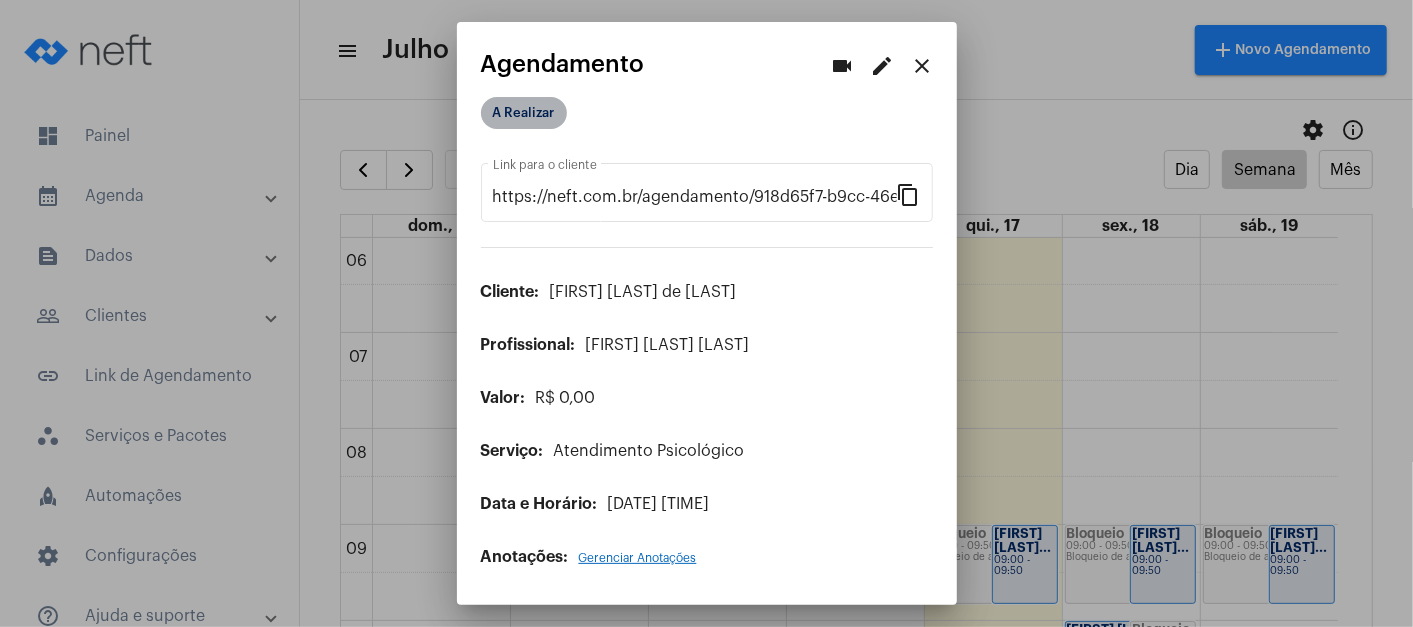 click on "A Realizar" at bounding box center (524, 113) 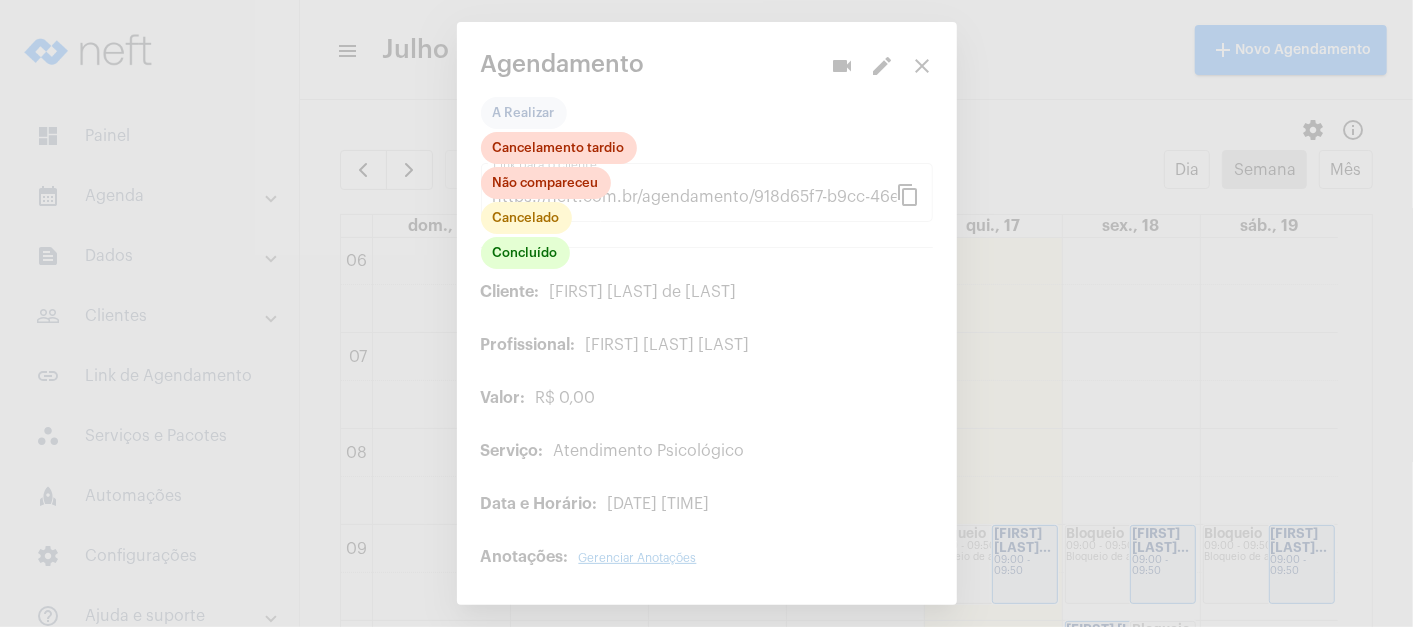 click at bounding box center [706, 313] 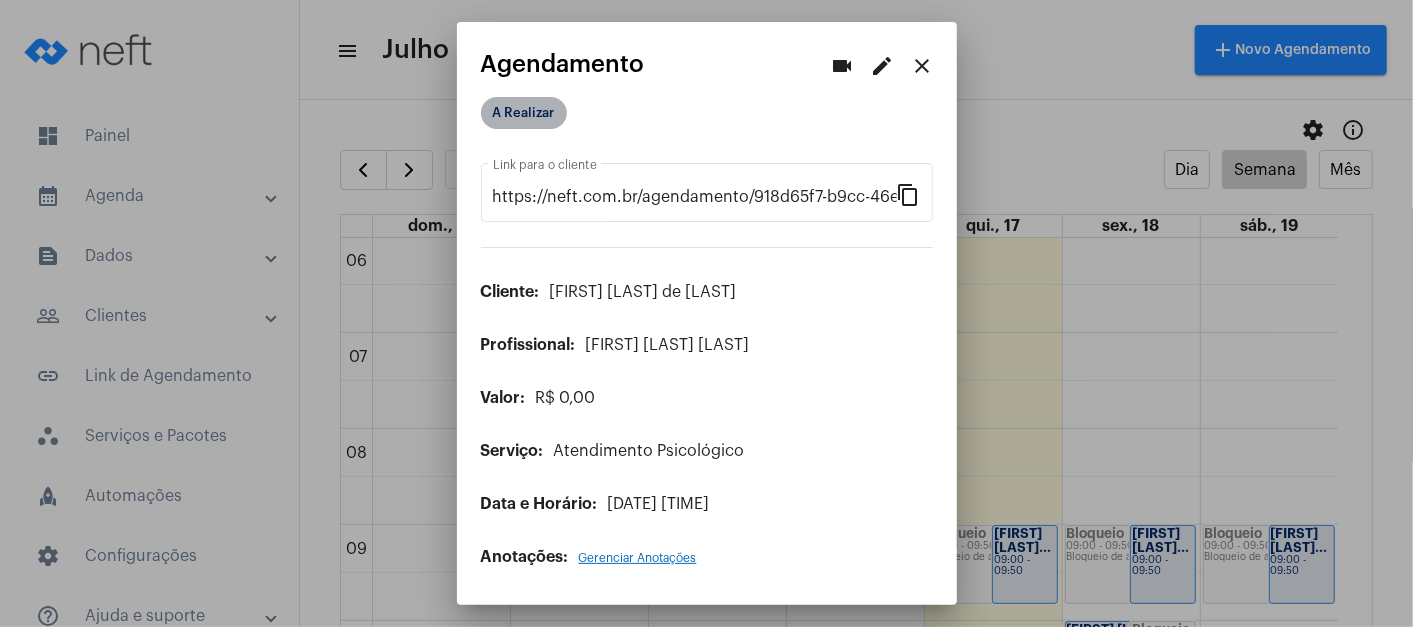 click on "A Realizar" at bounding box center [524, 113] 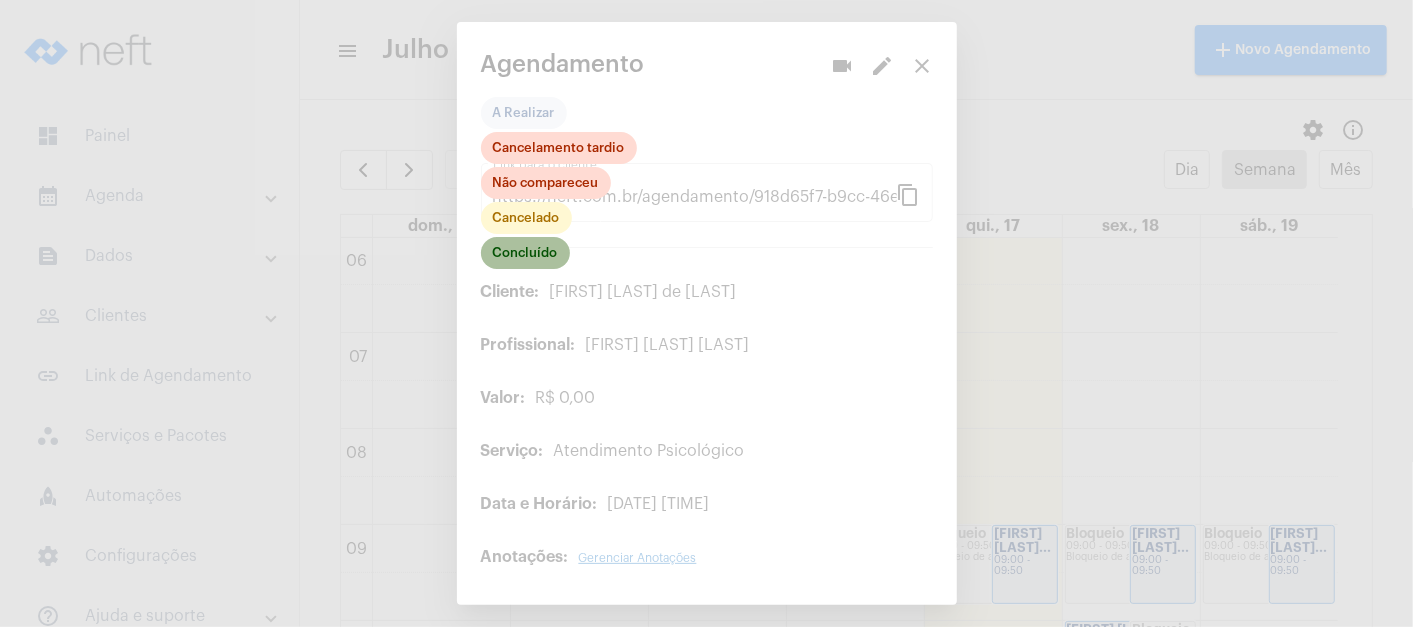 click on "Concluído" 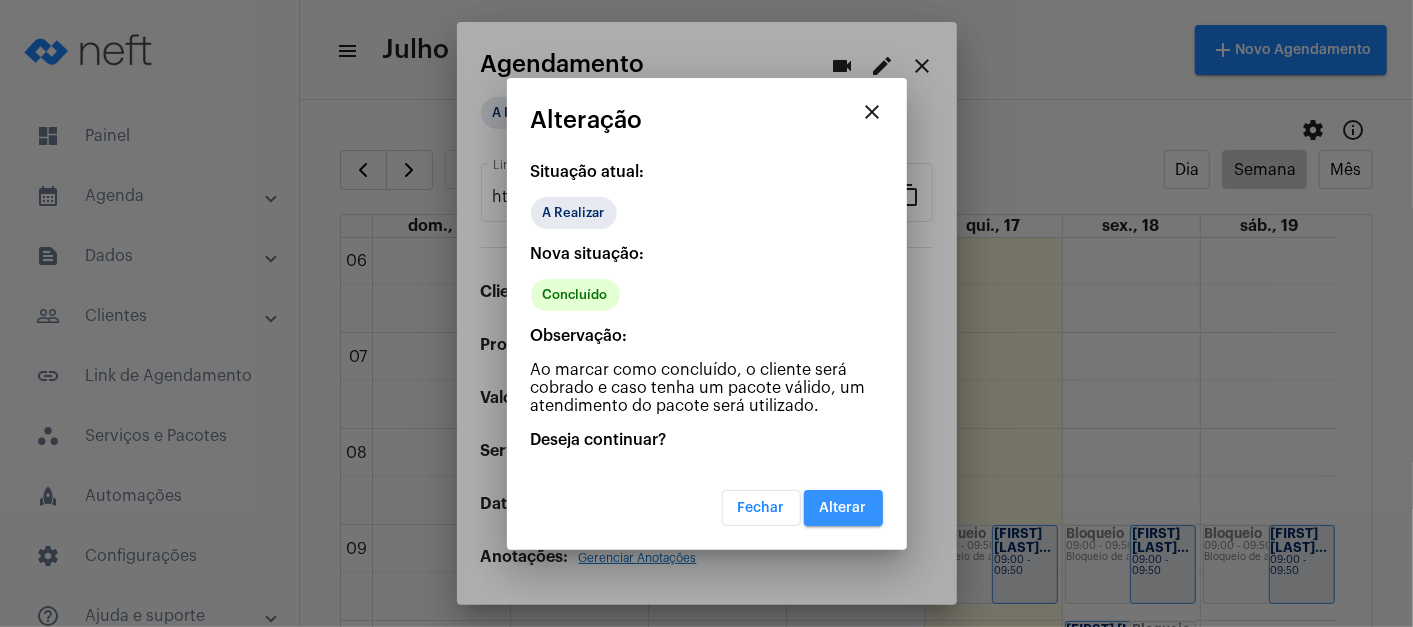 click on "Alterar" at bounding box center [843, 508] 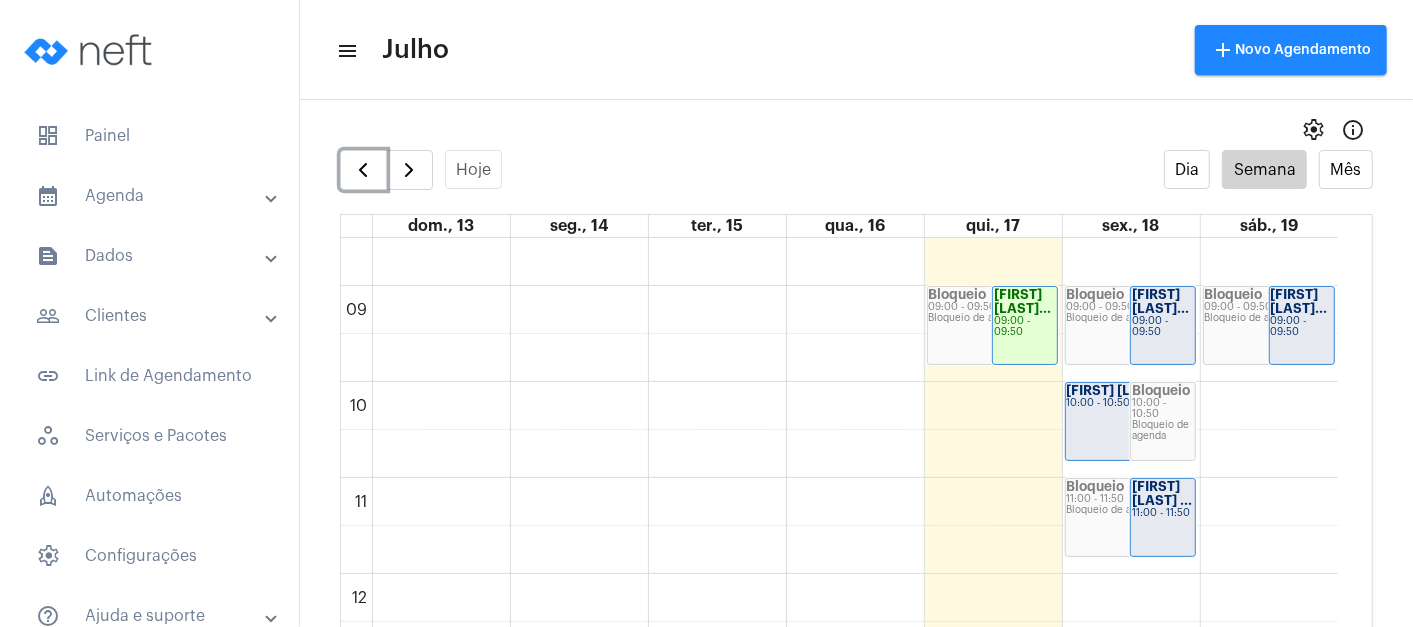 scroll, scrollTop: 806, scrollLeft: 0, axis: vertical 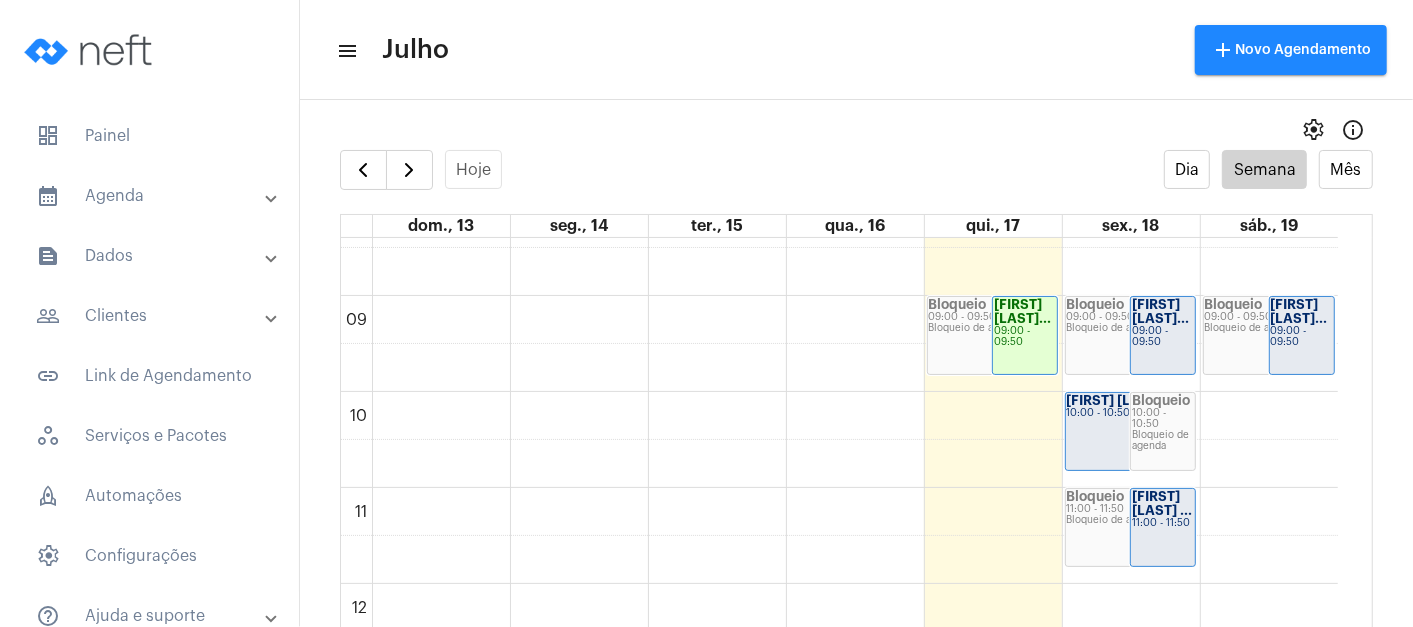 click on "text_snippet_outlined  Dados" at bounding box center [155, 256] 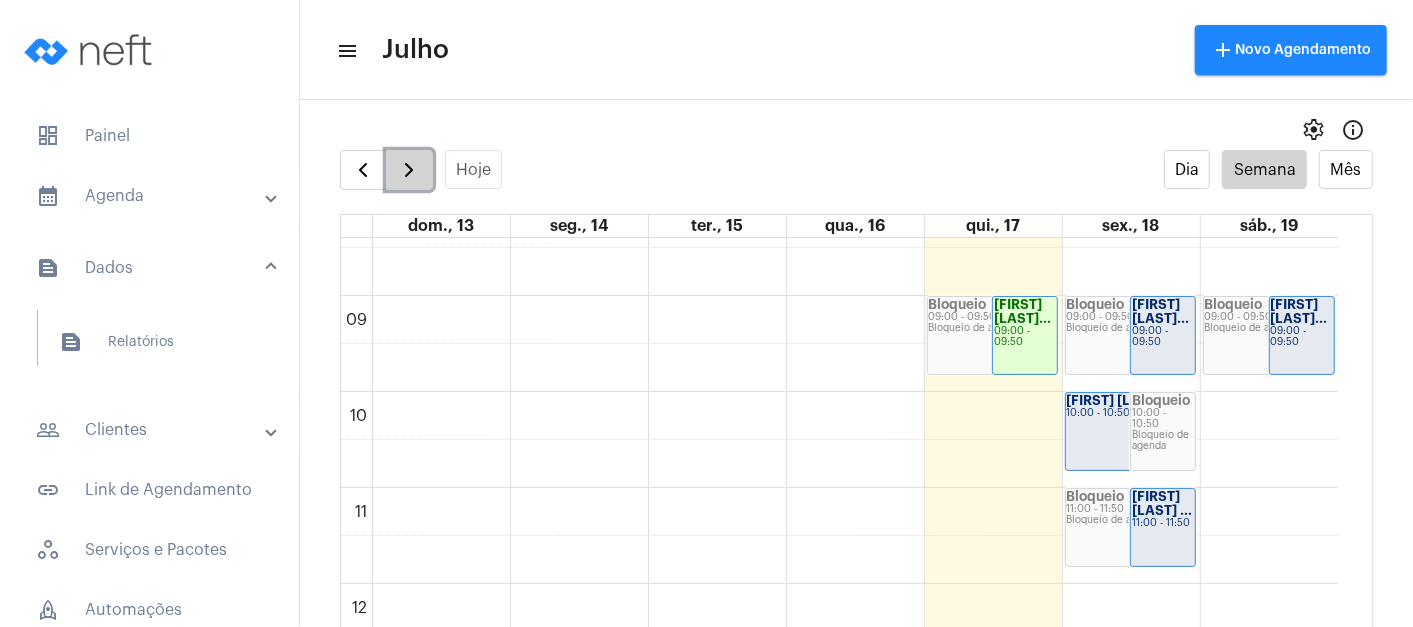 click 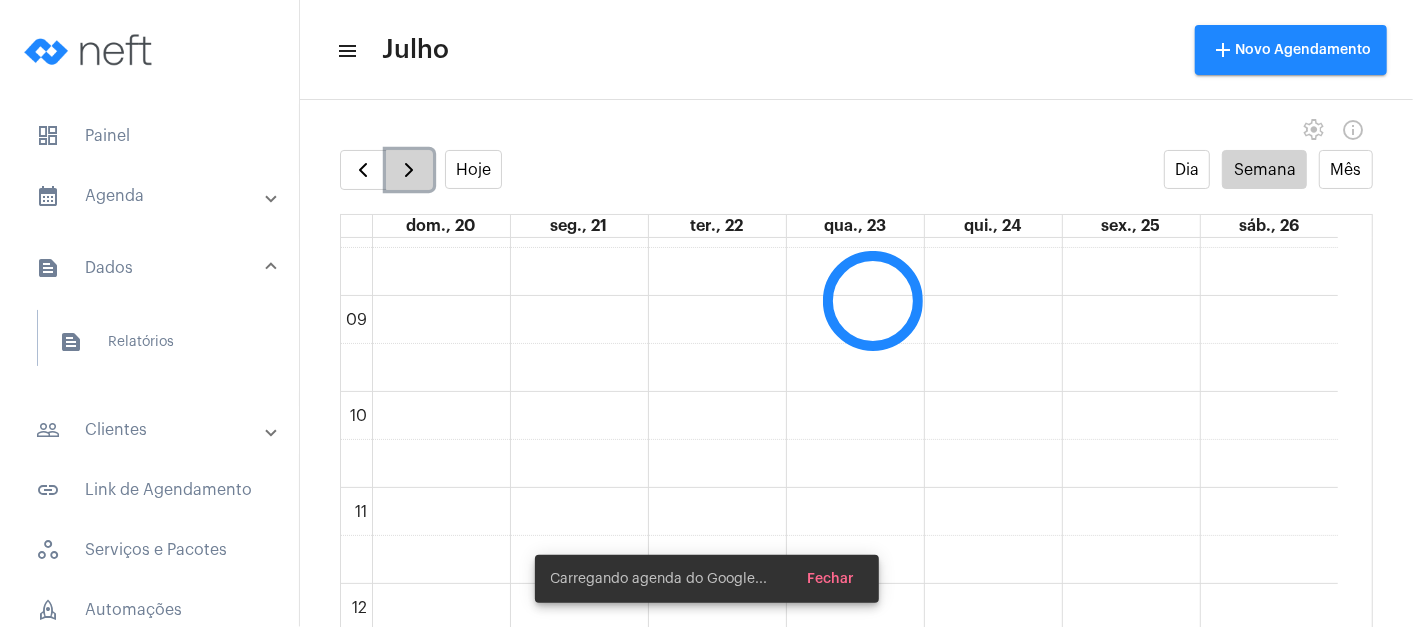 scroll, scrollTop: 577, scrollLeft: 0, axis: vertical 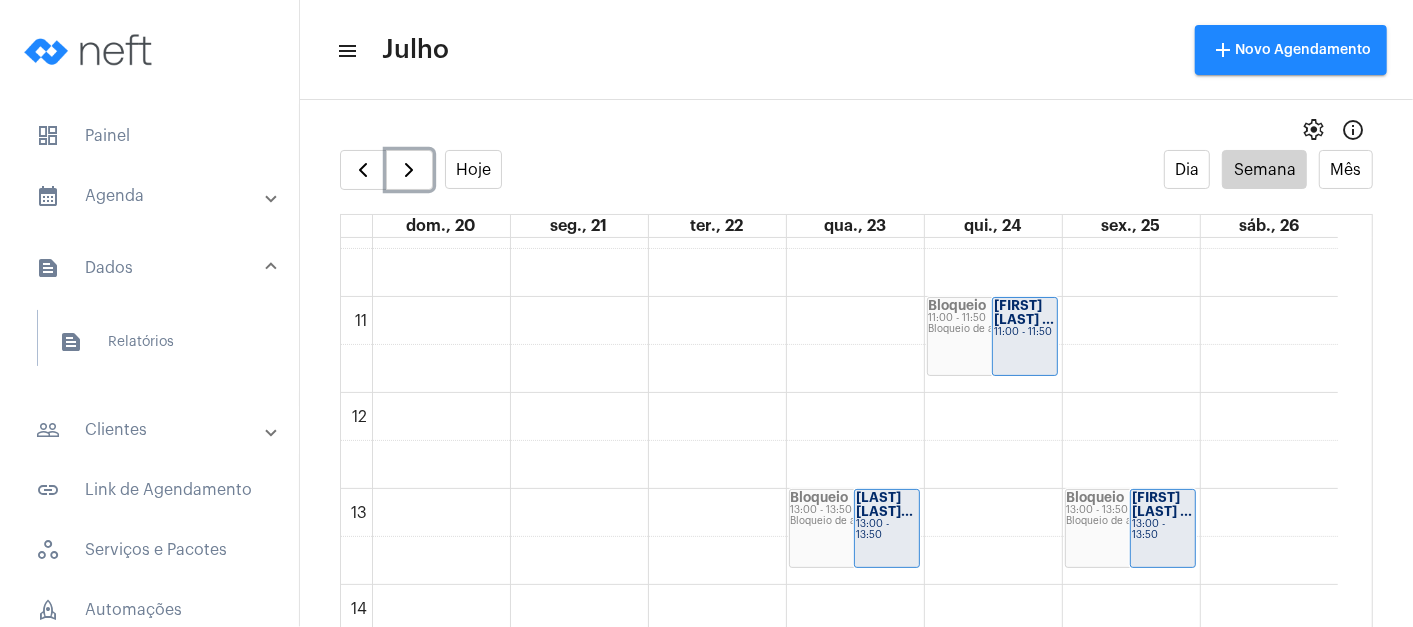 click on "Bloqueio de agenda" 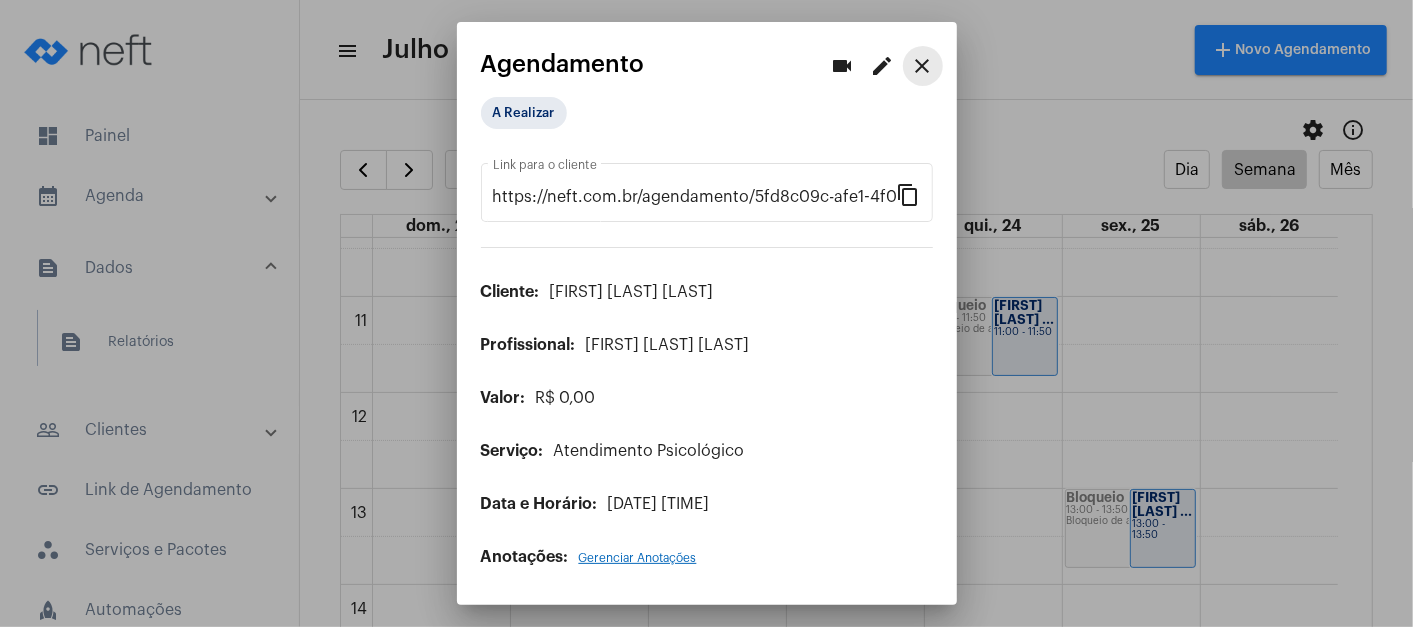 click on "close" at bounding box center (923, 66) 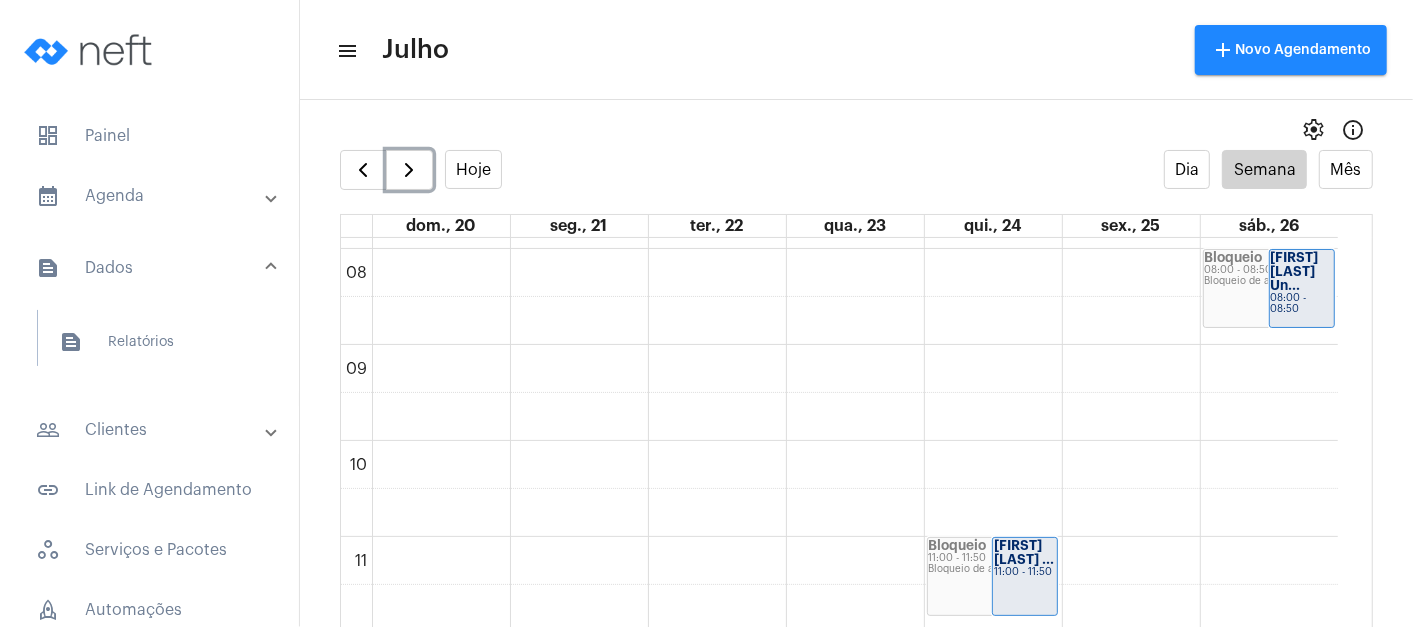 scroll, scrollTop: 753, scrollLeft: 0, axis: vertical 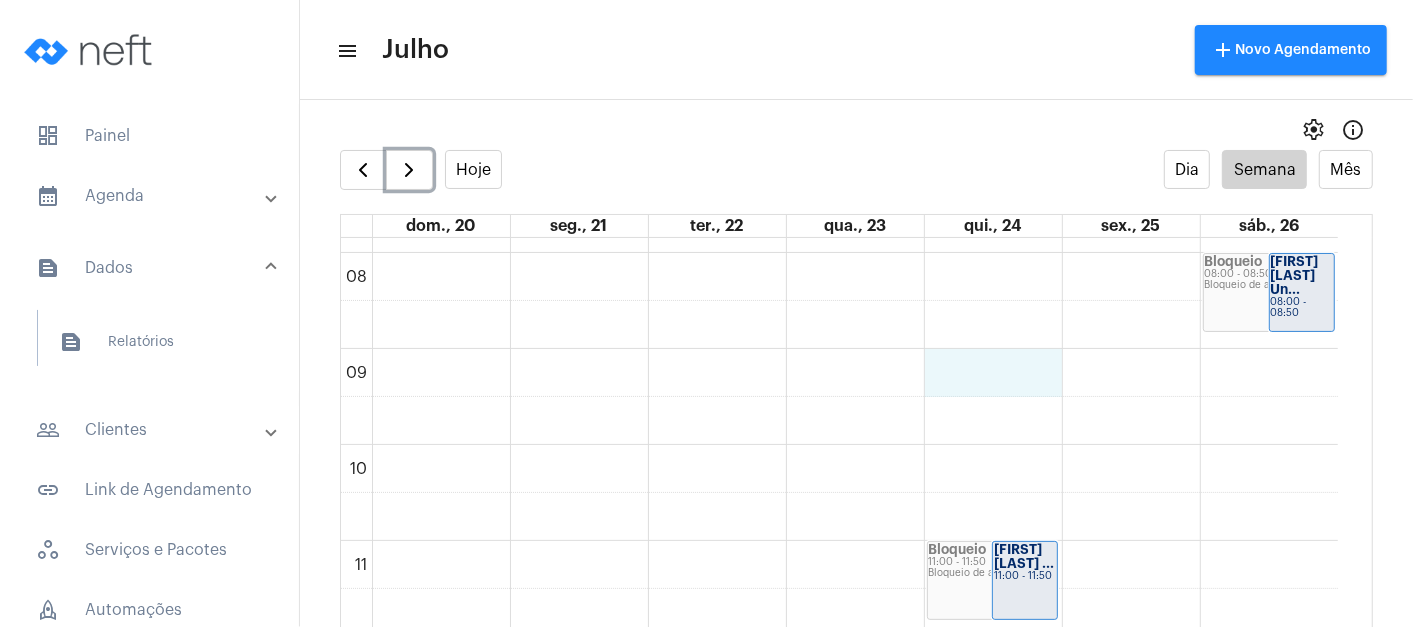 click on "00 01 02 03 04 05 06 07 08 09 10 11 12 13 14 15 16 17 18 19 20 21 22 23
Bloqueio
13:00 - 13:50
Bloqueio de agenda
[LAST] [LAST]...
13:00 - 13:50
Bloqueio
15:00 - 15:50
Bloqueio de agenda
MIGUEL FIM BONE...
15:00 - 15:50
Bloqueio
16:00 - 16:50
Bloqueio de agenda
[FIRST] [LAST]...
16:00 - 16:50
Bloqueio
11:00 - 11:50
Bloqueio de agenda
[FIRST] [LAST] ...
11:00 - 11:50
Bloqueio
13:00 - 13:50
Bloqueio de agenda" 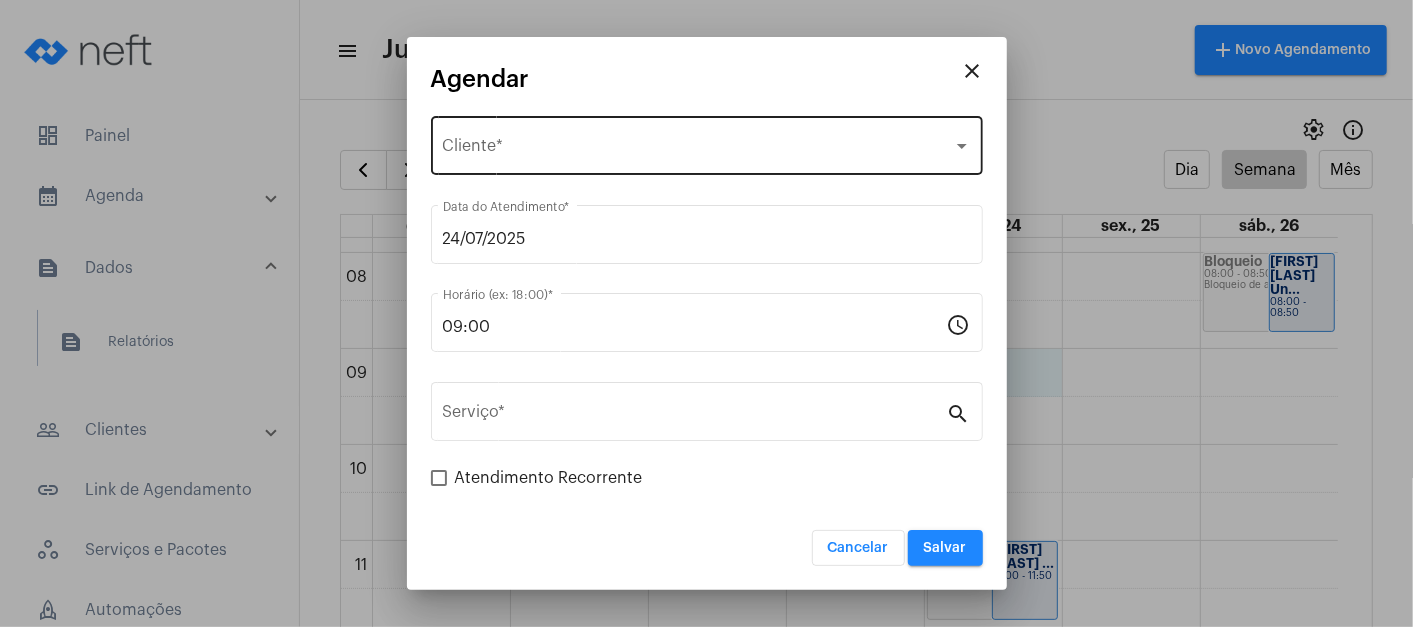 click on "Selecione o Cliente Cliente  *" at bounding box center (707, 143) 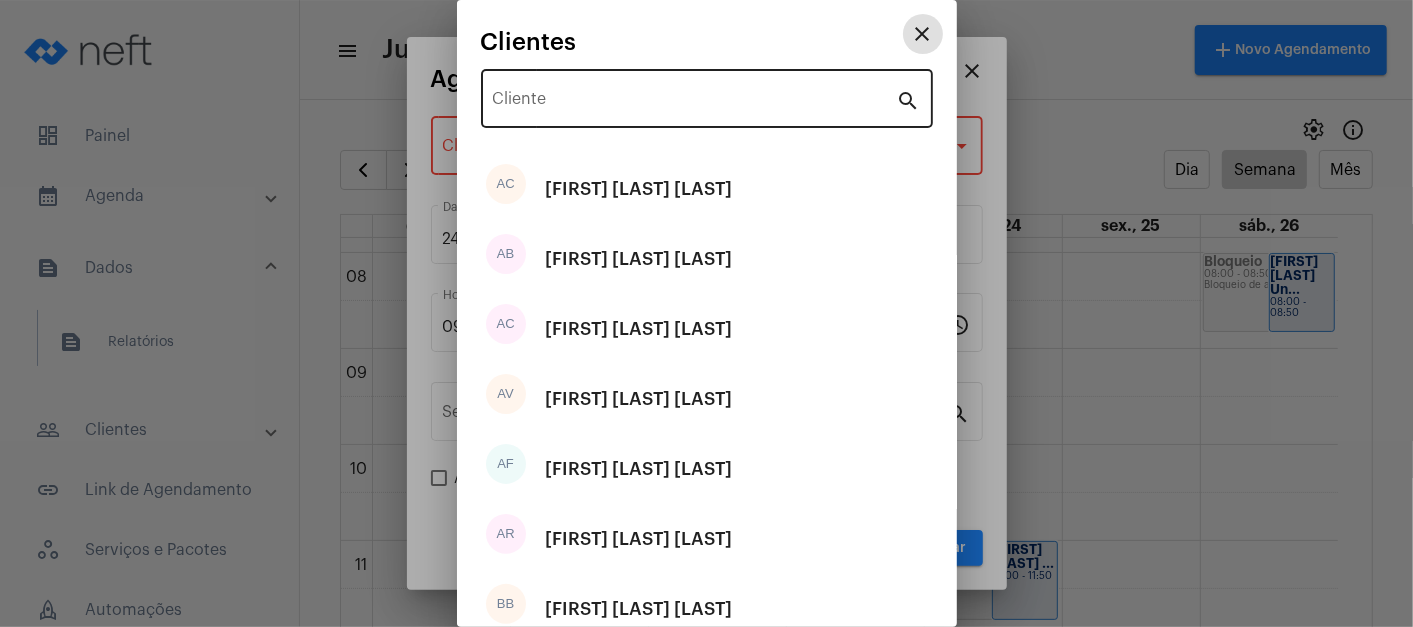 click on "Cliente" at bounding box center [695, 103] 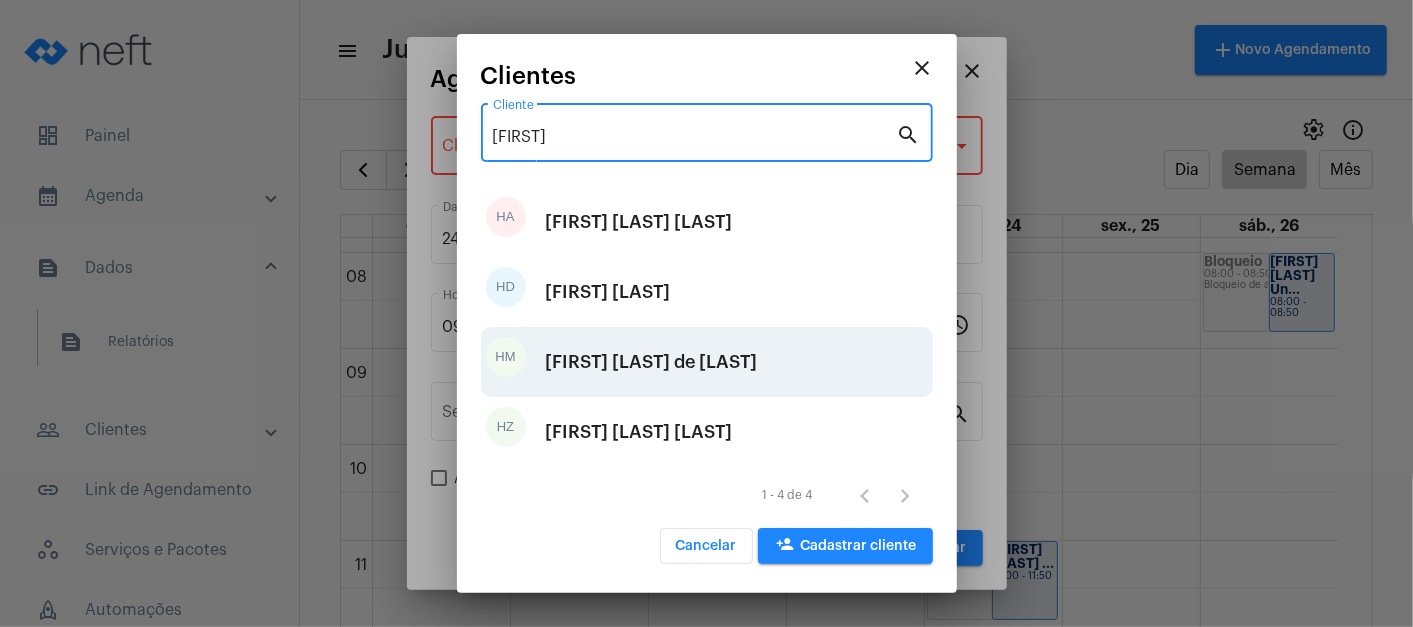 type on "[FIRST]" 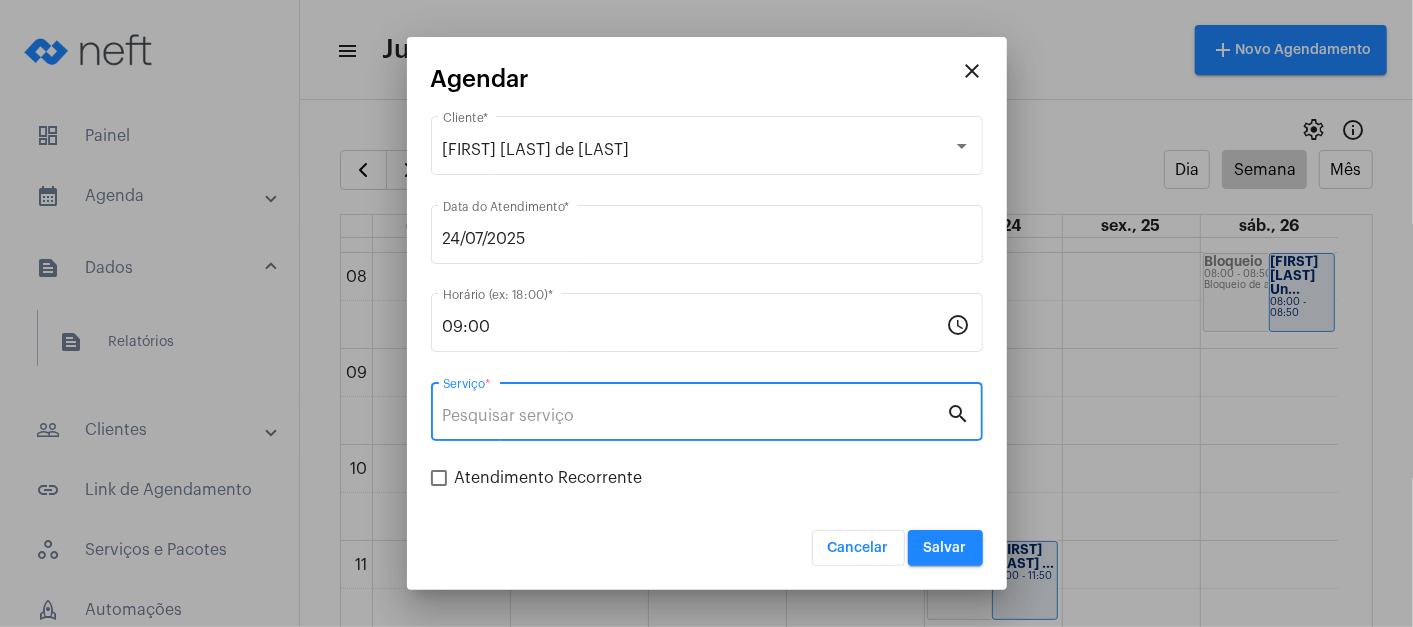 click on "Serviço  *" at bounding box center [695, 416] 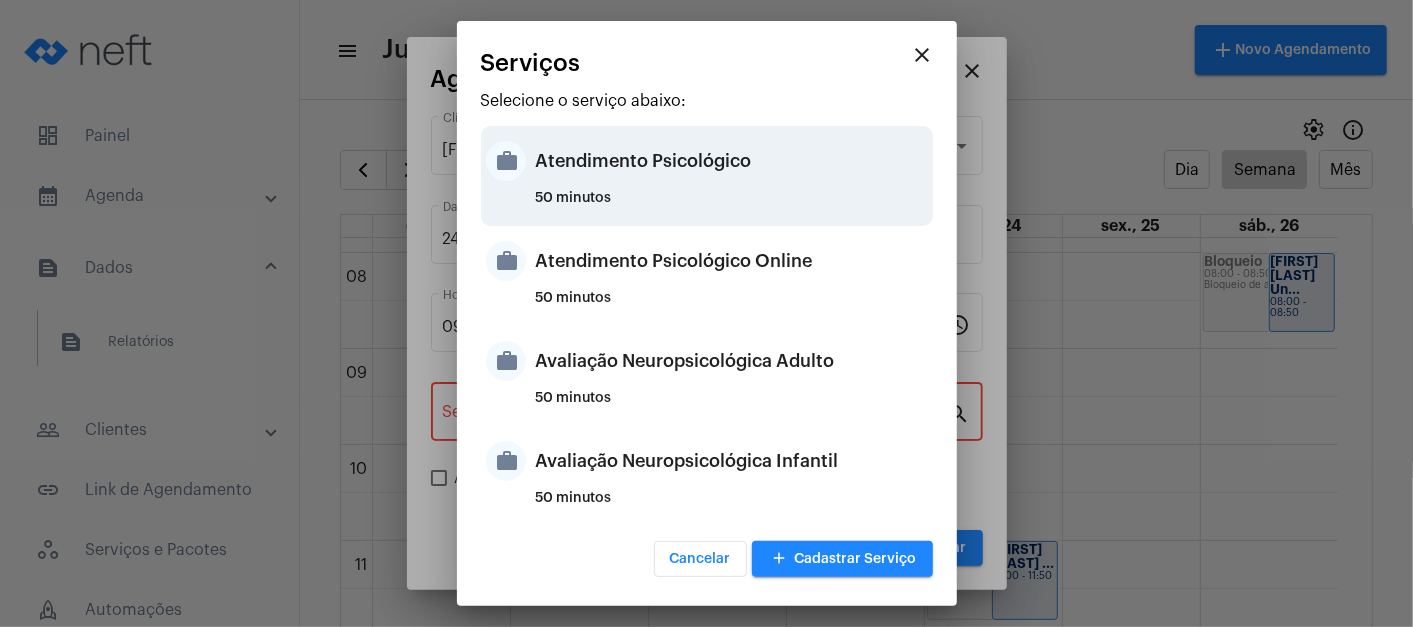 click on "Atendimento Psicológico" at bounding box center (732, 161) 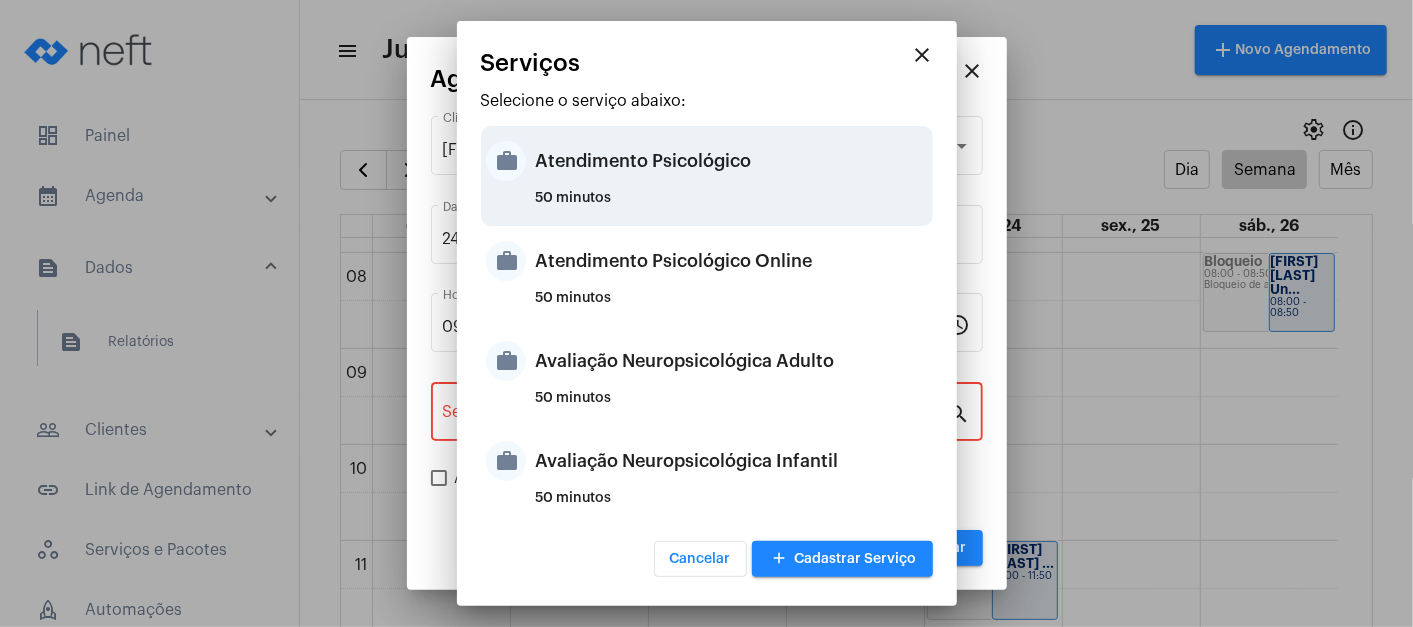 type on "Atendimento Psicológico" 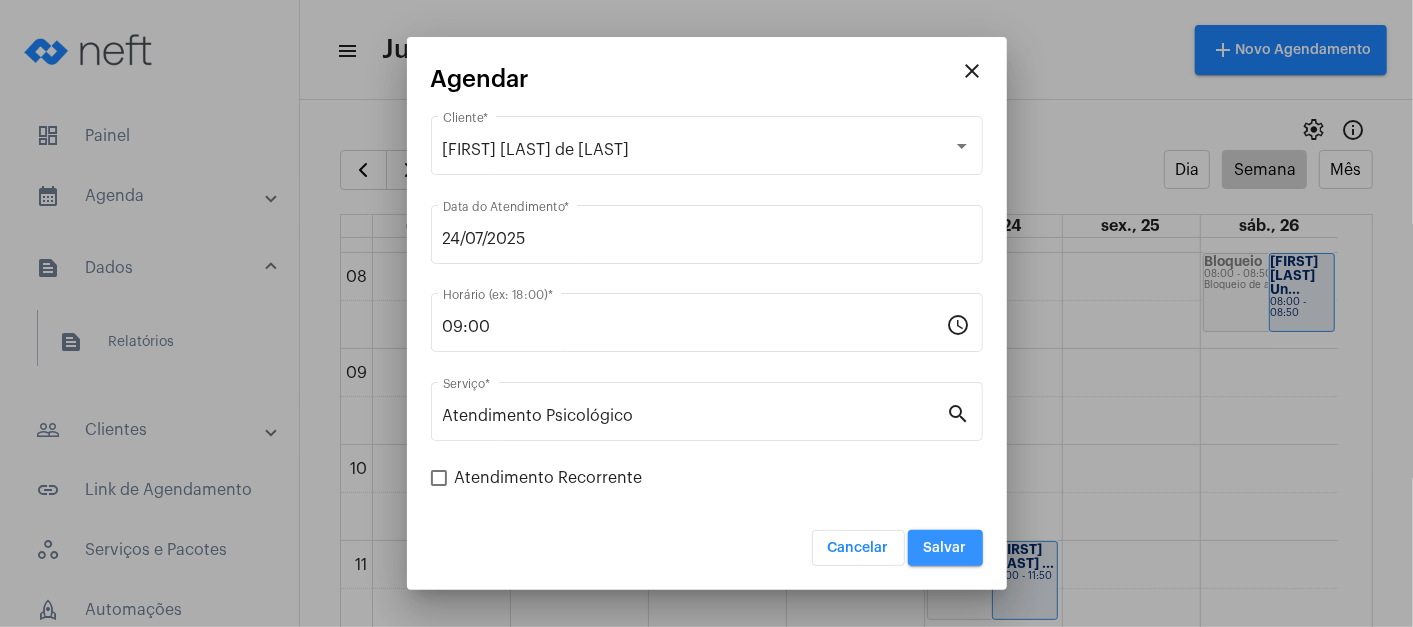 click on "Salvar" at bounding box center [945, 548] 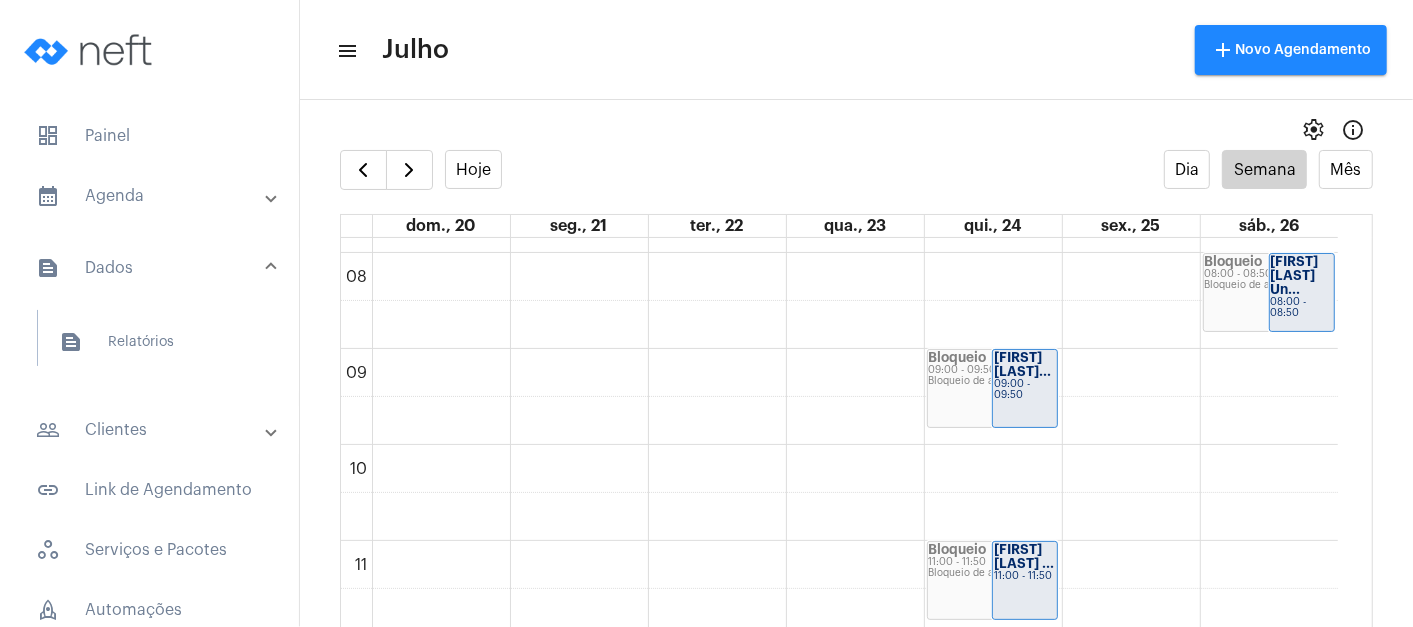 click on "text_snippet_outlined  Dados" at bounding box center (151, 268) 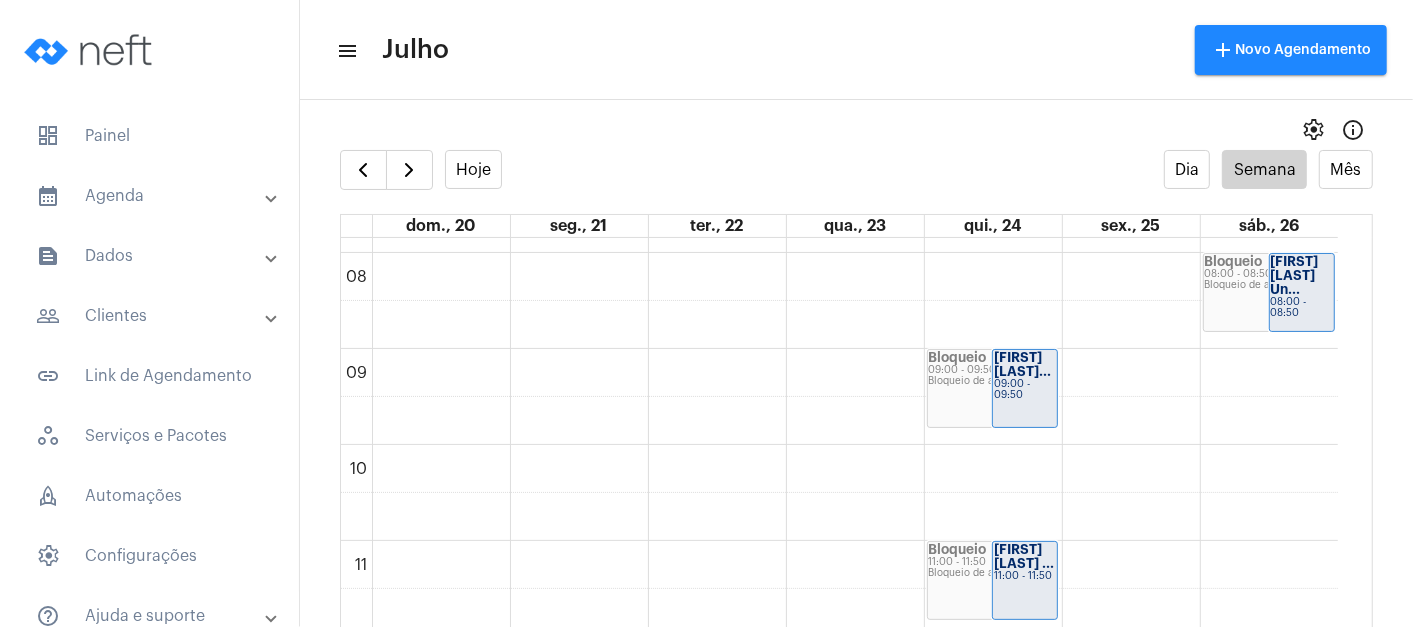 click on "people_outline  Clientes" at bounding box center [151, 316] 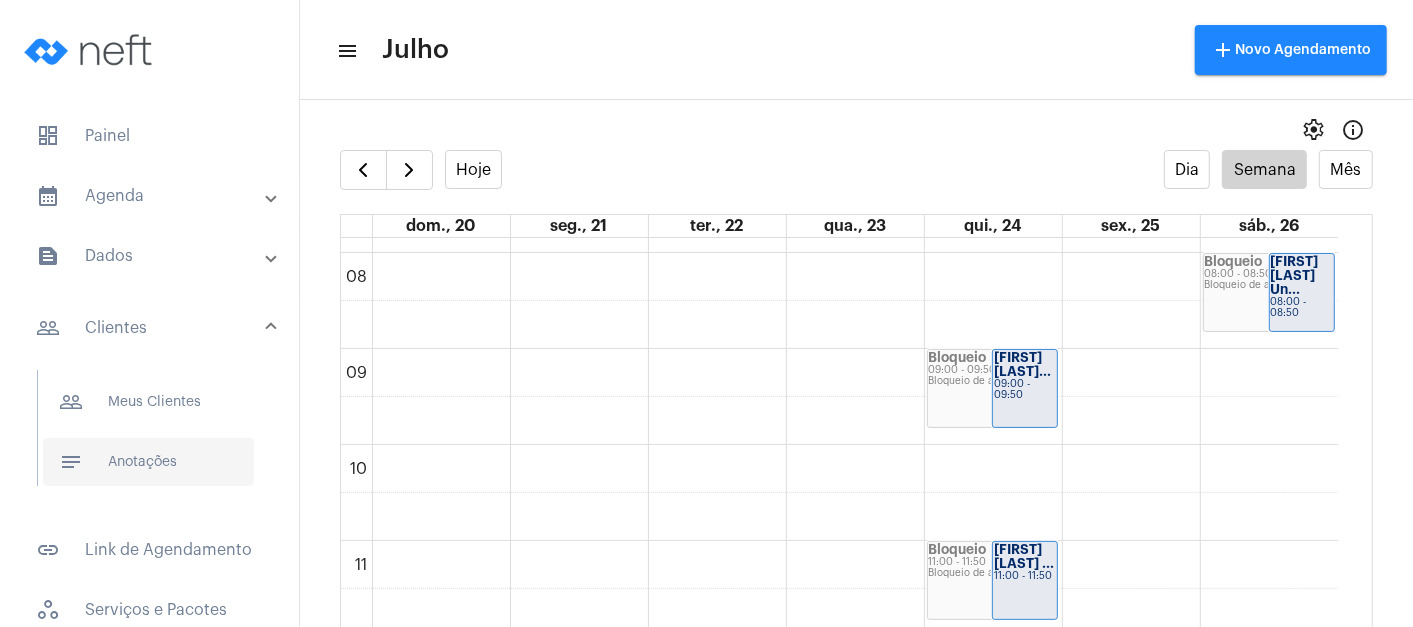 click on "notes  Anotações" at bounding box center (148, 462) 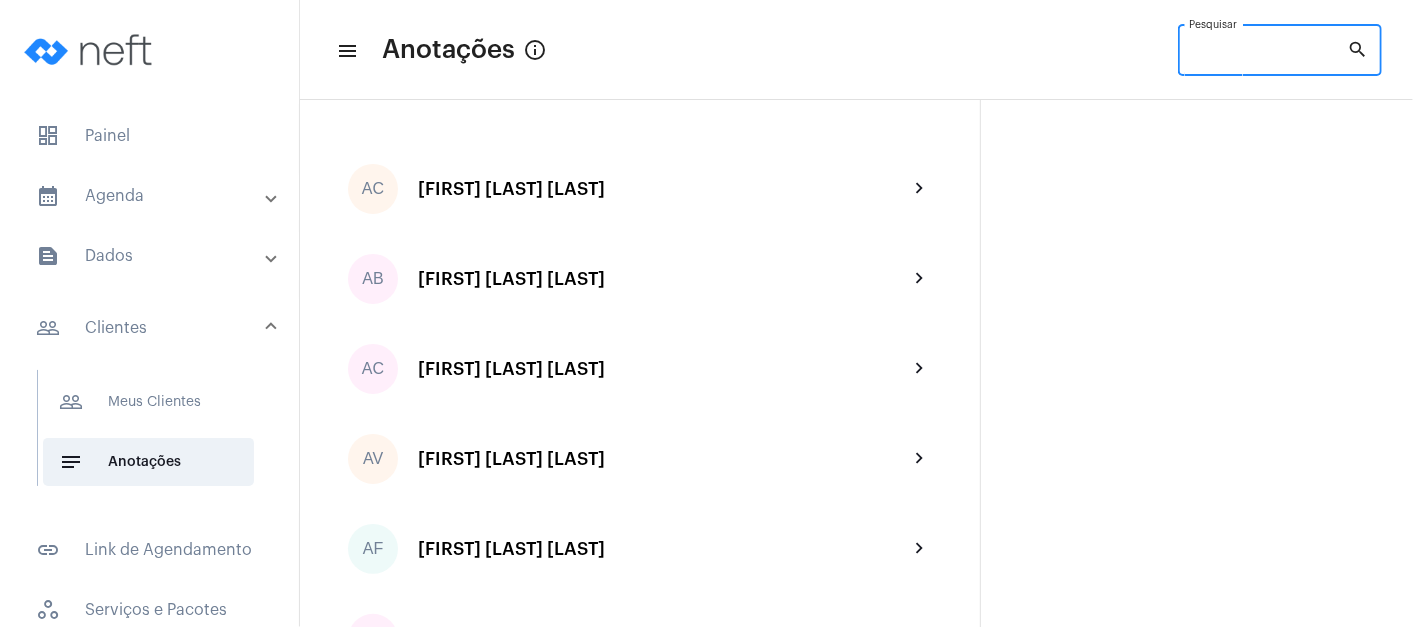 click on "Pesquisar" at bounding box center [1268, 54] 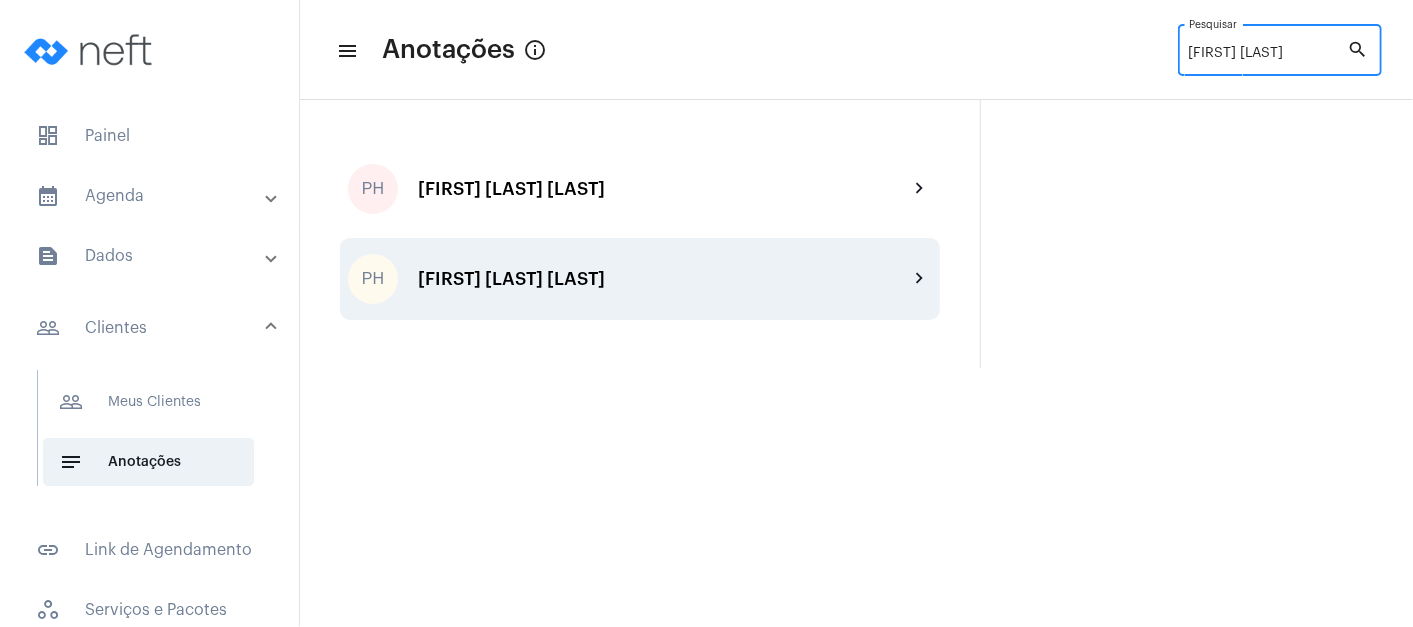 type on "[FIRST] [LAST]" 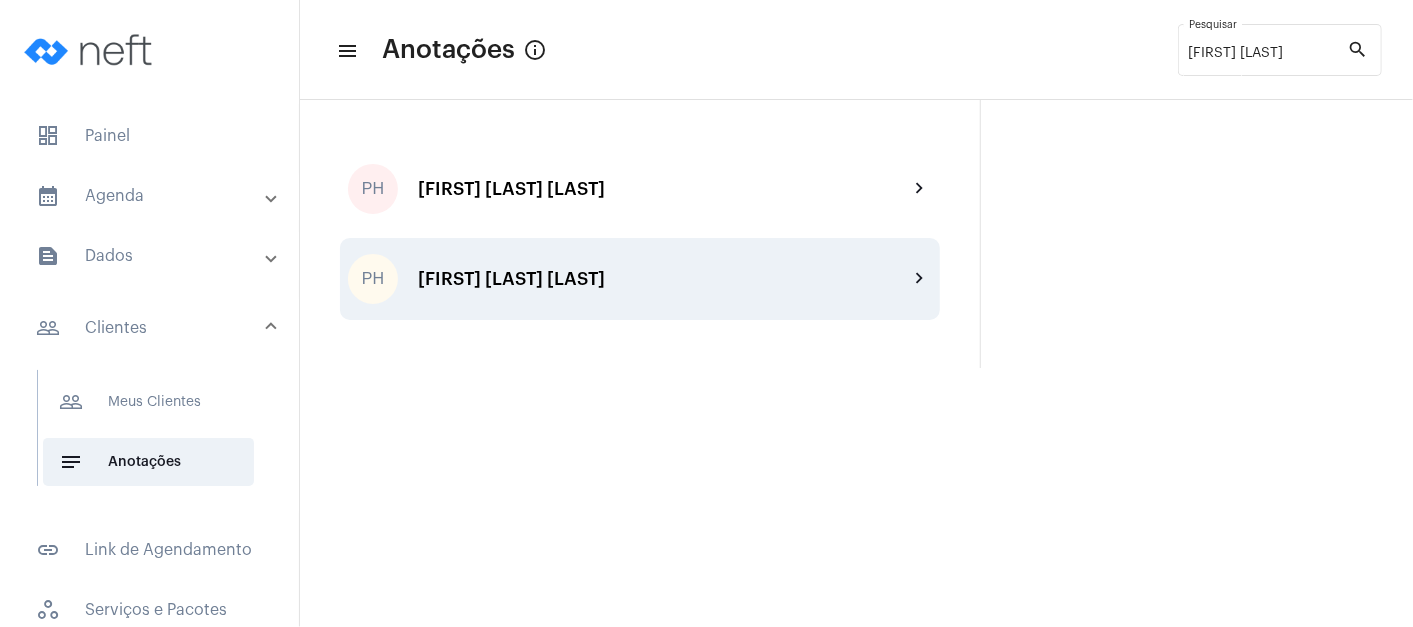 click on "PH  [FIRST] [LAST] chevron_right" 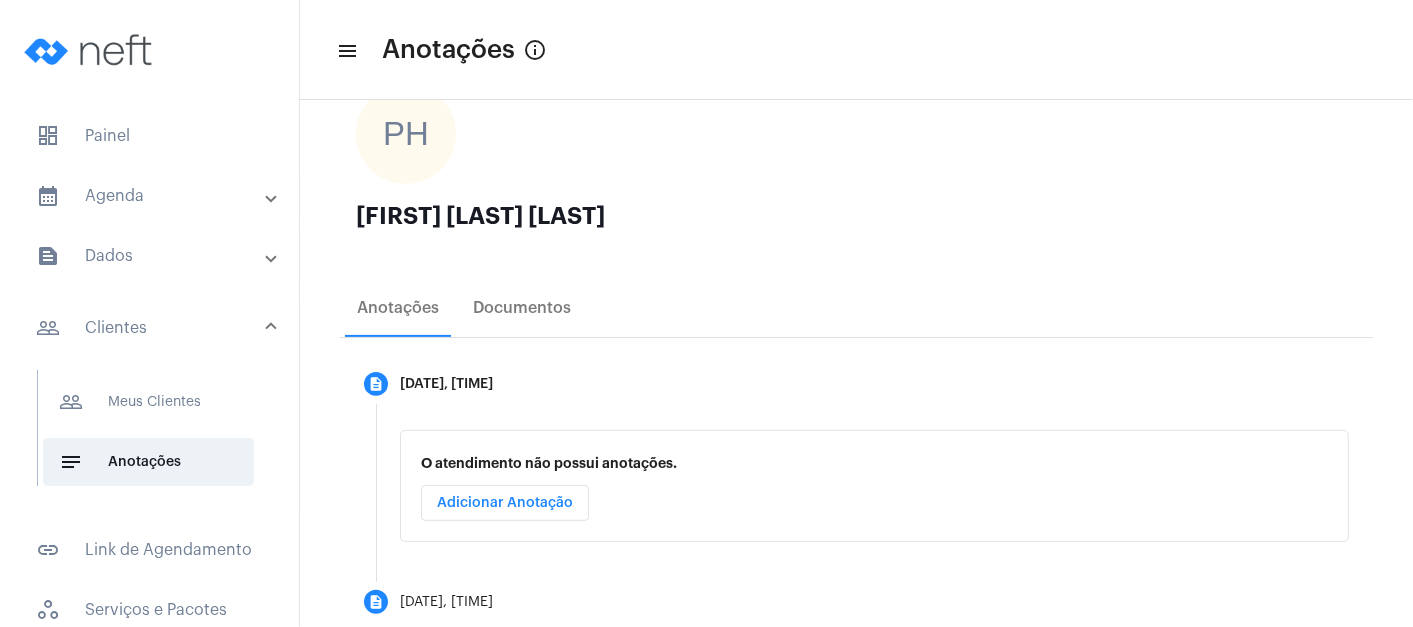 scroll, scrollTop: 194, scrollLeft: 0, axis: vertical 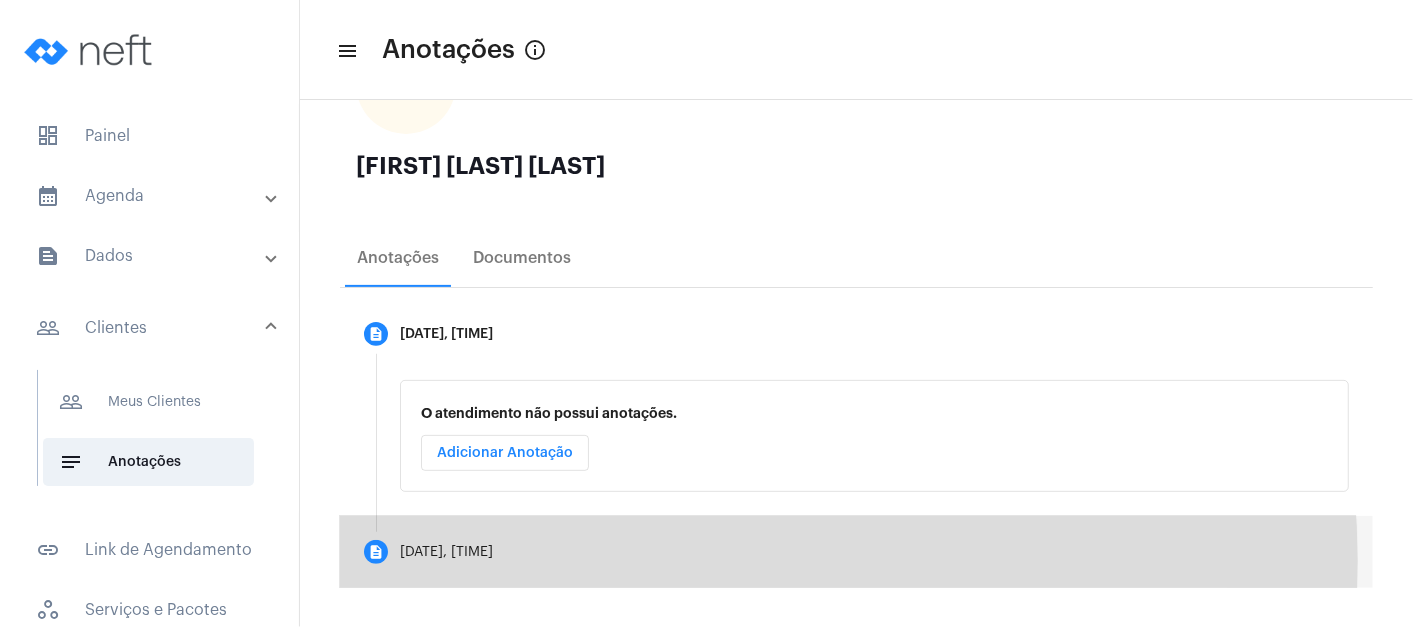 click on "description [DATE], [TIME]" at bounding box center (856, 552) 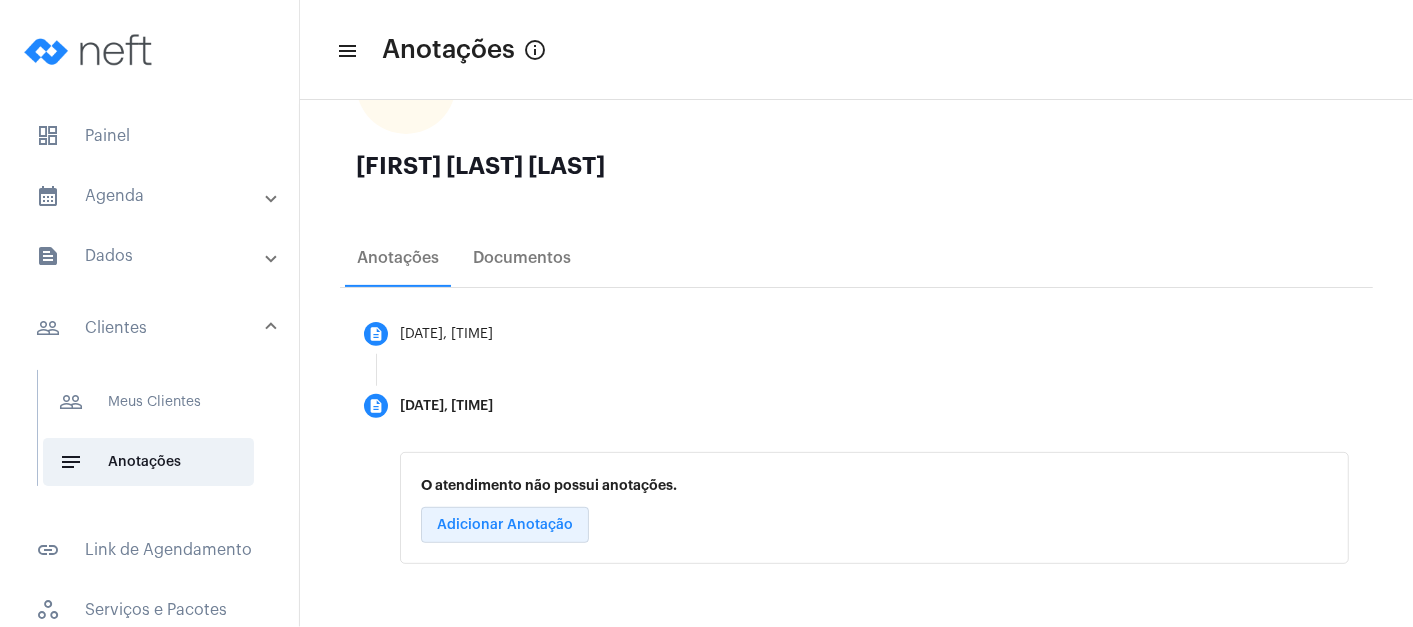 click on "Adicionar Anotação" at bounding box center (505, 525) 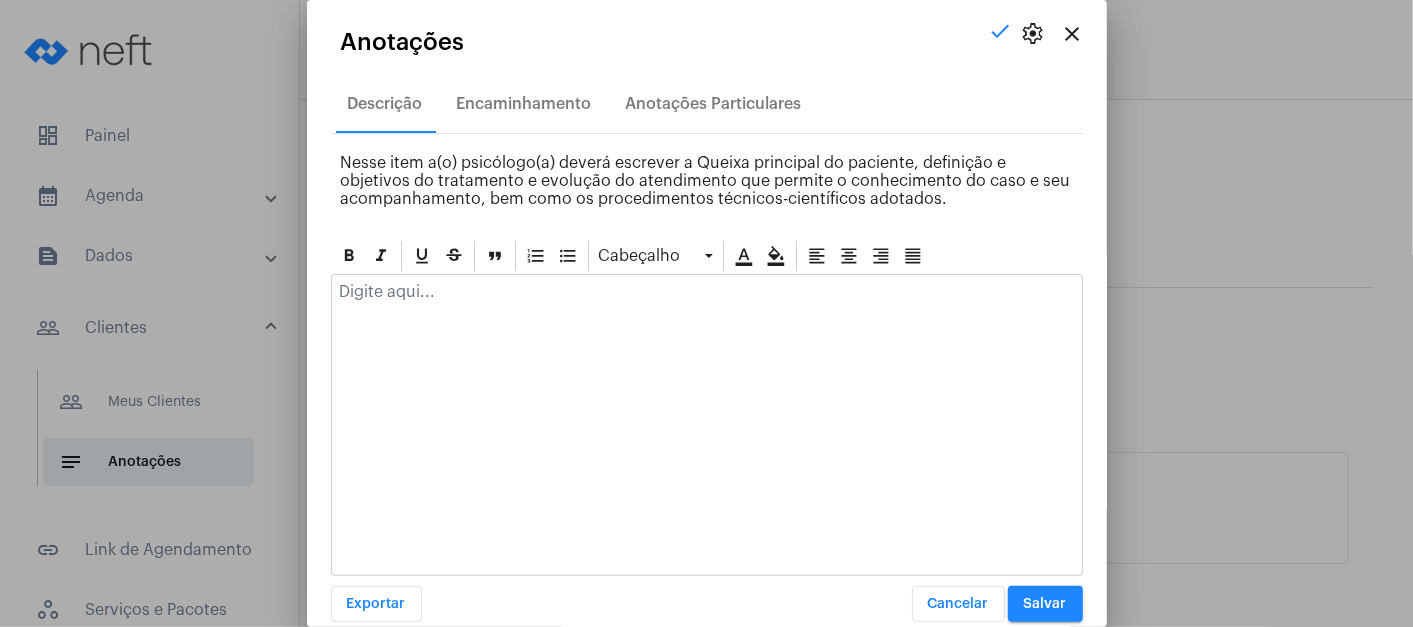 click 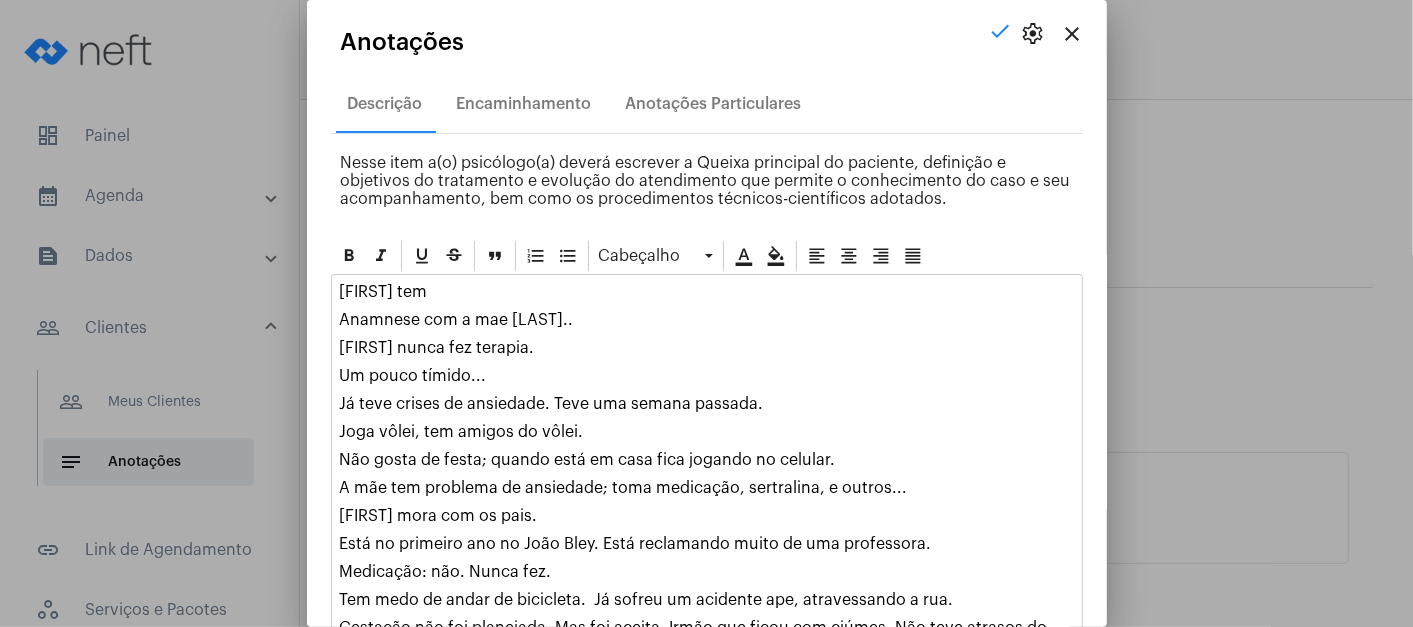 scroll, scrollTop: 195, scrollLeft: 0, axis: vertical 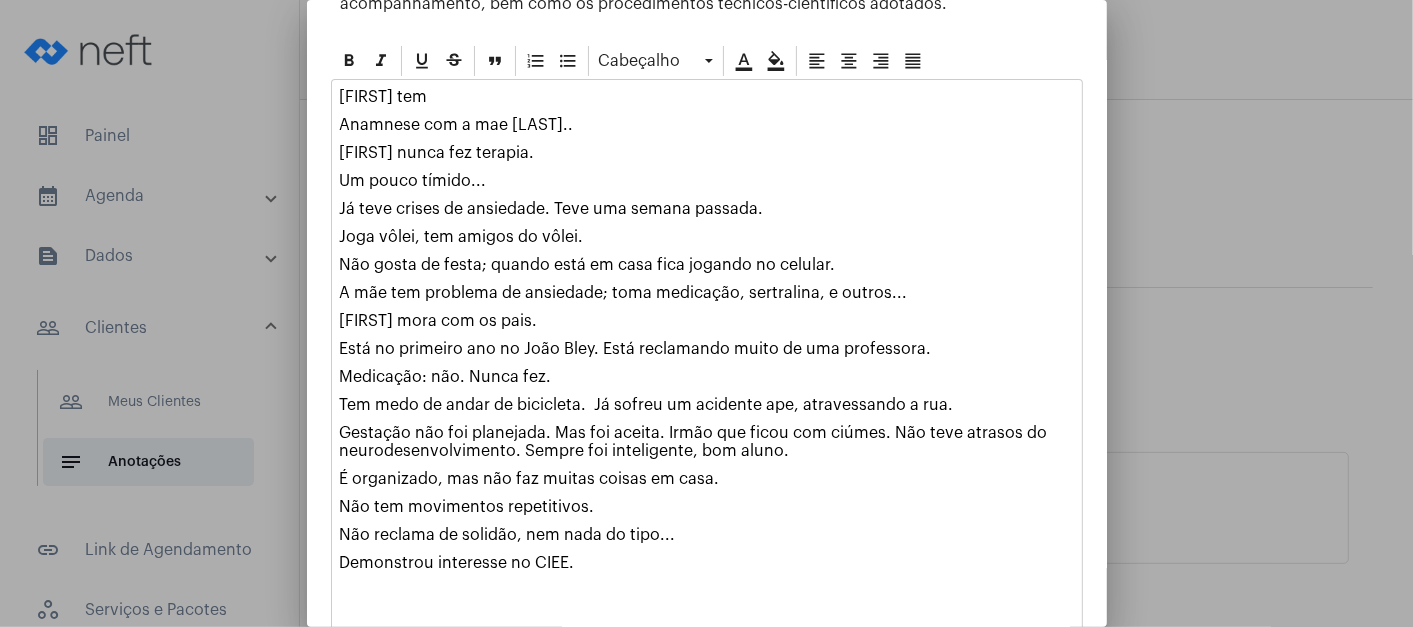 click on "Anamnese com a mae [LAST].." 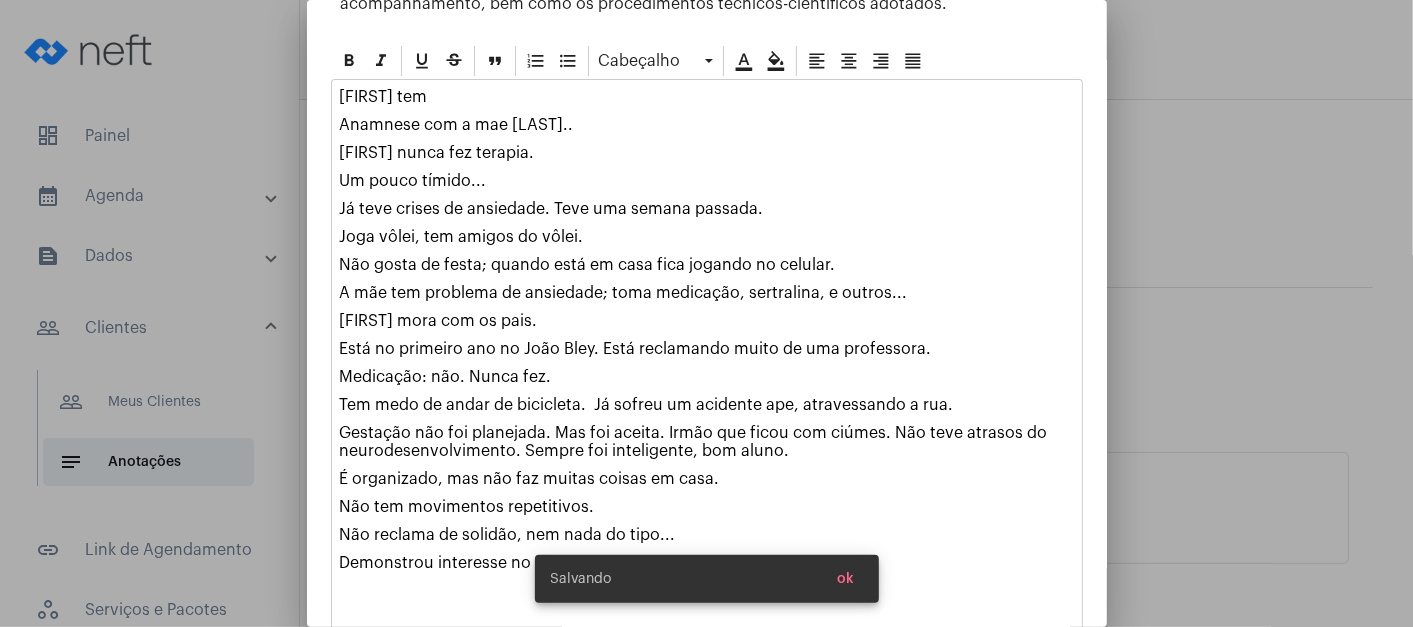type 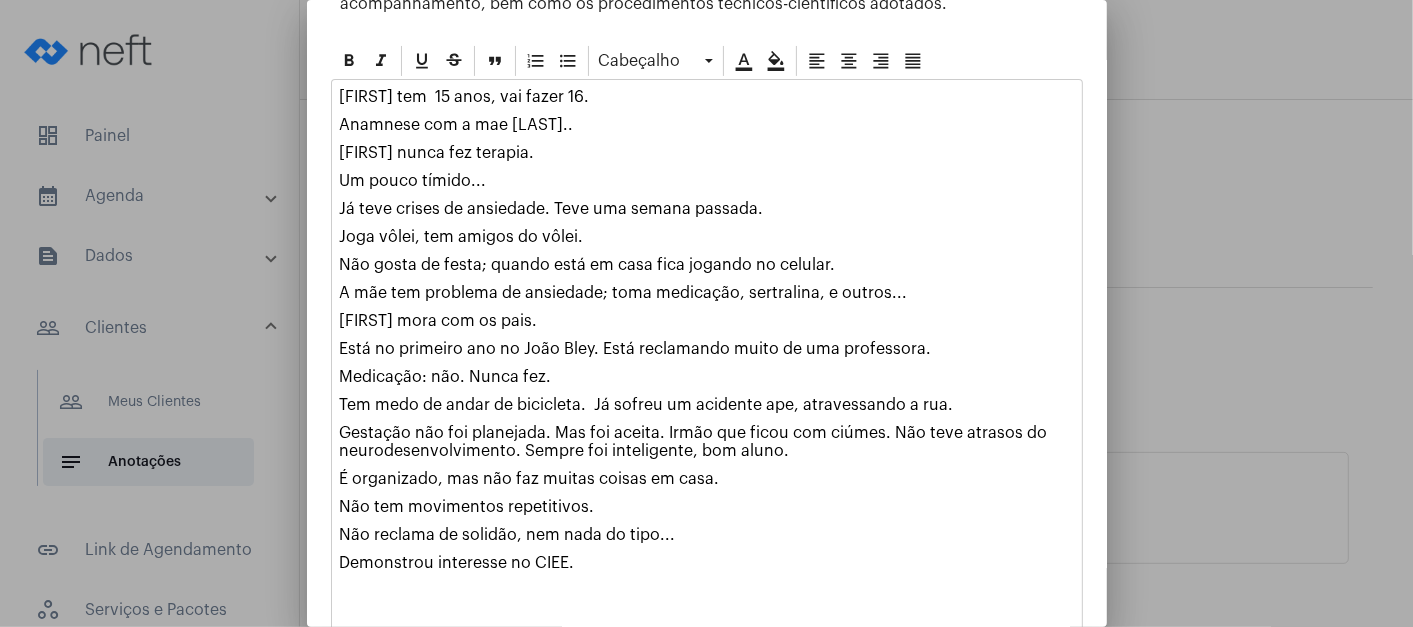 click on "[FIRST] nunca fez terapia." 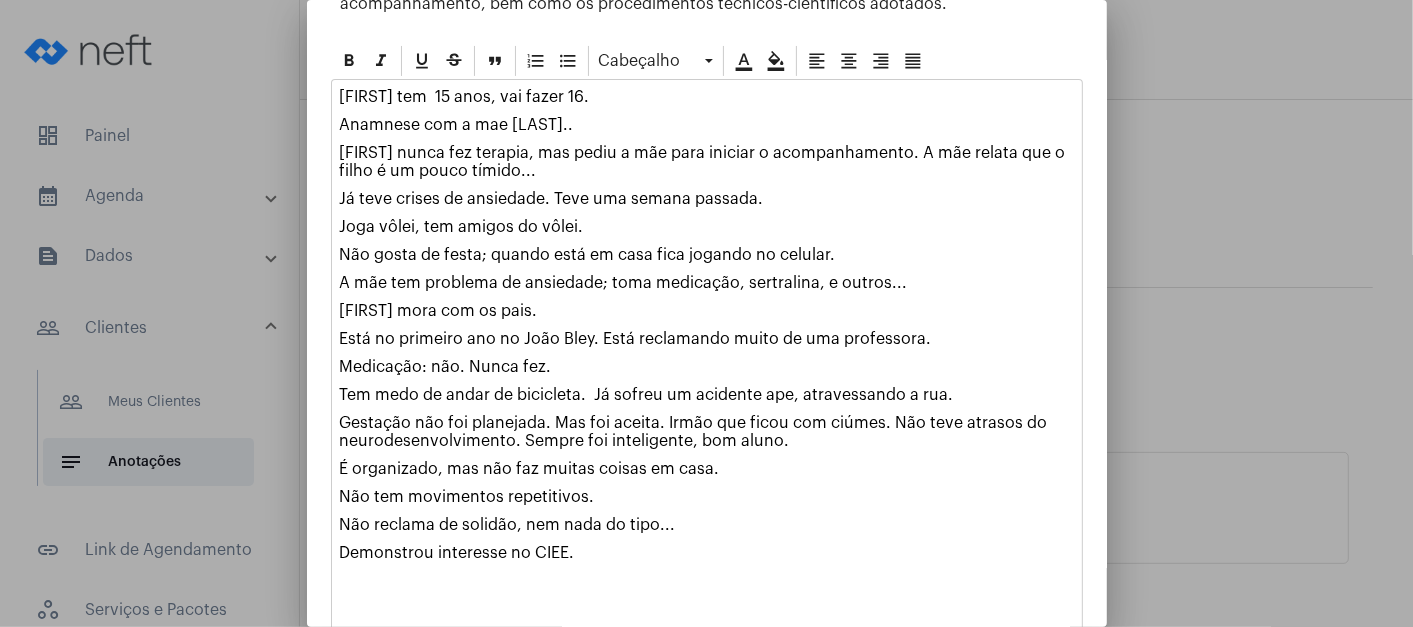 click on "Joga vôlei, tem amigos do vôlei." 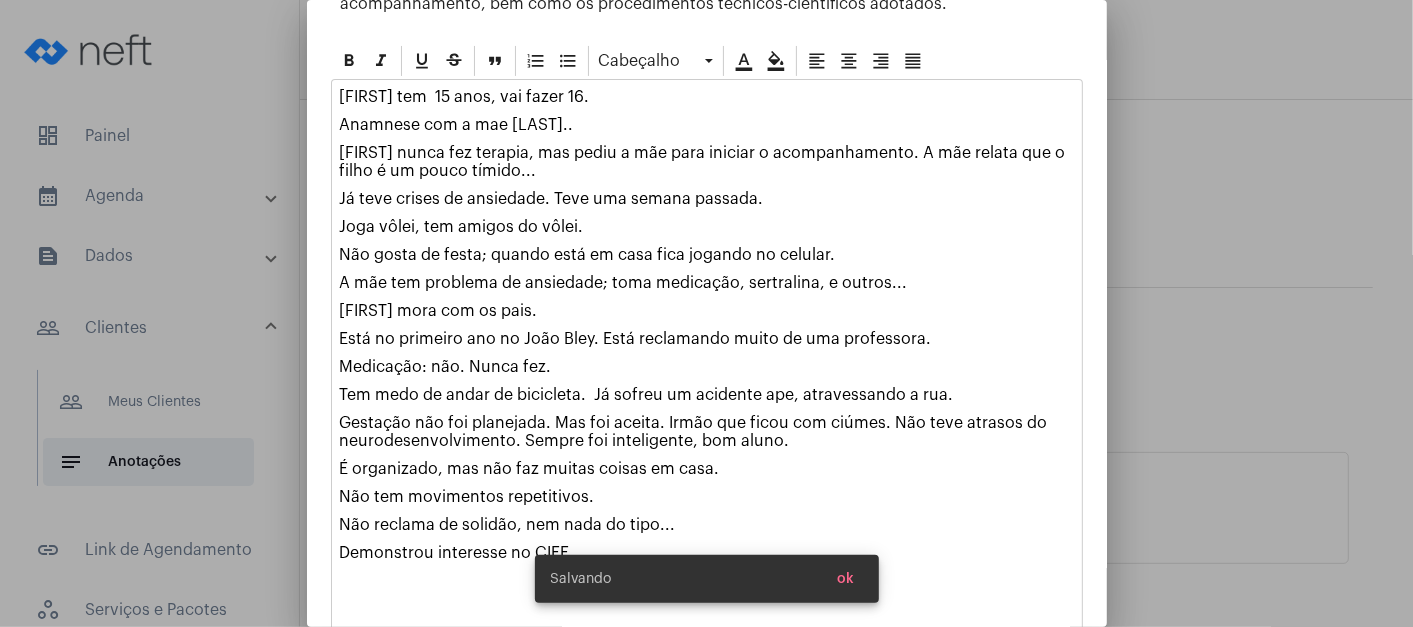 click on "[FIRST] tem  15 anos, vai fazer 16.  Anamnese com a mae [FIRST].. [FIRST] nunca fez terapia, mas pediu a mãe para iniciar o acompanhamento. A mãe relata que o filho é um pouco tímido... Já teve crises de ansiedade. Teve uma semana passada. Joga vôlei, tem amigos do vôlei. Não gosta de festa; quando está em casa fica jogando no celular. A mãe tem problema de ansiedade; toma medicação, sertralina, e outros... [FIRST] mora com os pais. Está no primeiro ano no João Bley. Está reclamando muito de uma professora. Medicação: não. Nunca fez. Tem medo de andar de bicicleta.  Já sofreu um acidente ape, atravessando a rua. Gestação não foi planejada. Mas foi aceita. Irmão que ficou com ciúmes. Não teve atrasos do neurodesenvolvimento. Sempre foi inteligente, bom aluno.  É organizado, mas não faz muitas coisas em casa. Não tem movimentos repetitivos. Não reclama de solidão, nem nada do tipo... Demonstrou interesse no CIEE." 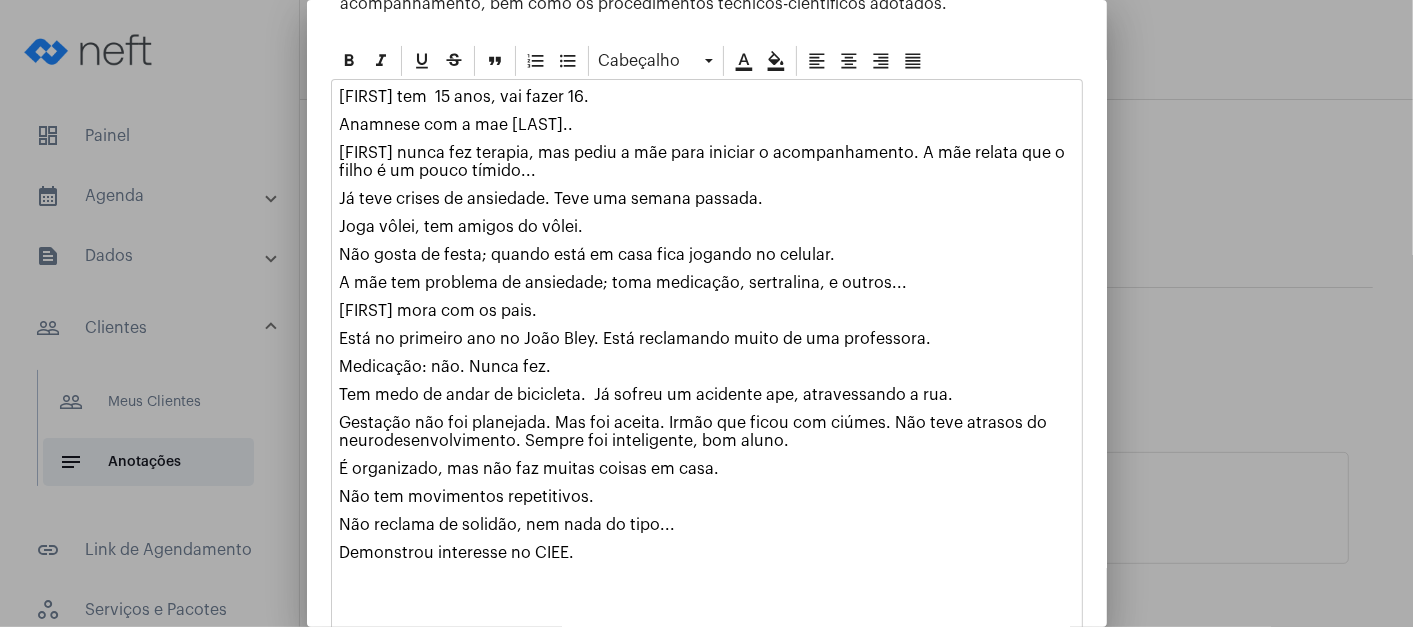 click on "Já teve crises de ansiedade. Teve uma semana passada." 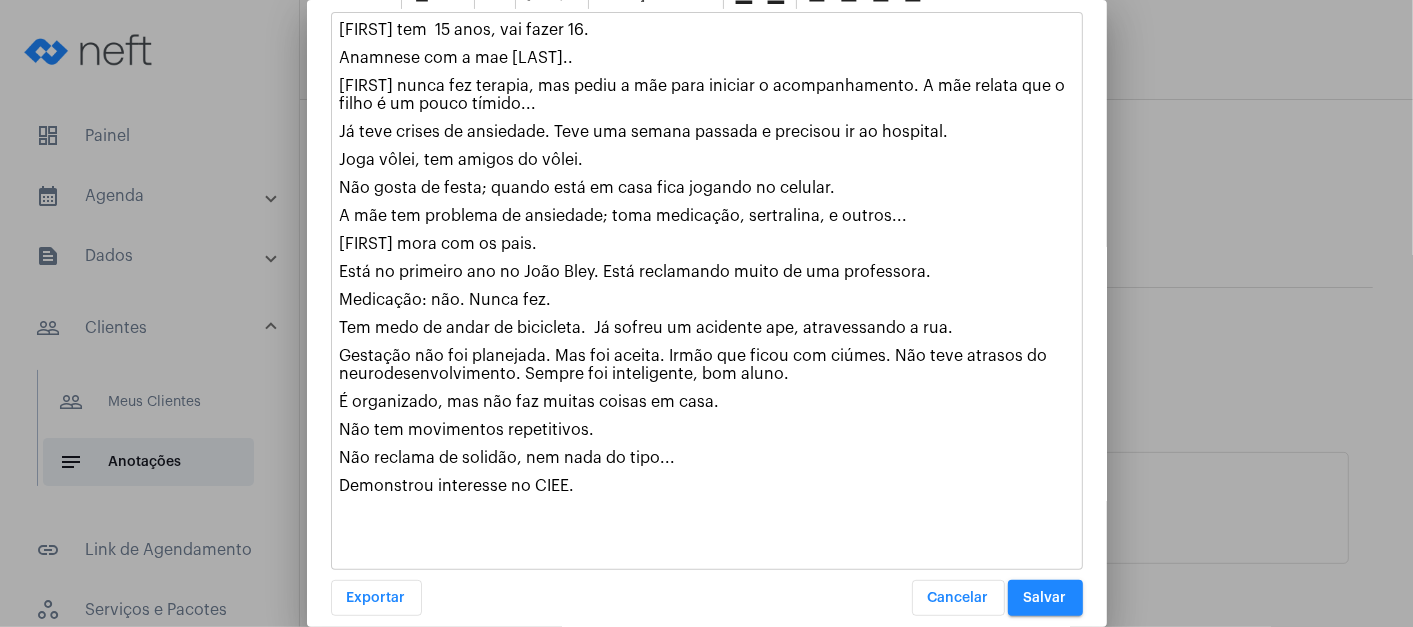 scroll, scrollTop: 280, scrollLeft: 0, axis: vertical 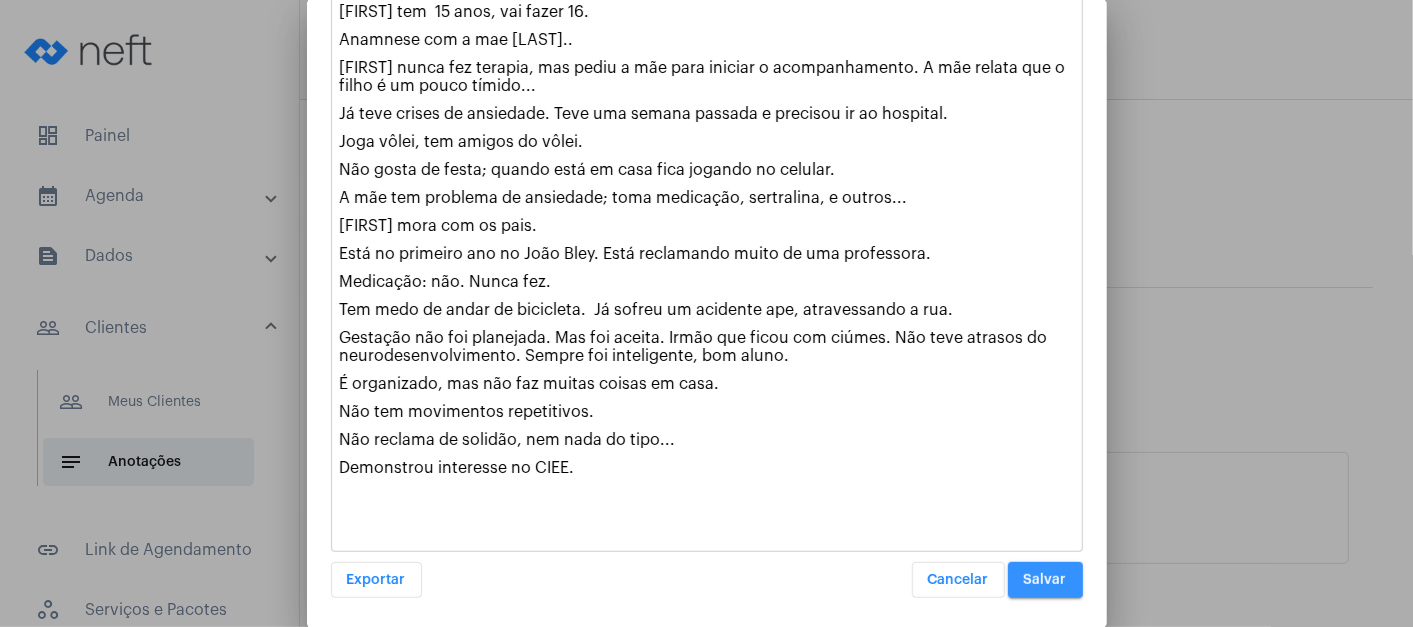 click on "Salvar" at bounding box center [1045, 580] 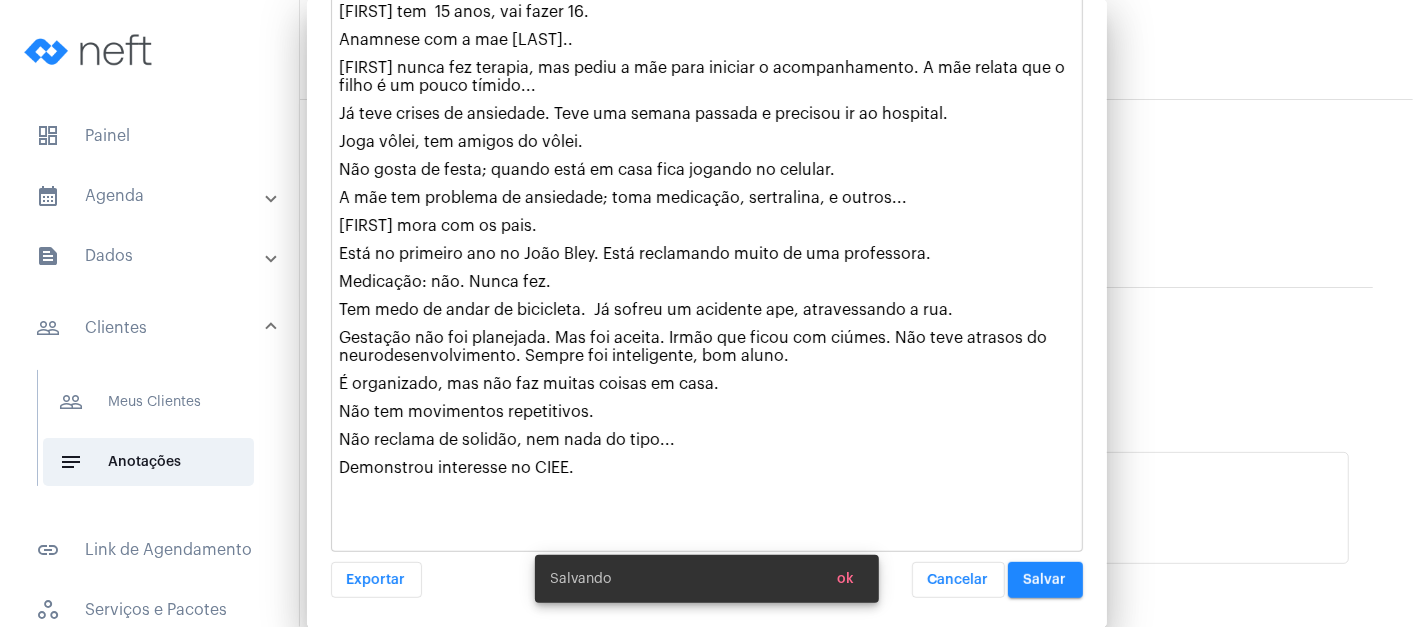 scroll, scrollTop: 0, scrollLeft: 0, axis: both 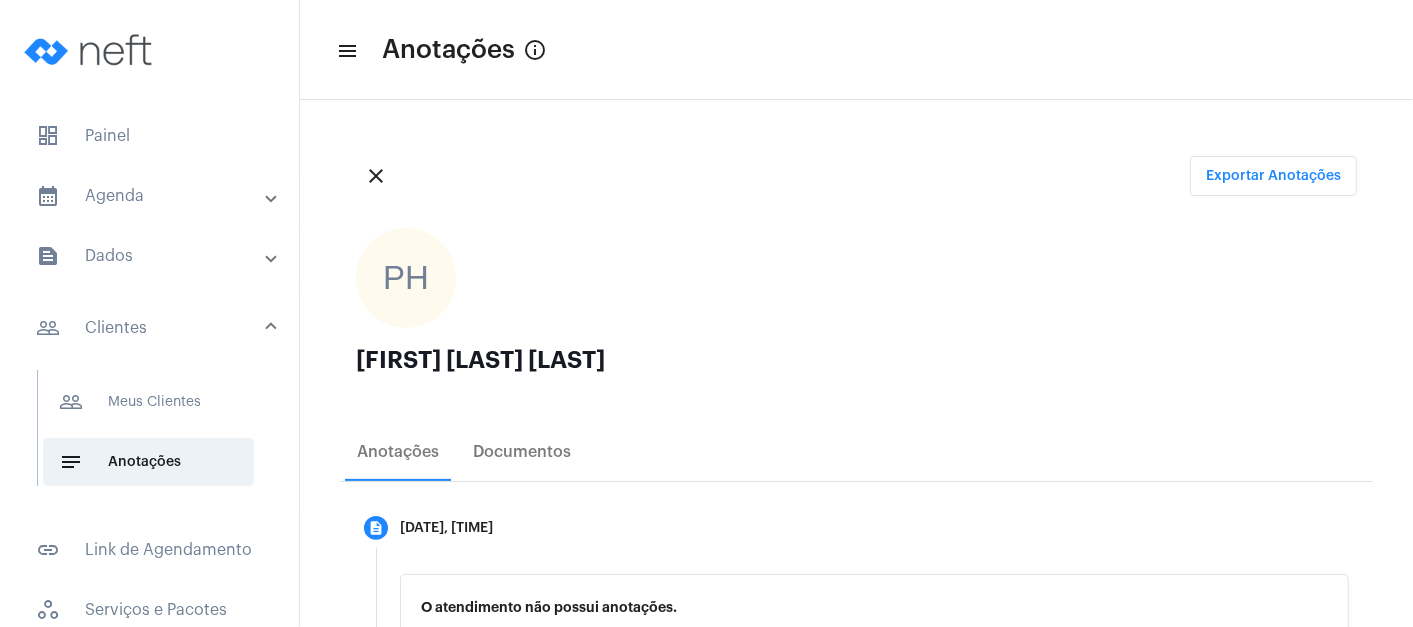 click on "calendar_month_outlined  Agenda" at bounding box center (151, 196) 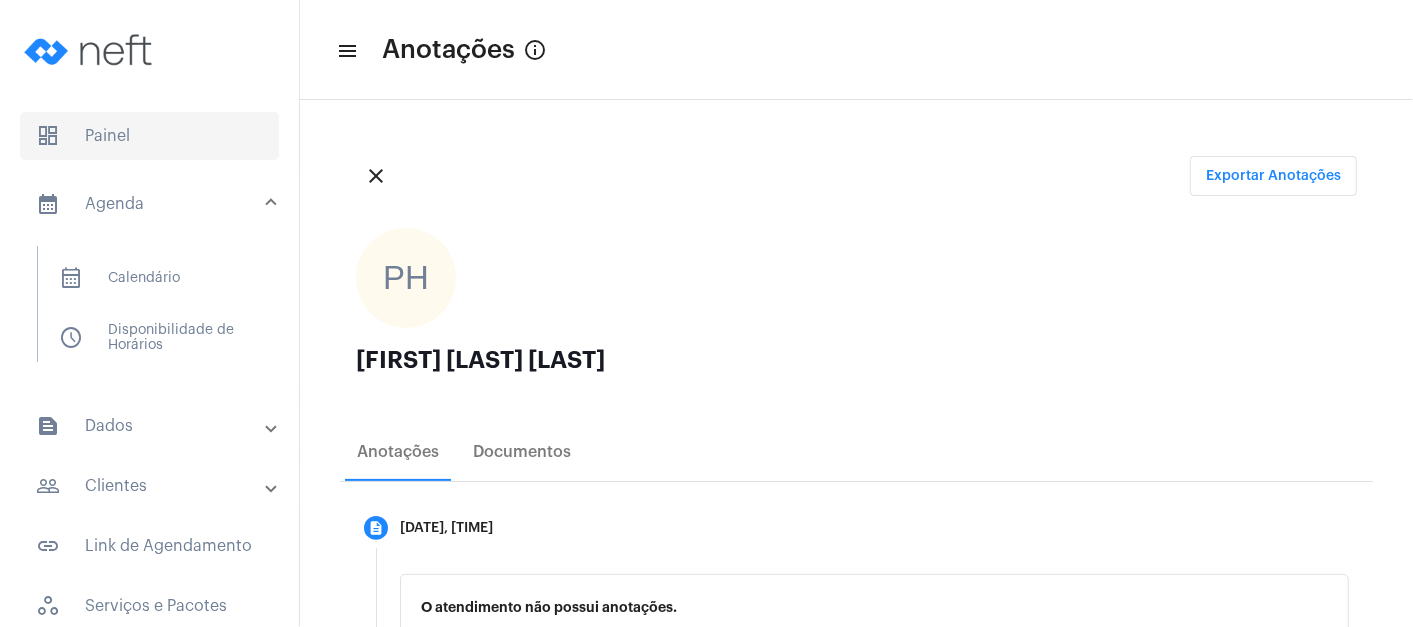 click on "dashboard   Painel" 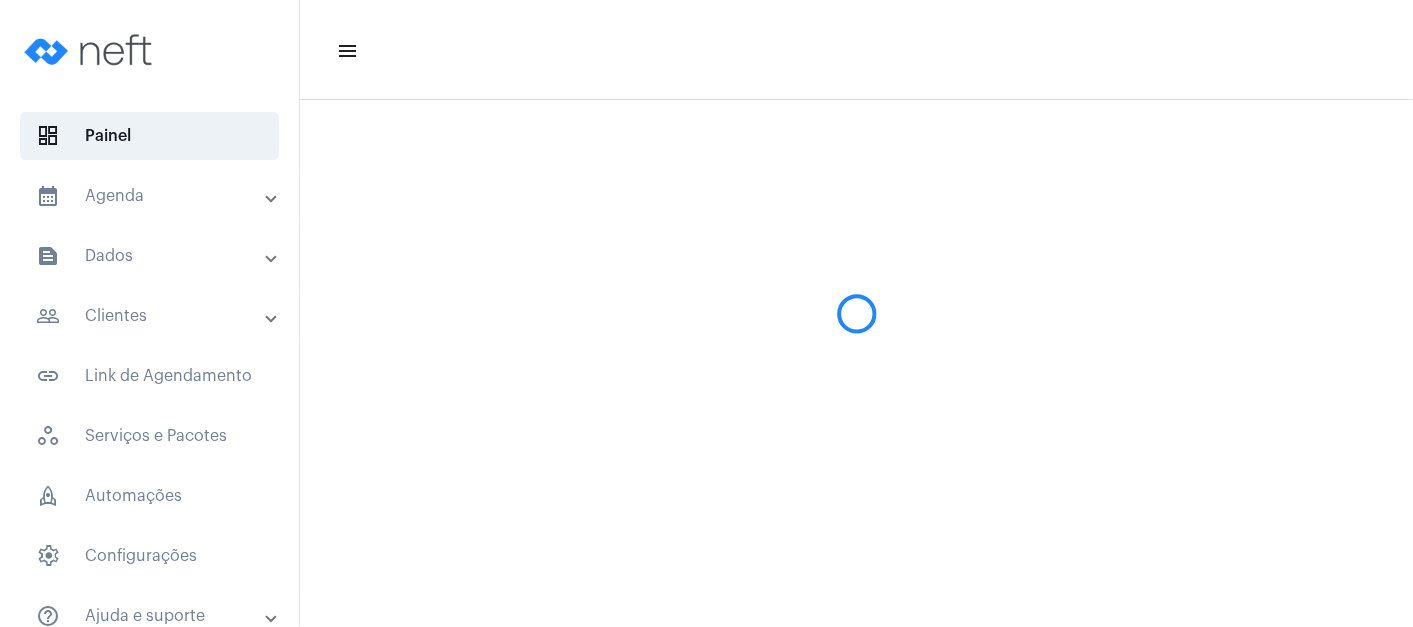 click on "people_outline  Clientes" at bounding box center [151, 316] 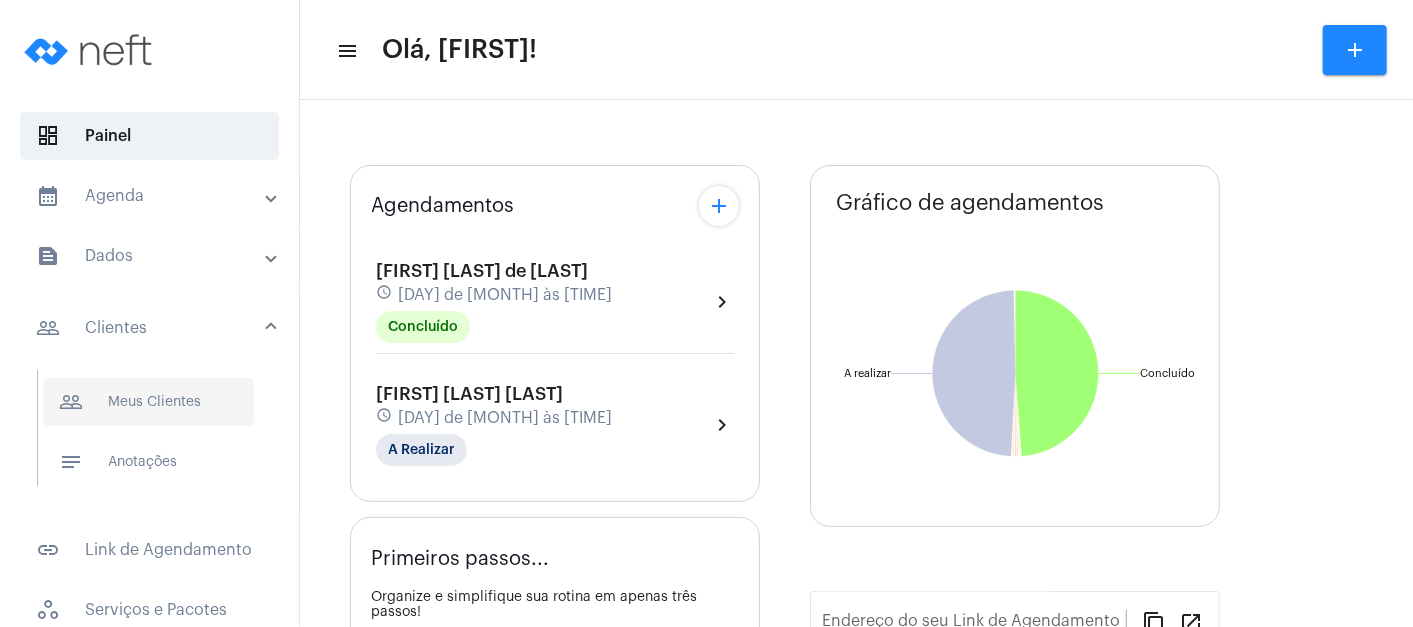 type on "https://neft.com.br/[NAME]-[LAST]-" 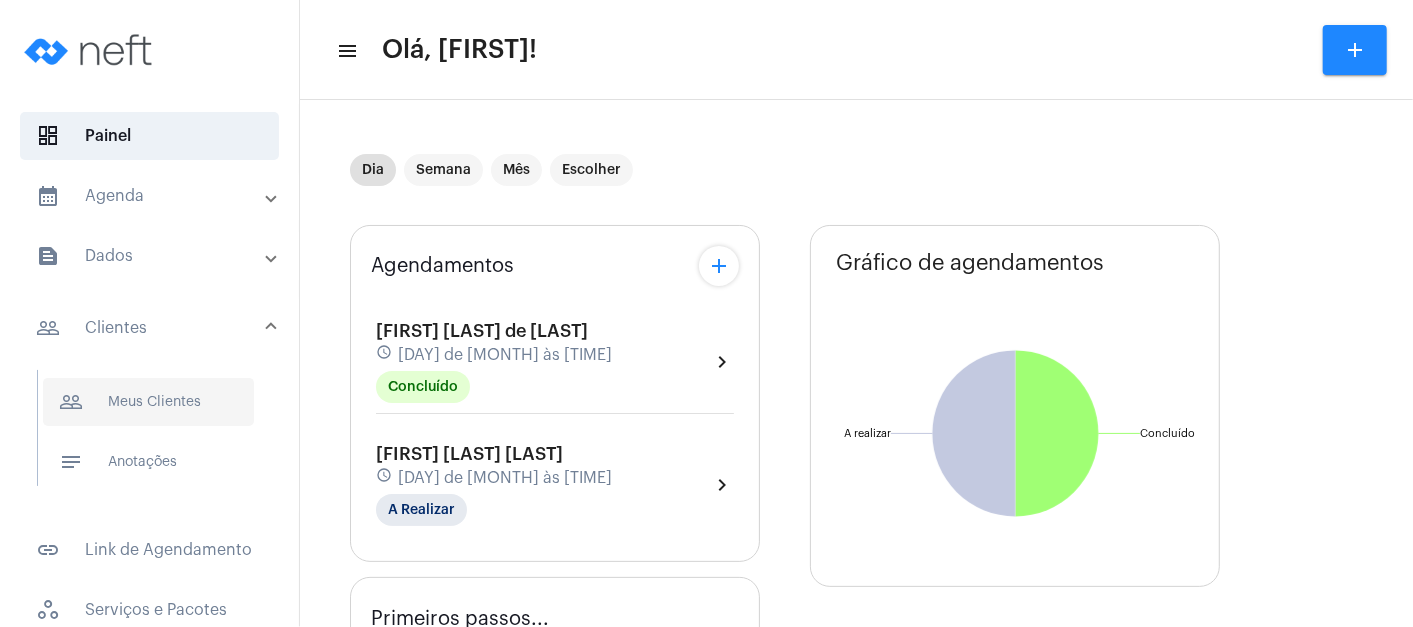 click on "people_outline  Meus Clientes" at bounding box center [148, 402] 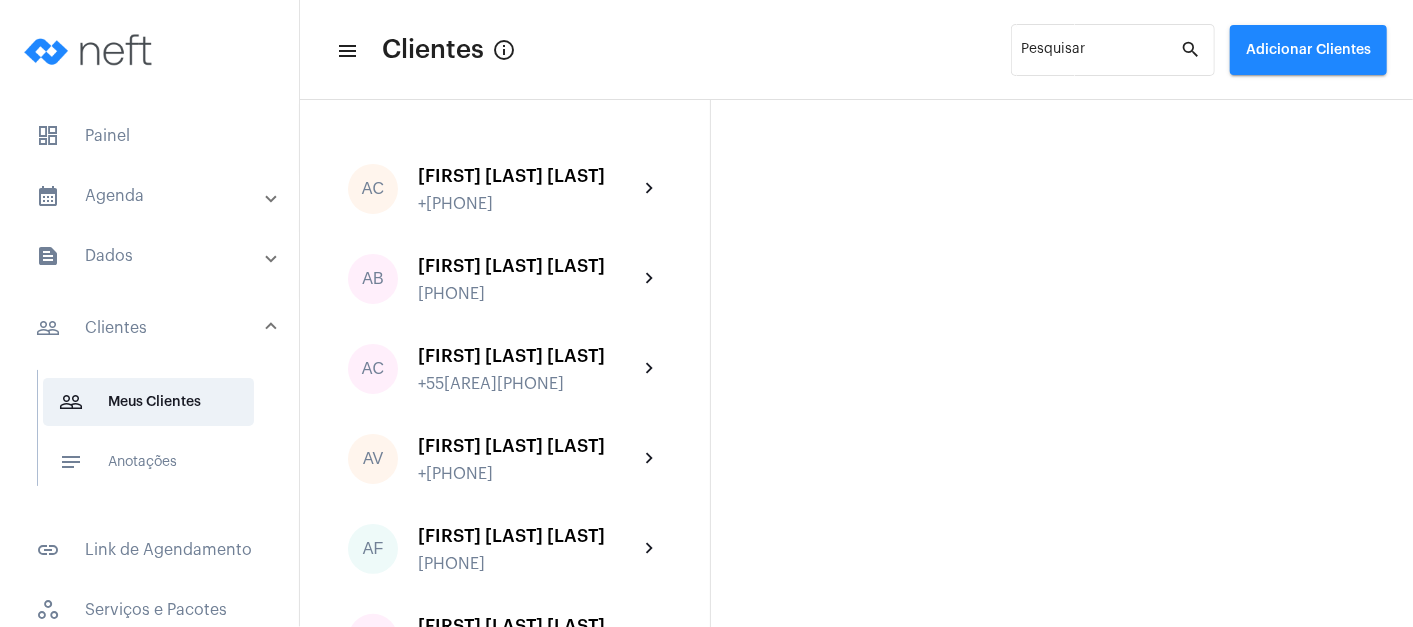 click on "Adicionar Clientes" 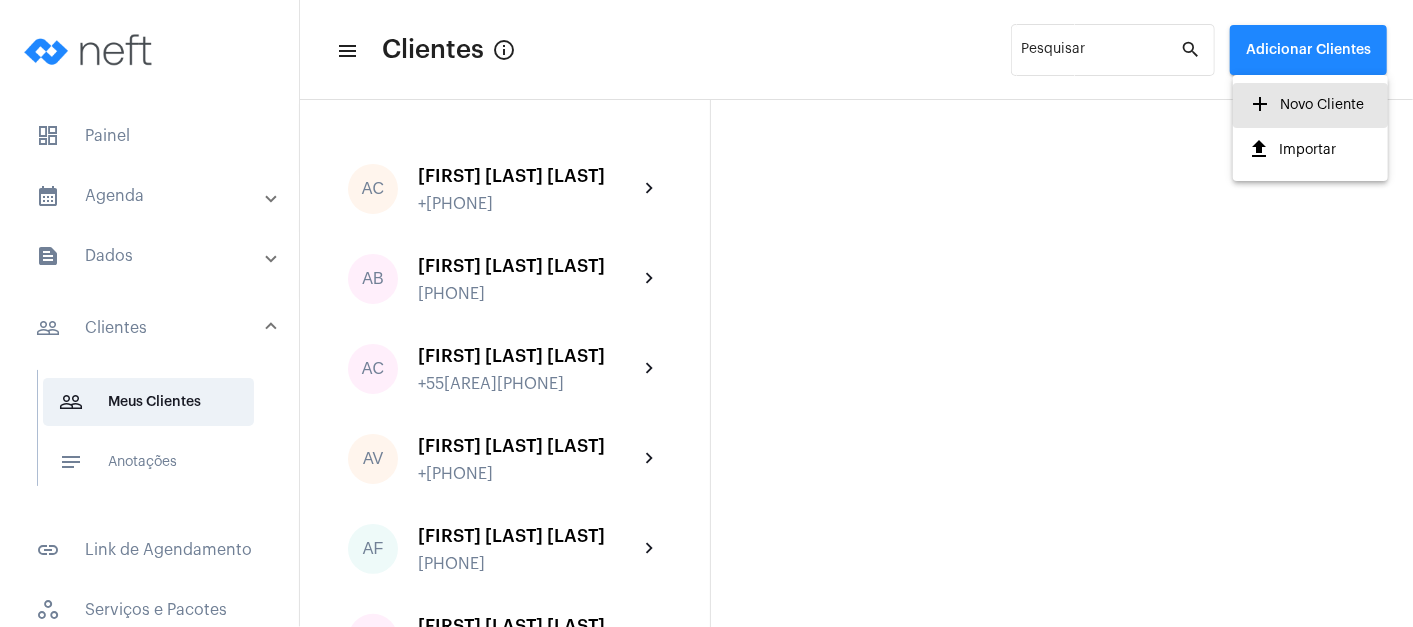 click on "add  Novo Cliente" at bounding box center (1307, 105) 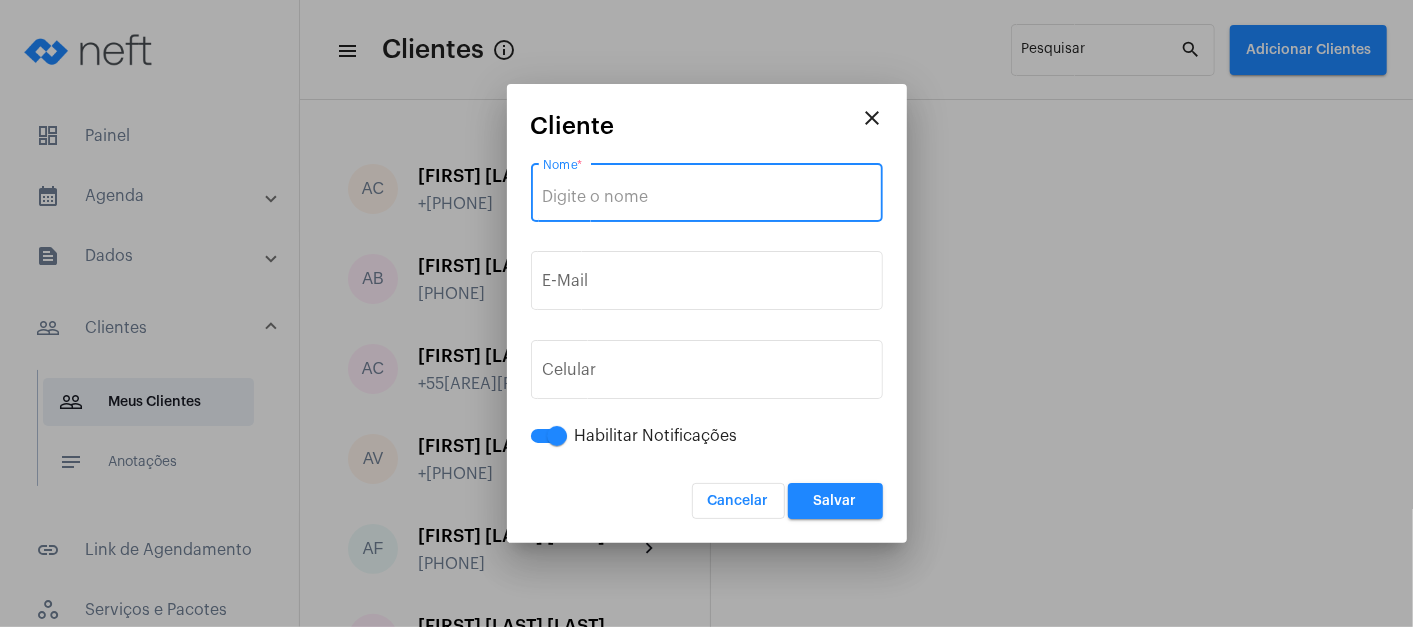 click on "Nome  *" at bounding box center (707, 197) 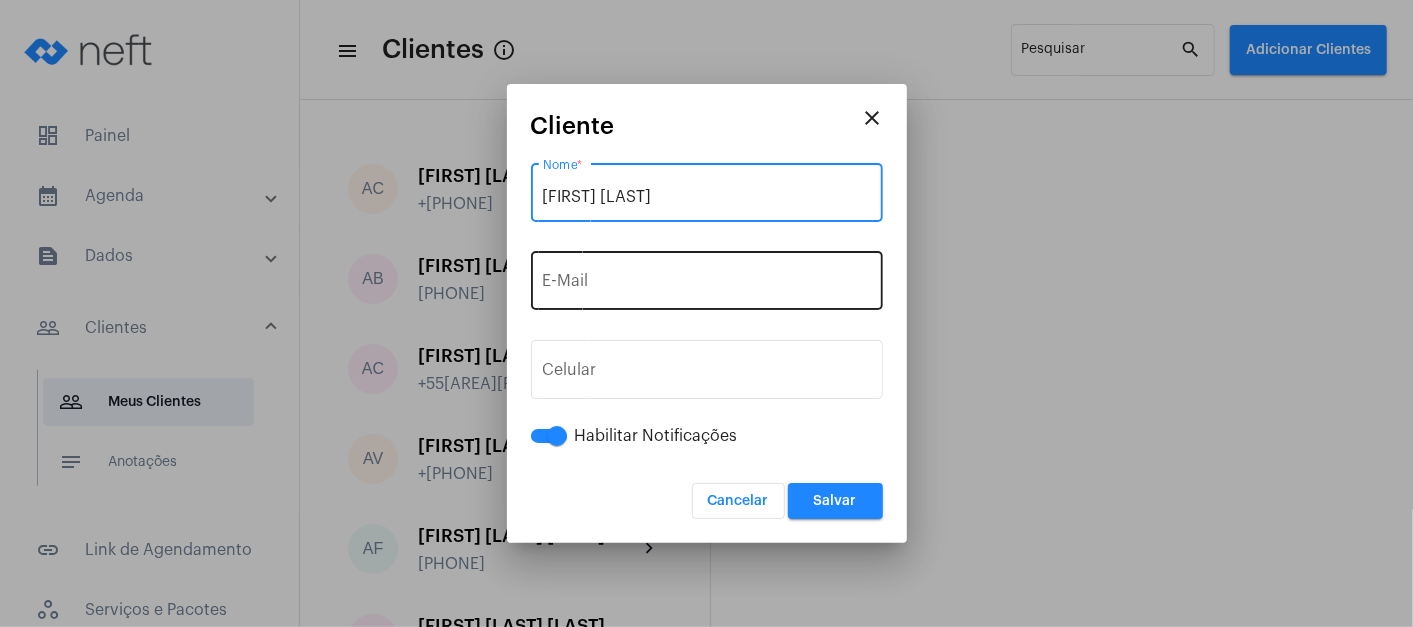 type on "[FIRST] [LAST]" 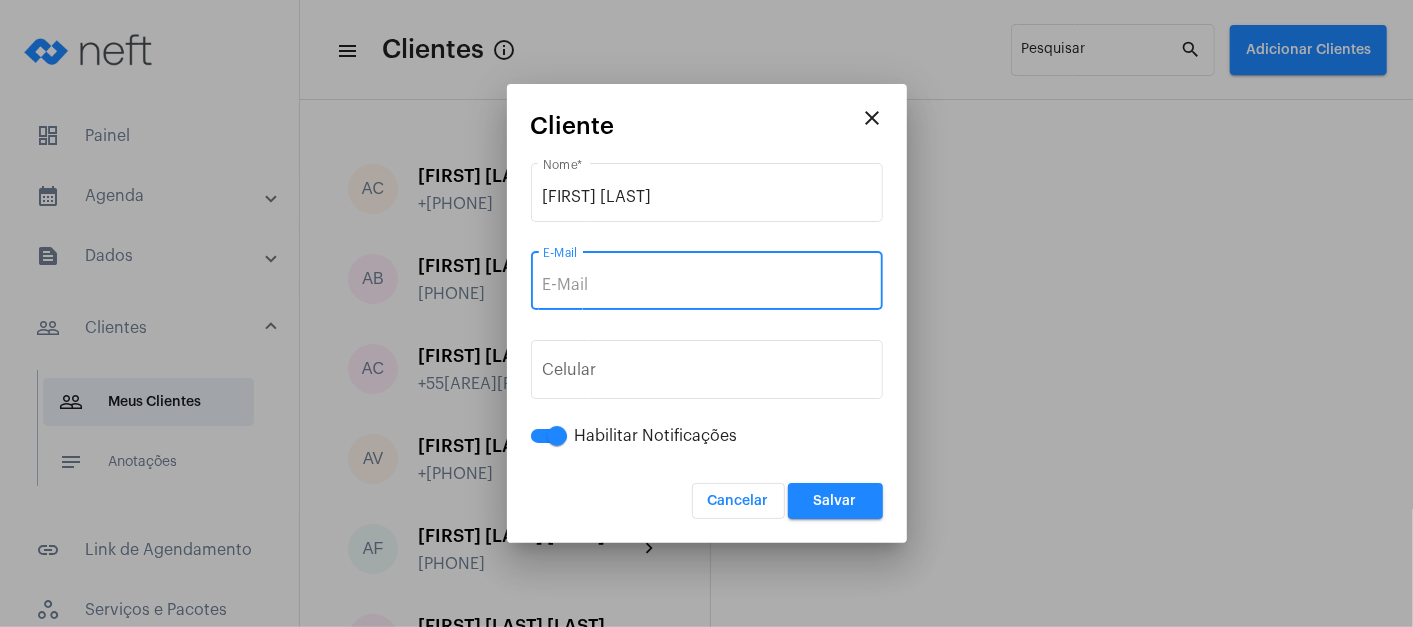 click on "E-Mail" at bounding box center [707, 285] 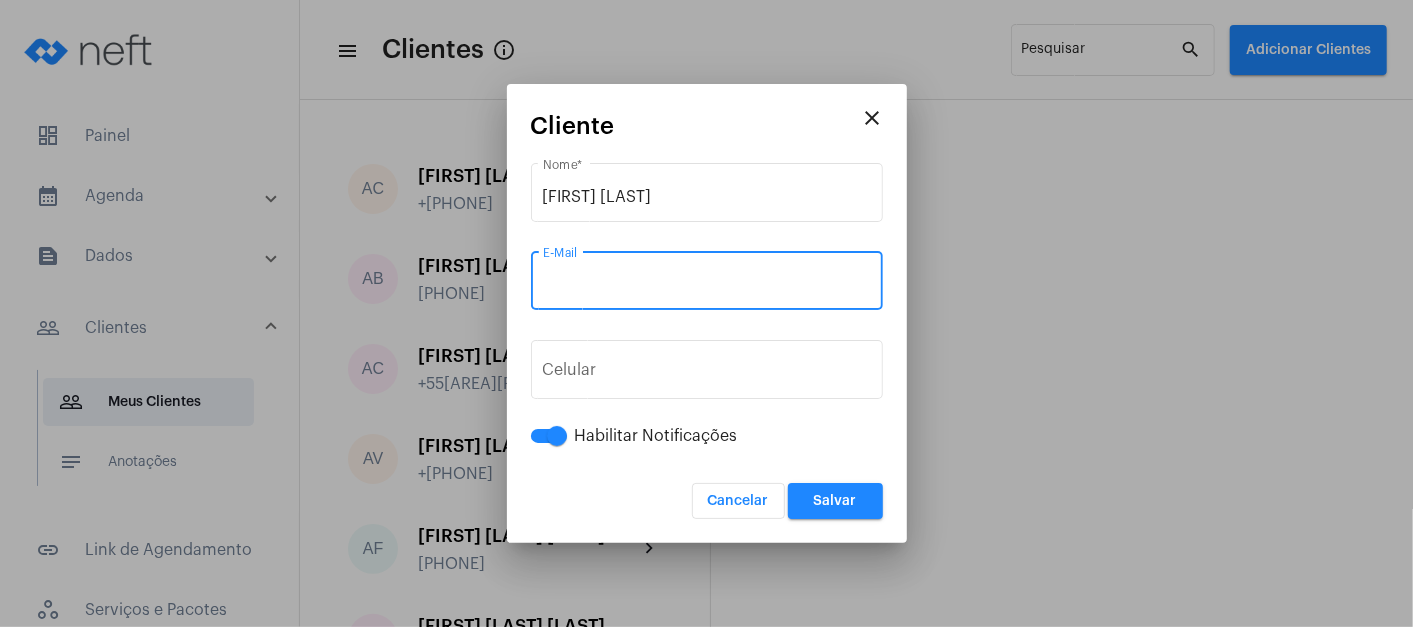 paste on "[EMAIL]" 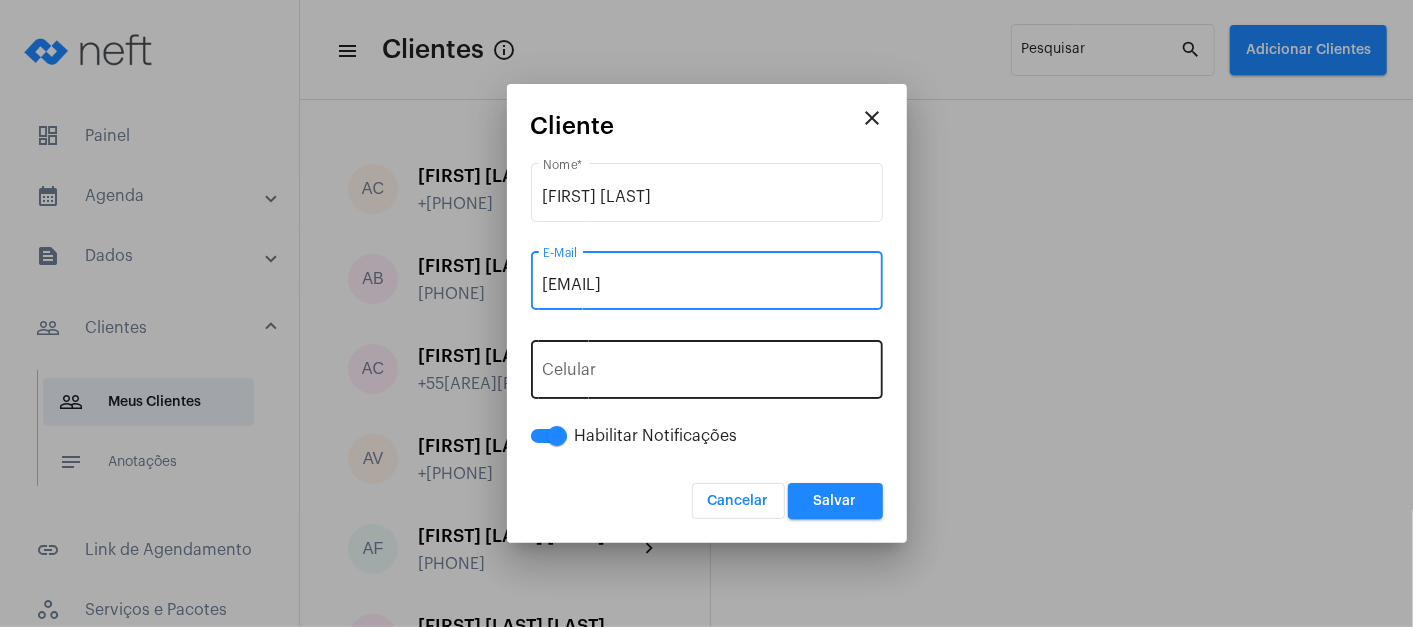 type on "[EMAIL]" 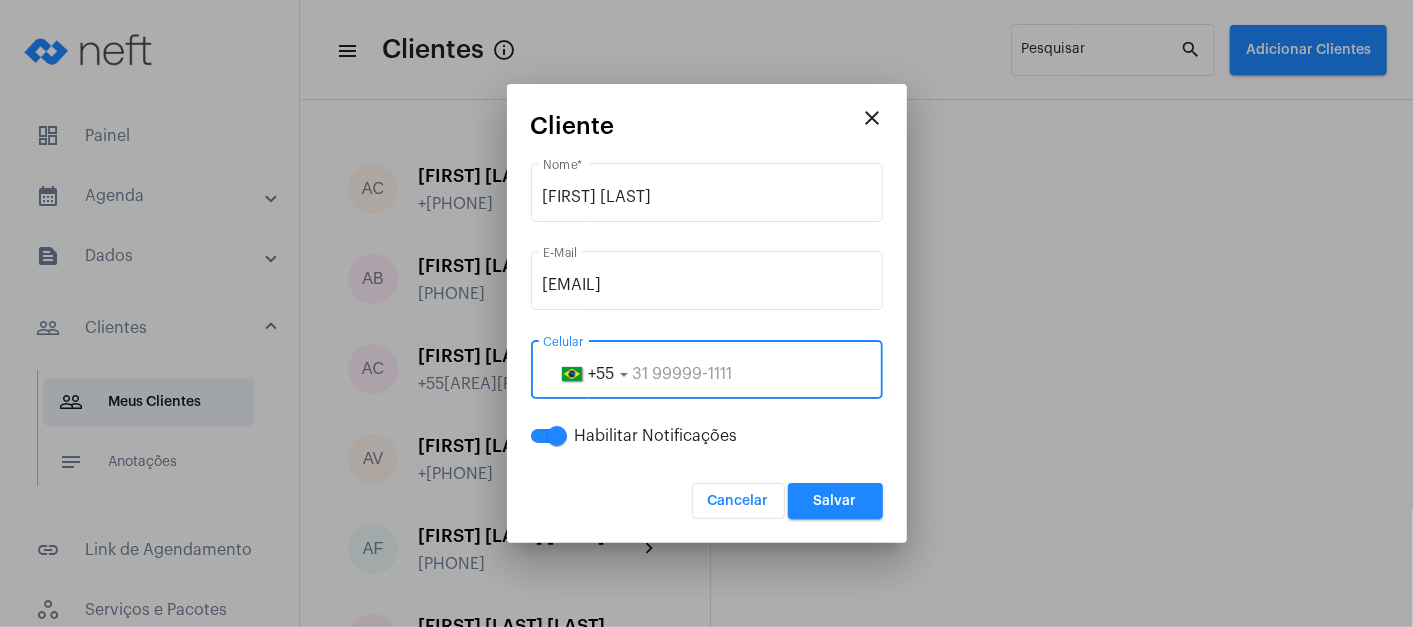 click at bounding box center (707, 374) 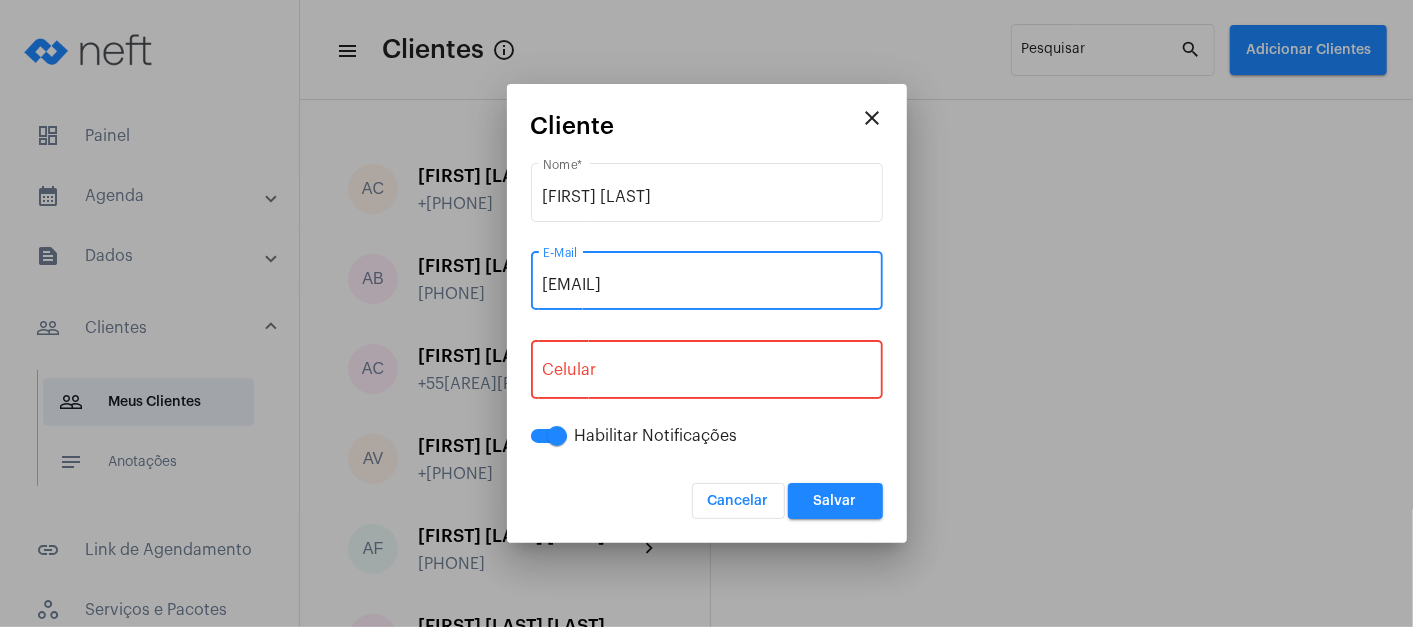 click on "[EMAIL]" at bounding box center (707, 285) 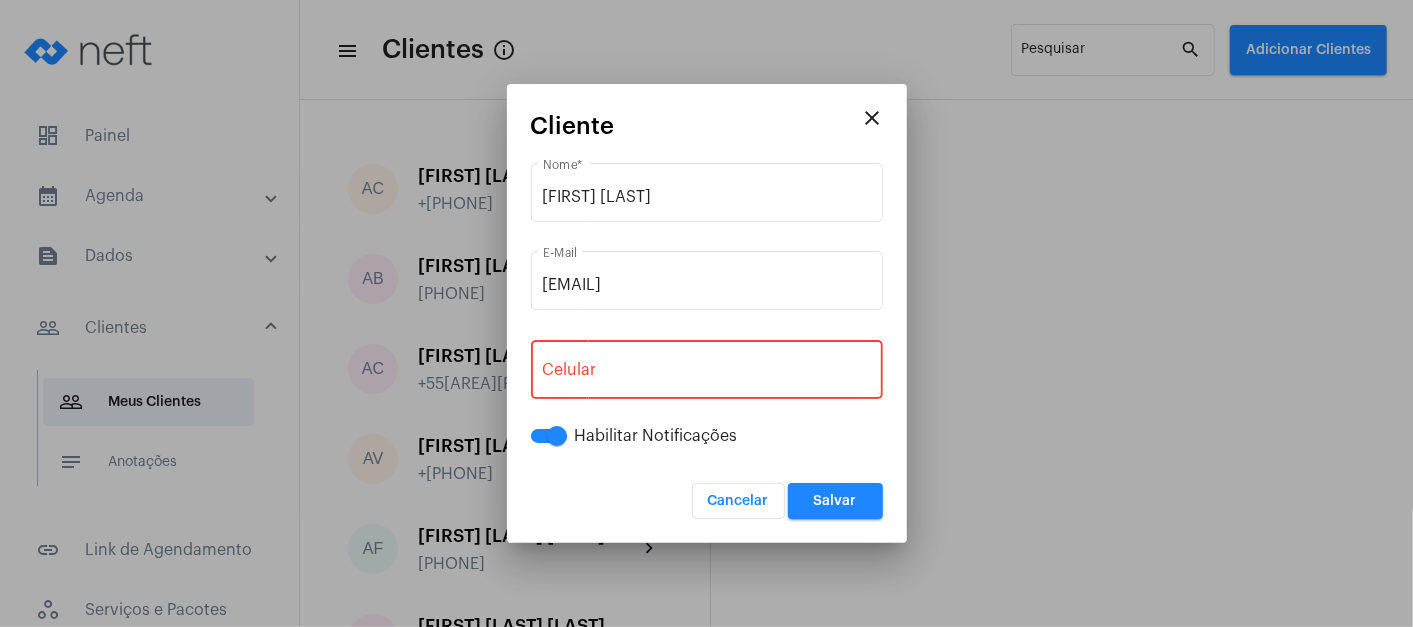 click on "+55 Celular" at bounding box center [707, 367] 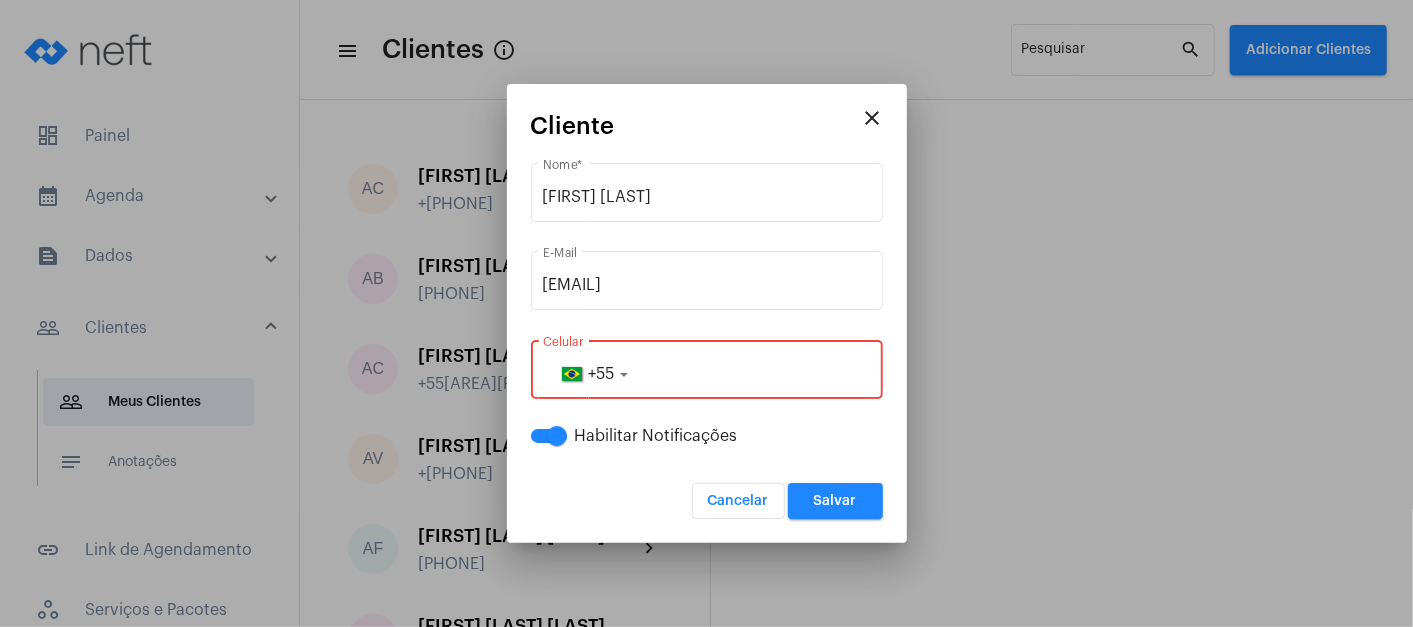 paste on "[PHONE]" 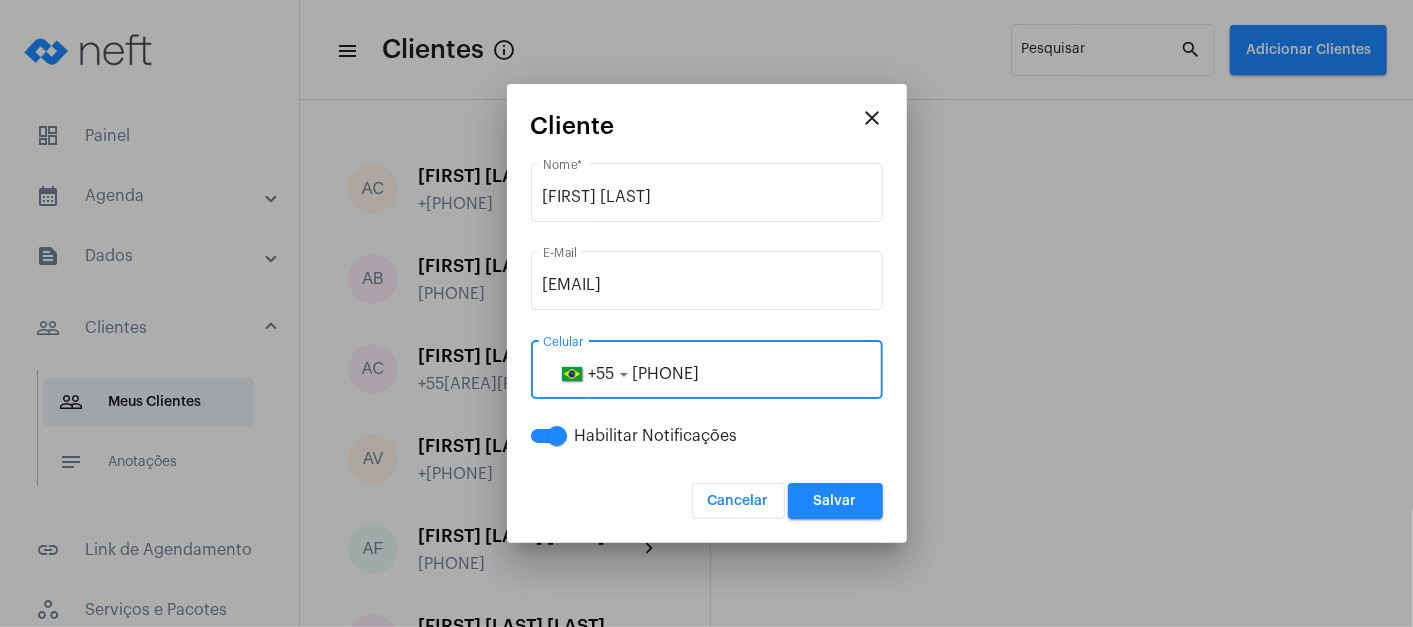type on "[PHONE]" 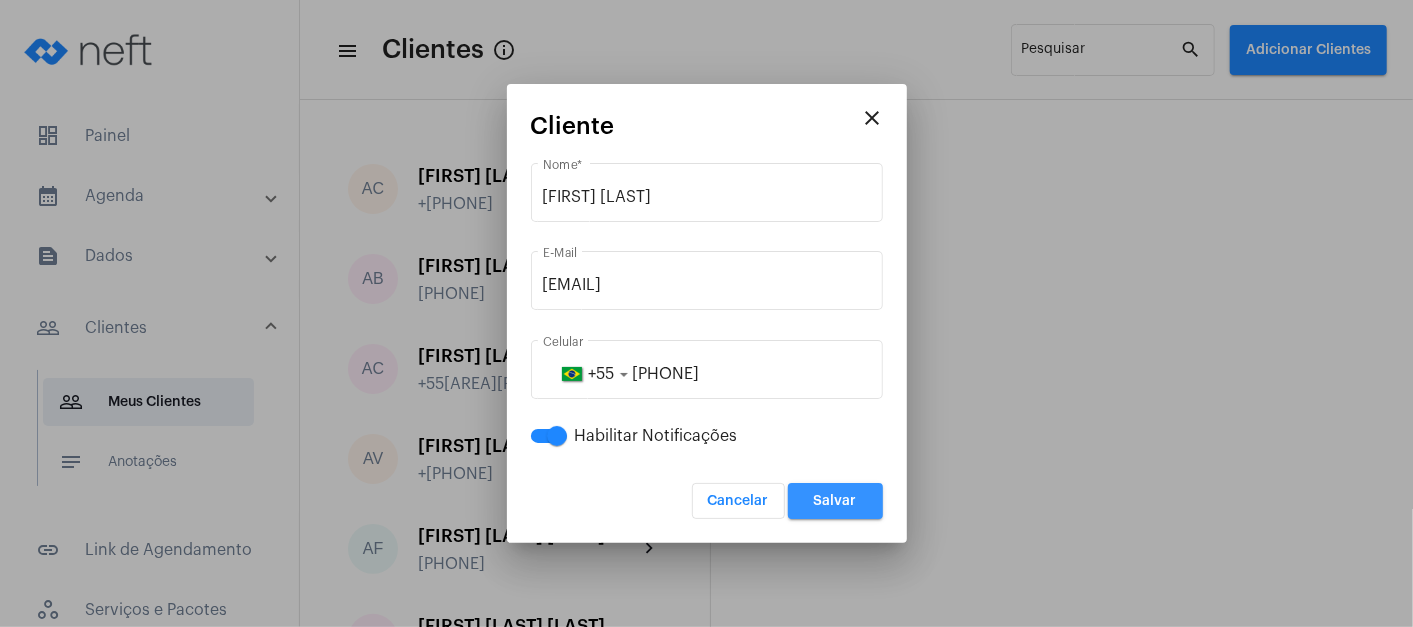 click on "Salvar" at bounding box center (835, 501) 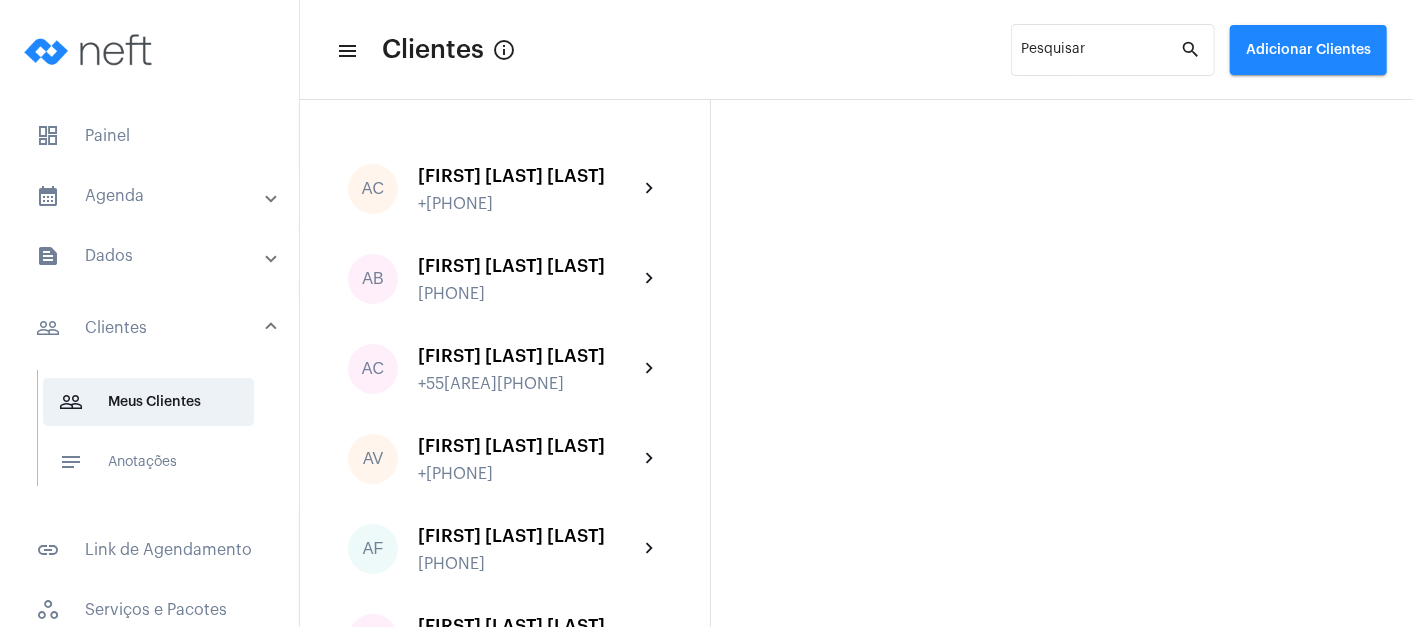 click on "calendar_month_outlined  Agenda" at bounding box center (151, 196) 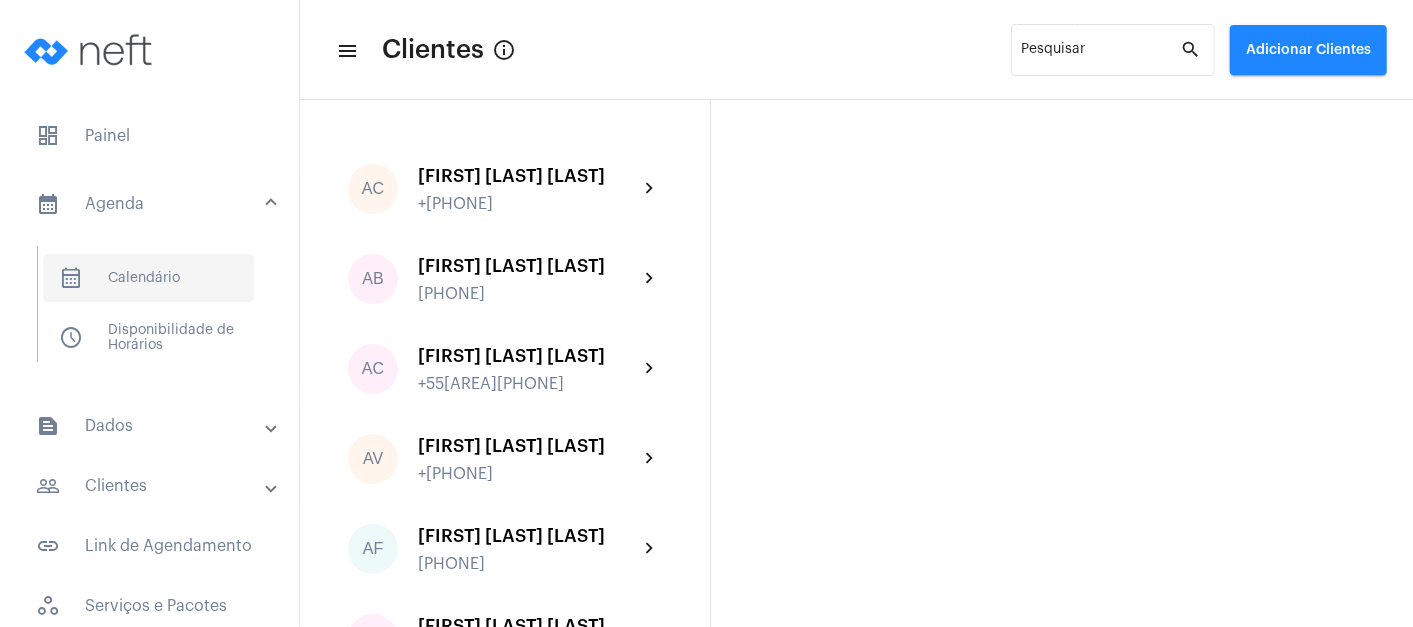 click on "calendar_month_outlined   Calendário" at bounding box center (148, 278) 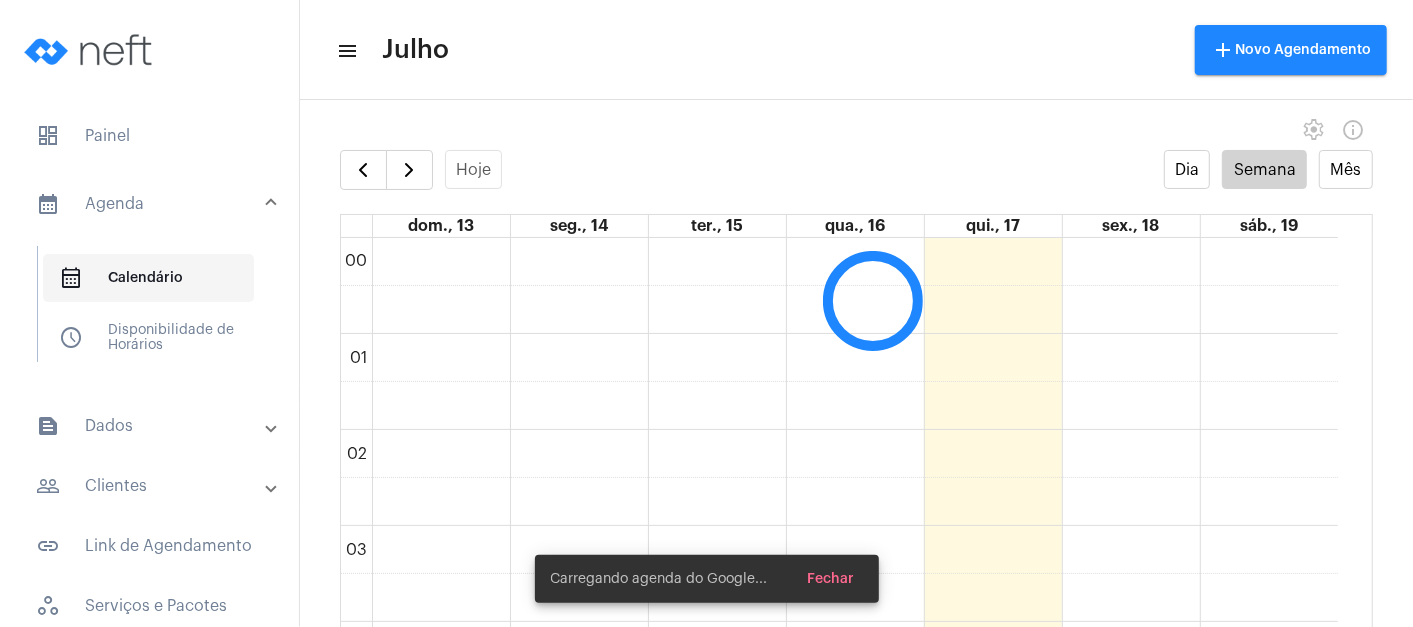 scroll, scrollTop: 577, scrollLeft: 0, axis: vertical 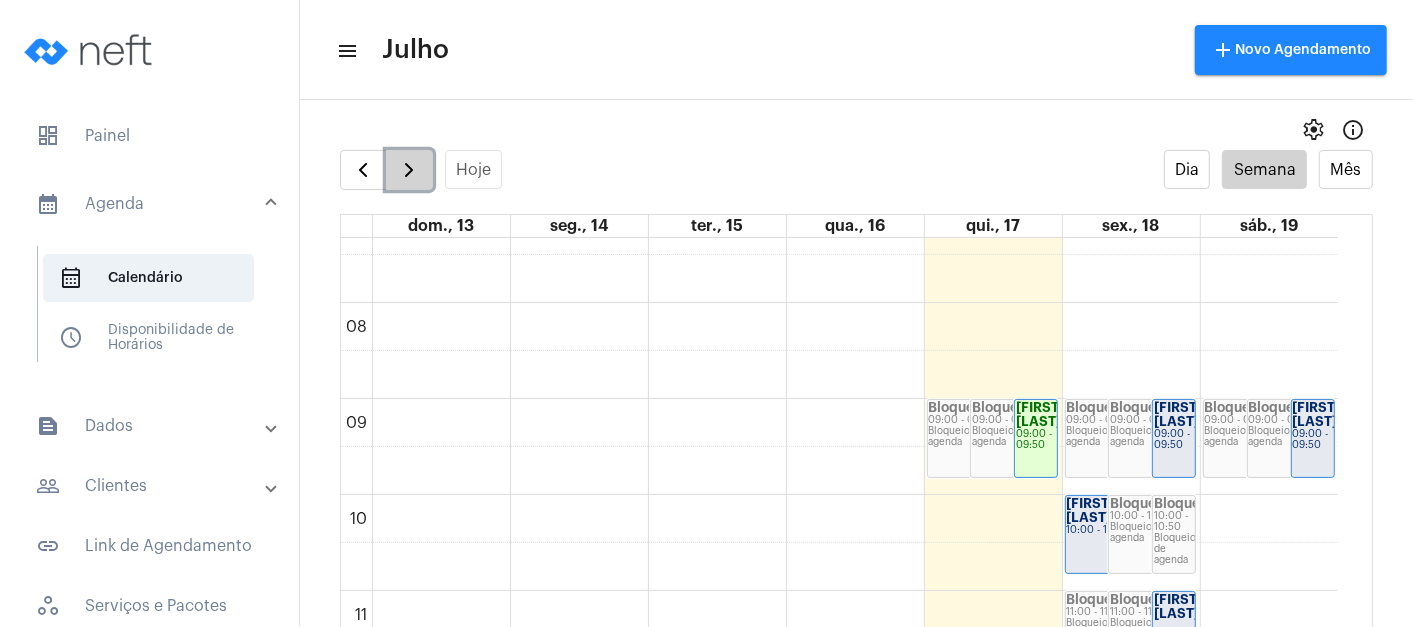 click 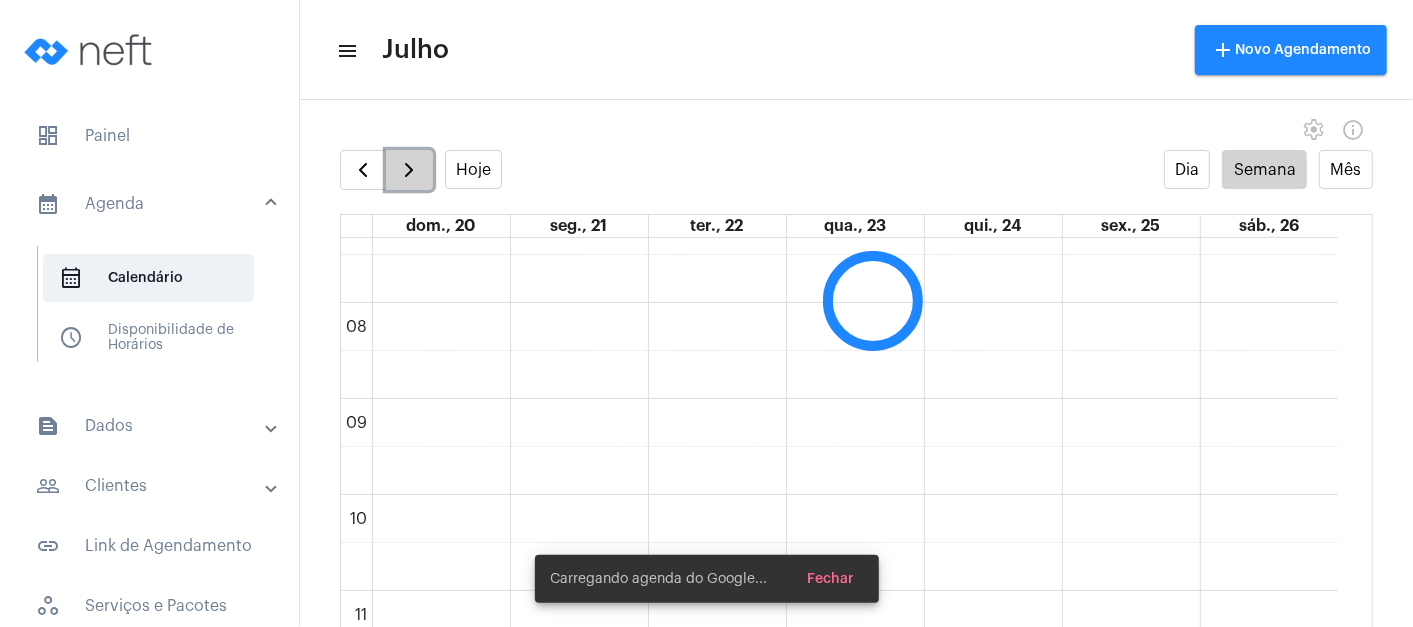 scroll, scrollTop: 577, scrollLeft: 0, axis: vertical 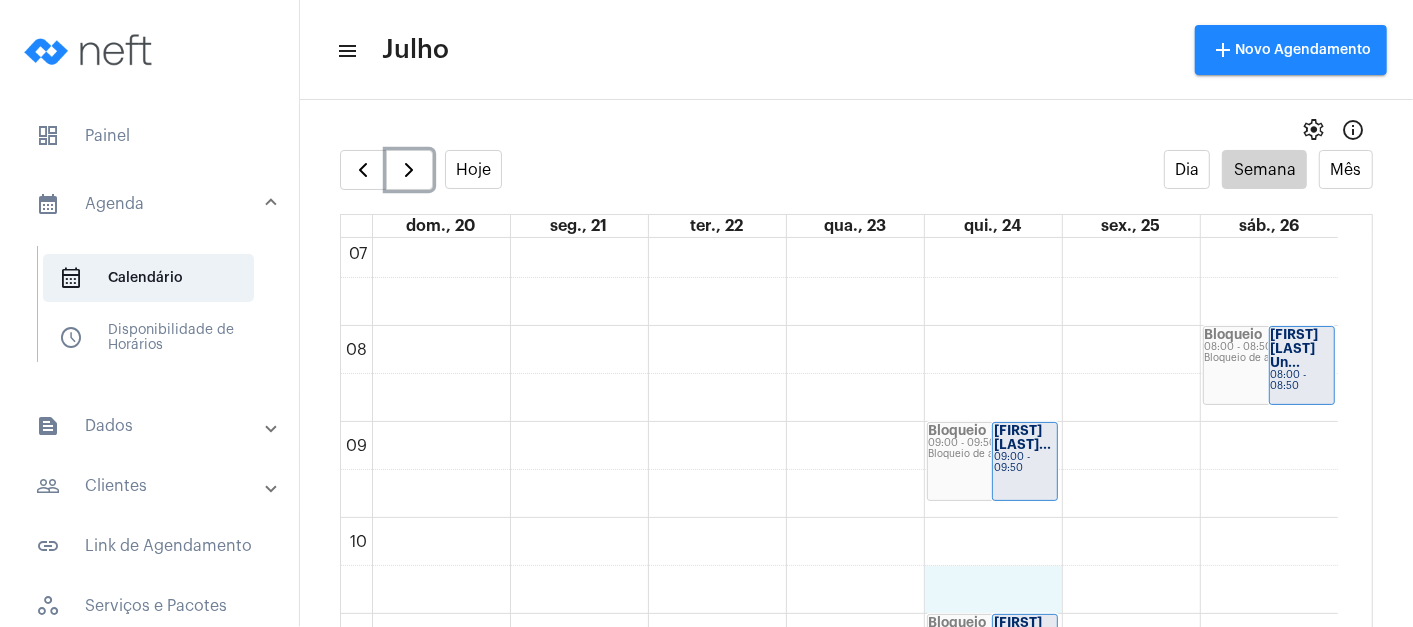 click on "00 01 02 03 04 05 06 07 08 09 10 11 12 13 14 15 16 17 18 19 20 21 22 23
Bloqueio
13:00 - 13:50
Bloqueio de agenda
[LAST] [LAST]...
13:00 - 13:50
Bloqueio
15:00 - 15:50
Bloqueio de agenda
MIGUEL FIM BONE...
15:00 - 15:50
Bloqueio
16:00 - 16:50
Bloqueio de agenda
[FIRST] [LAST]...
16:00 - 16:50
Bloqueio
09:00 - 09:50
Bloqueio de agenda
[FIRST] [LAST]...
09:00 - 09:50
Bloqueio
11:00 - 11:50
Bloqueio de agenda" 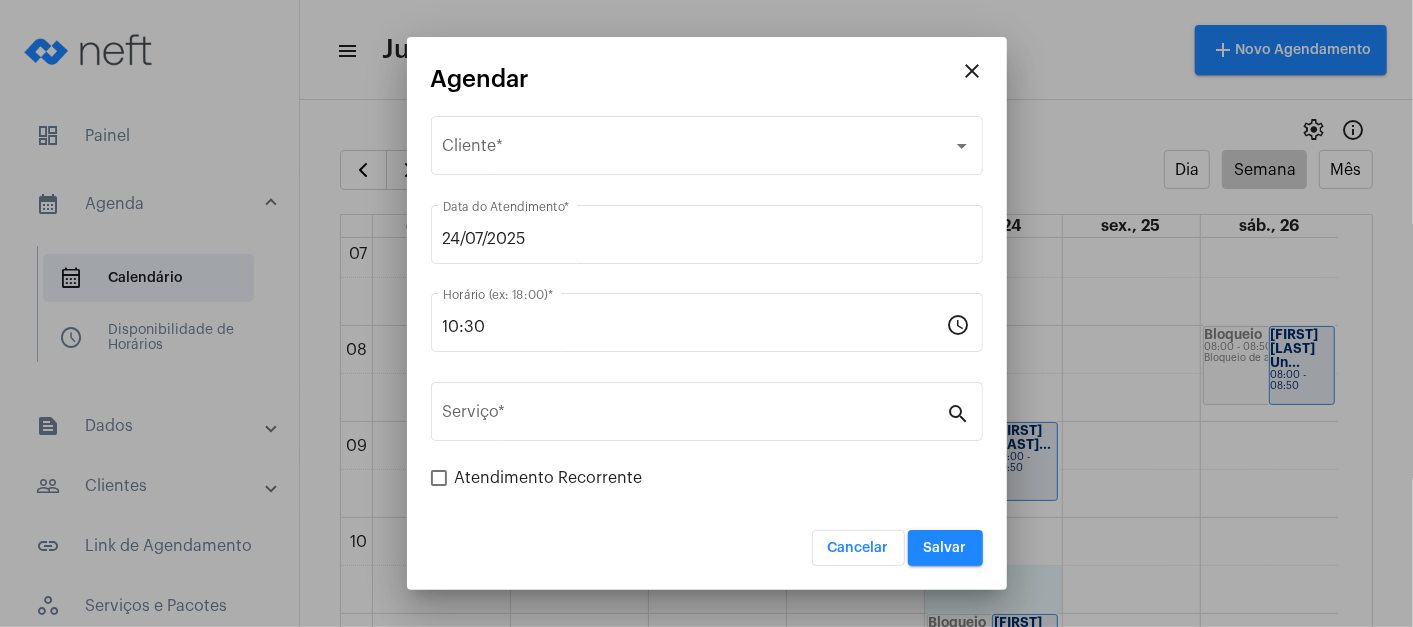 click on "close" at bounding box center (973, 71) 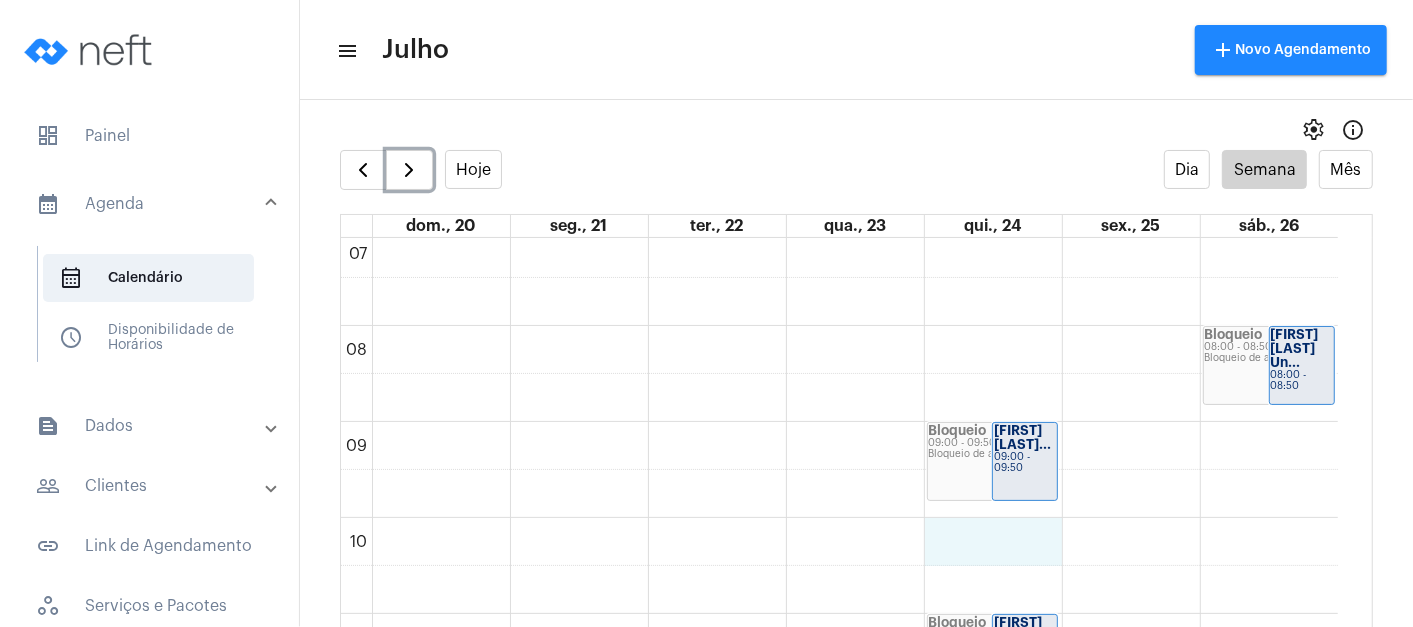 click on "00 01 02 03 04 05 06 07 08 09 10 11 12 13 14 15 16 17 18 19 20 21 22 23
Bloqueio
13:00 - 13:50
Bloqueio de agenda
[LAST] [LAST]...
13:00 - 13:50
Bloqueio
15:00 - 15:50
Bloqueio de agenda
MIGUEL FIM BONE...
15:00 - 15:50
Bloqueio
16:00 - 16:50
Bloqueio de agenda
[FIRST] [LAST]...
16:00 - 16:50
Bloqueio
09:00 - 09:50
Bloqueio de agenda
[FIRST] [LAST]...
09:00 - 09:50
Bloqueio
11:00 - 11:50
Bloqueio de agenda" 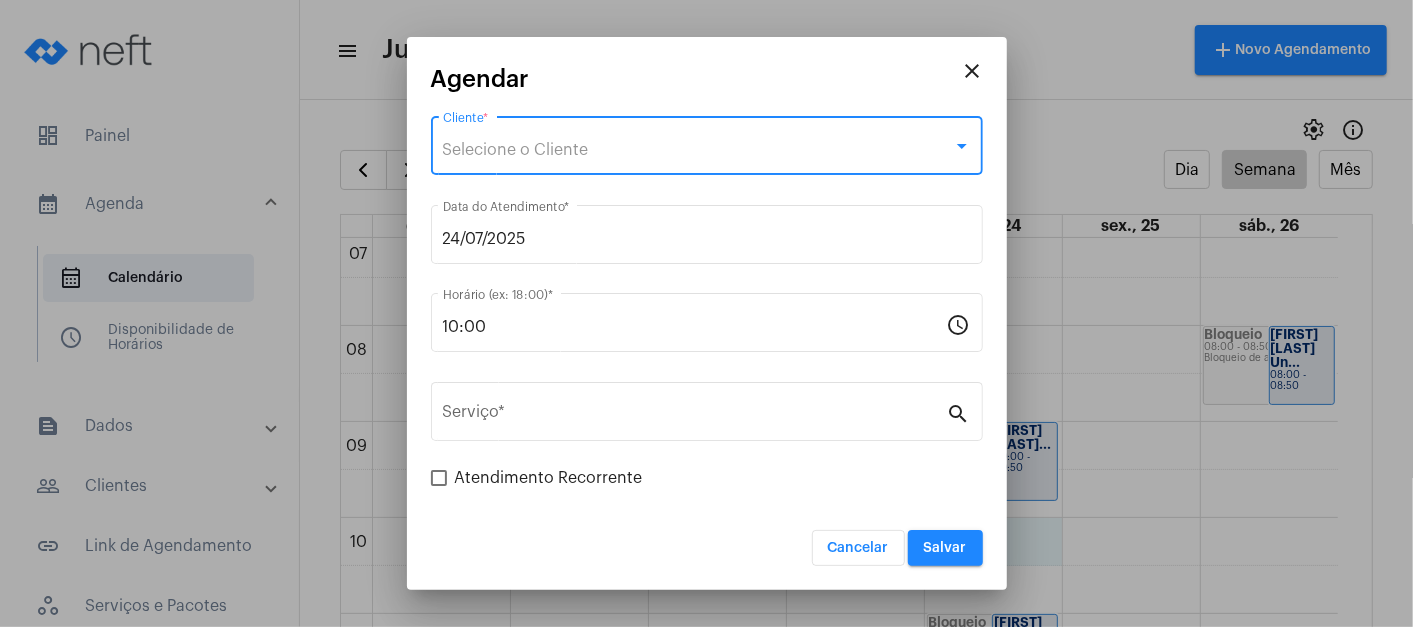 click on "Selecione o Cliente" at bounding box center (698, 150) 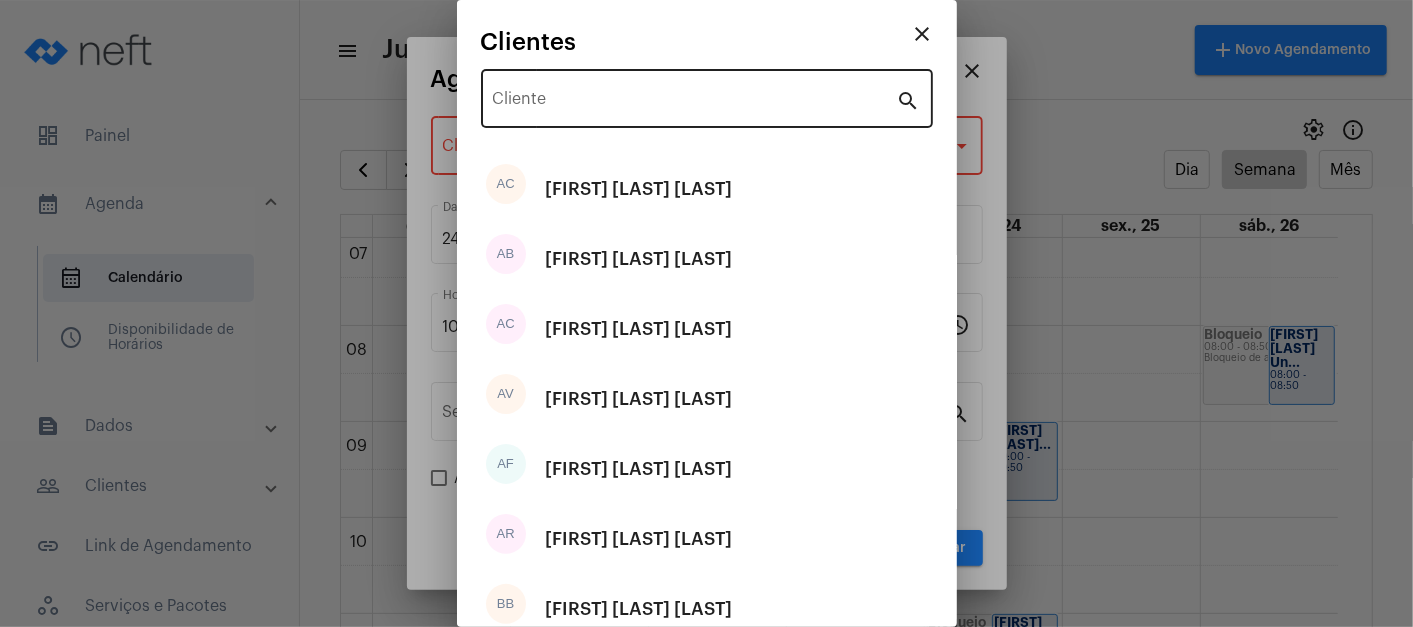click on "Cliente" at bounding box center [695, 96] 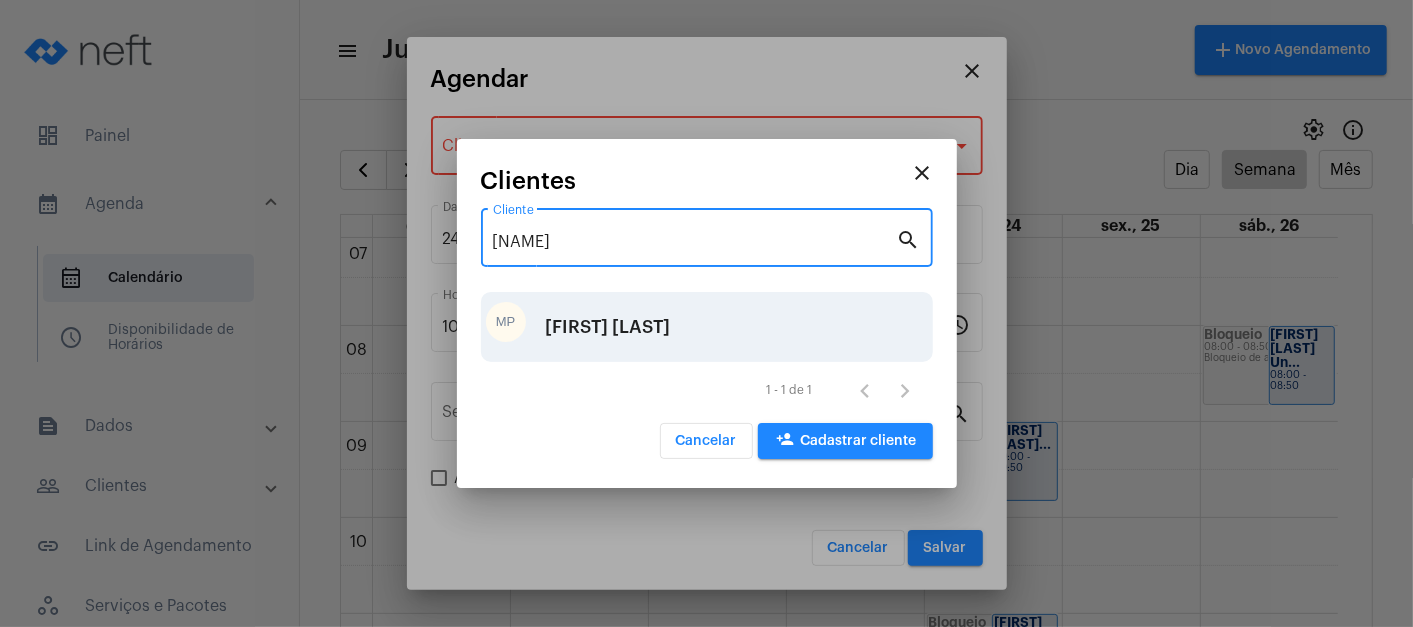 type on "[NAME]" 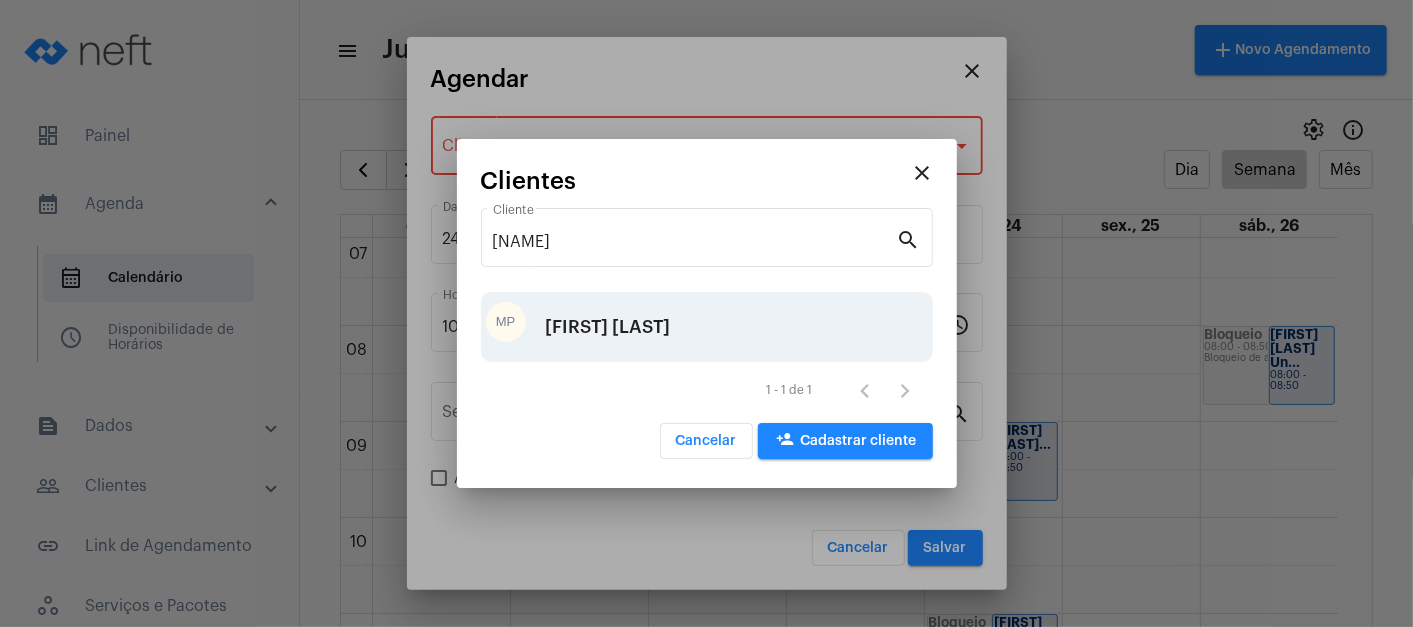 click on "[FIRST] [LAST]" at bounding box center [608, 327] 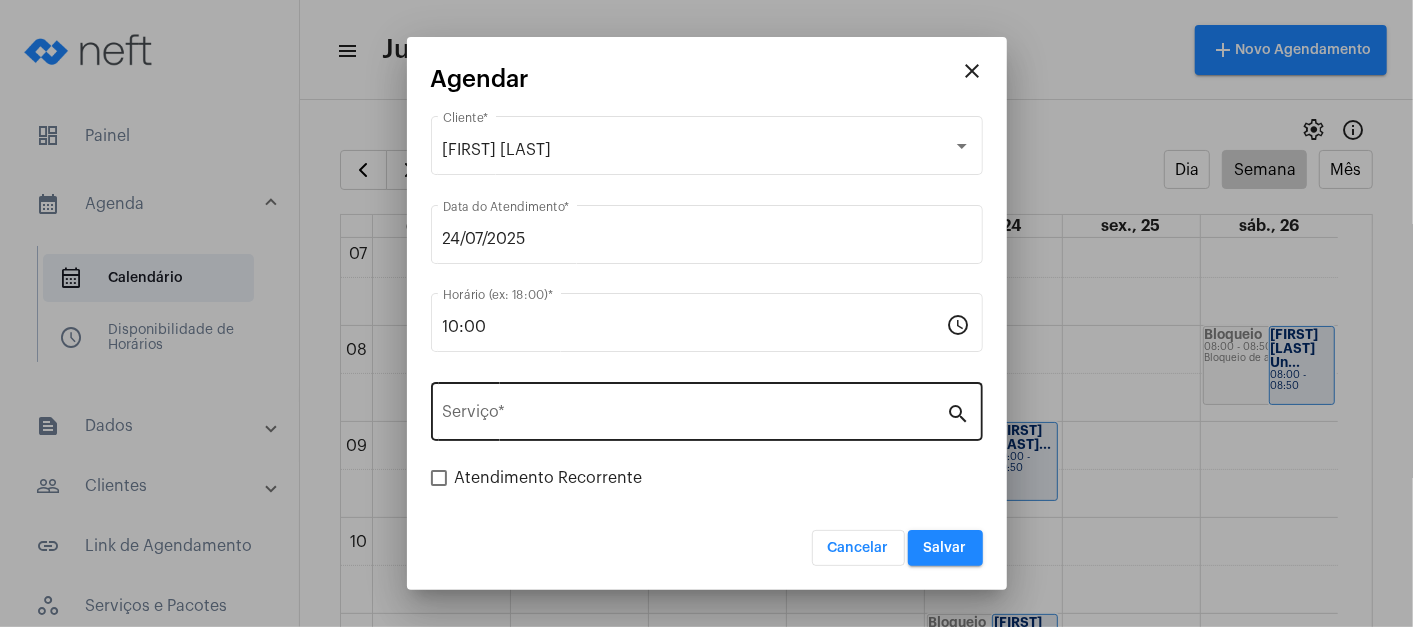 click on "Serviço  *" at bounding box center (695, 409) 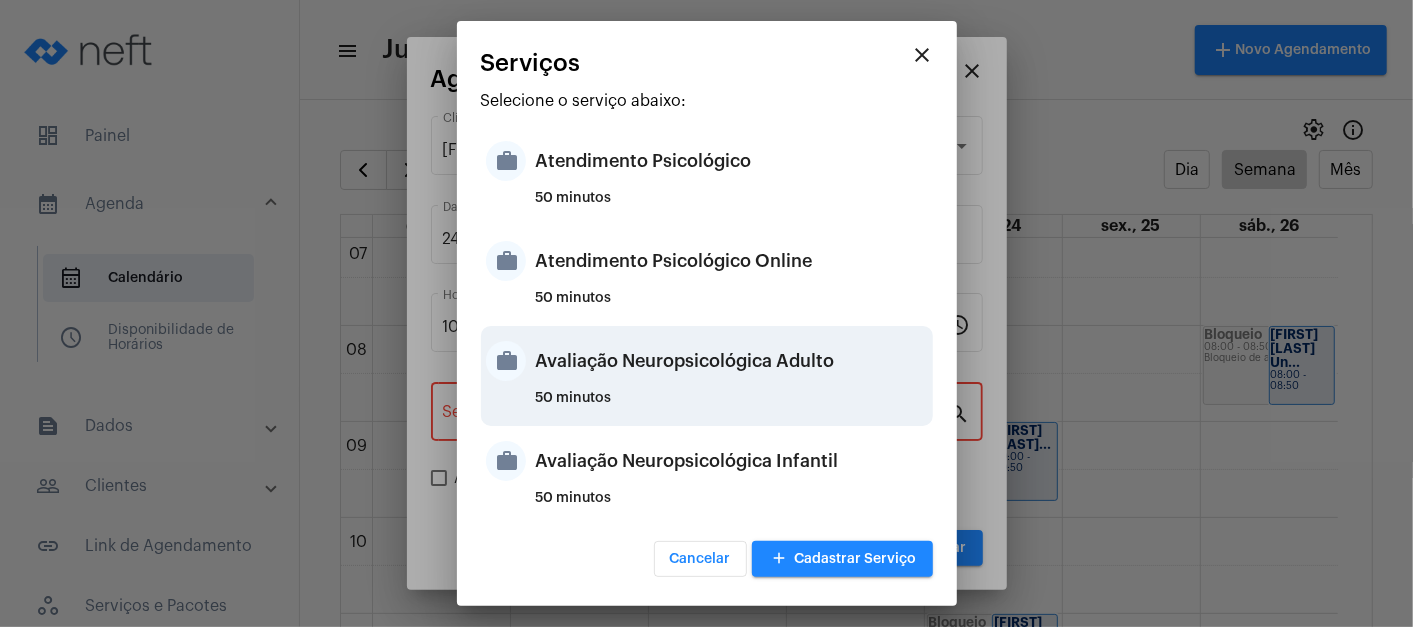 click on "50 minutos" at bounding box center [732, 406] 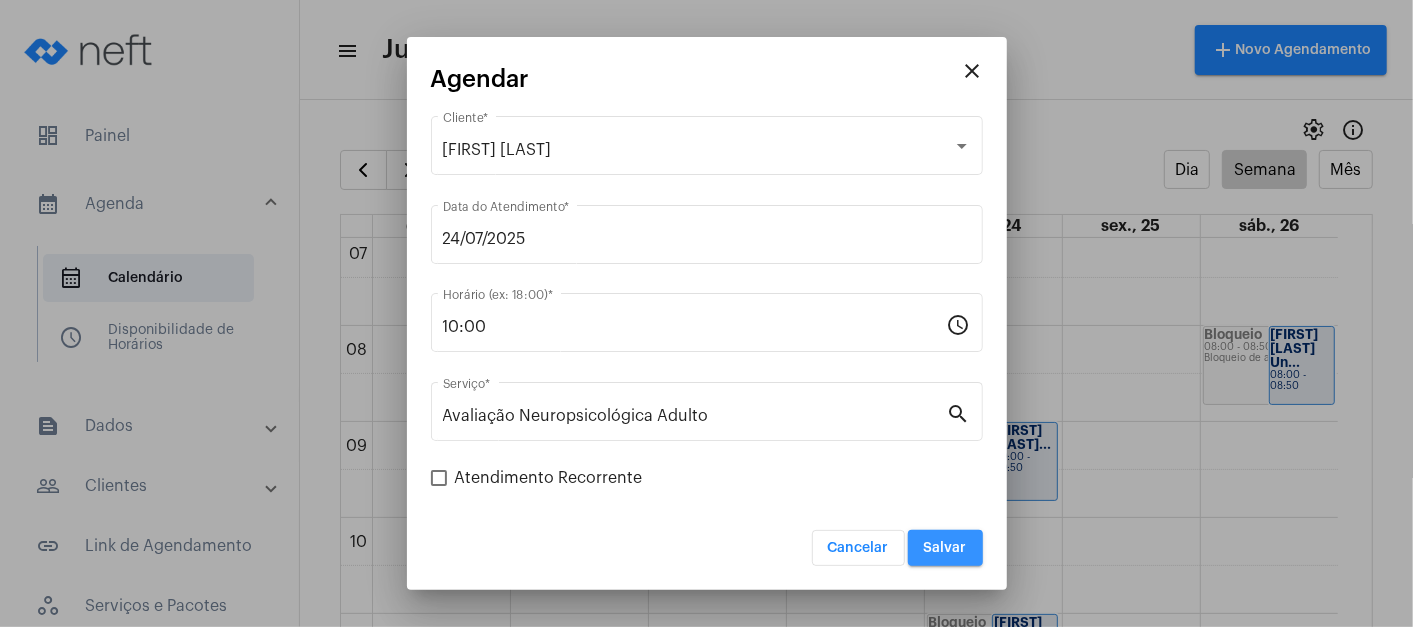 click on "Salvar" at bounding box center [945, 548] 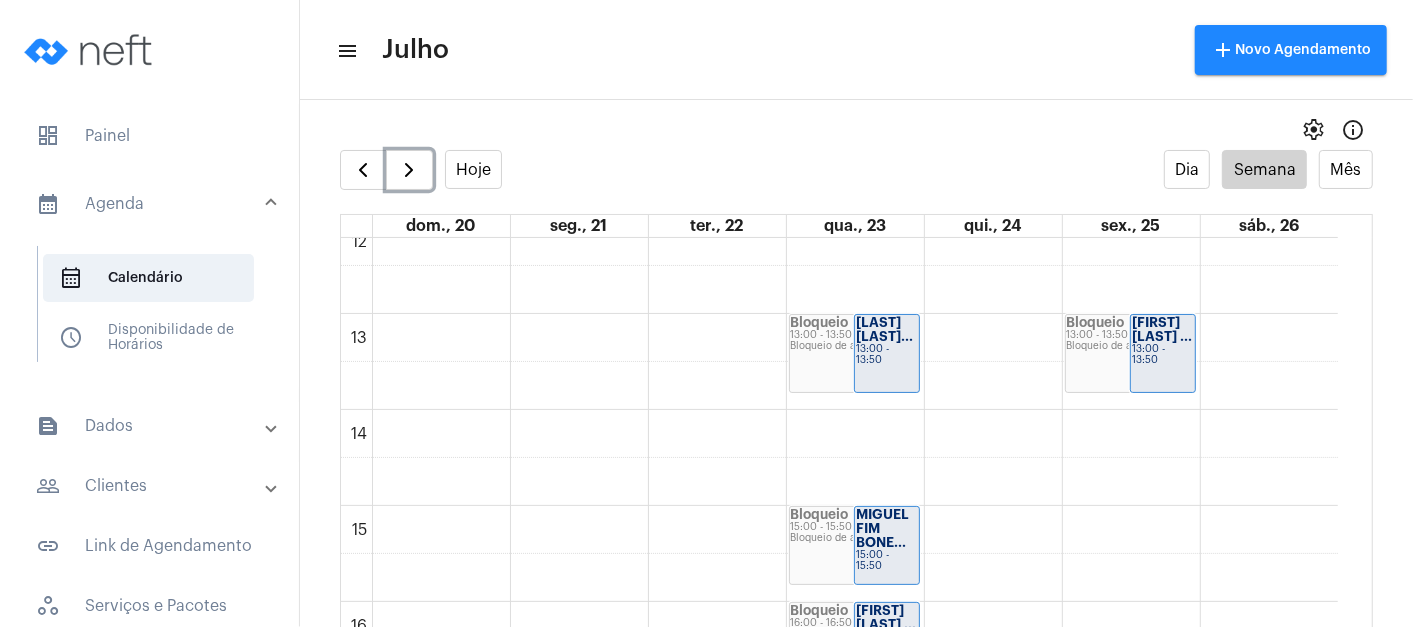 scroll, scrollTop: 1177, scrollLeft: 0, axis: vertical 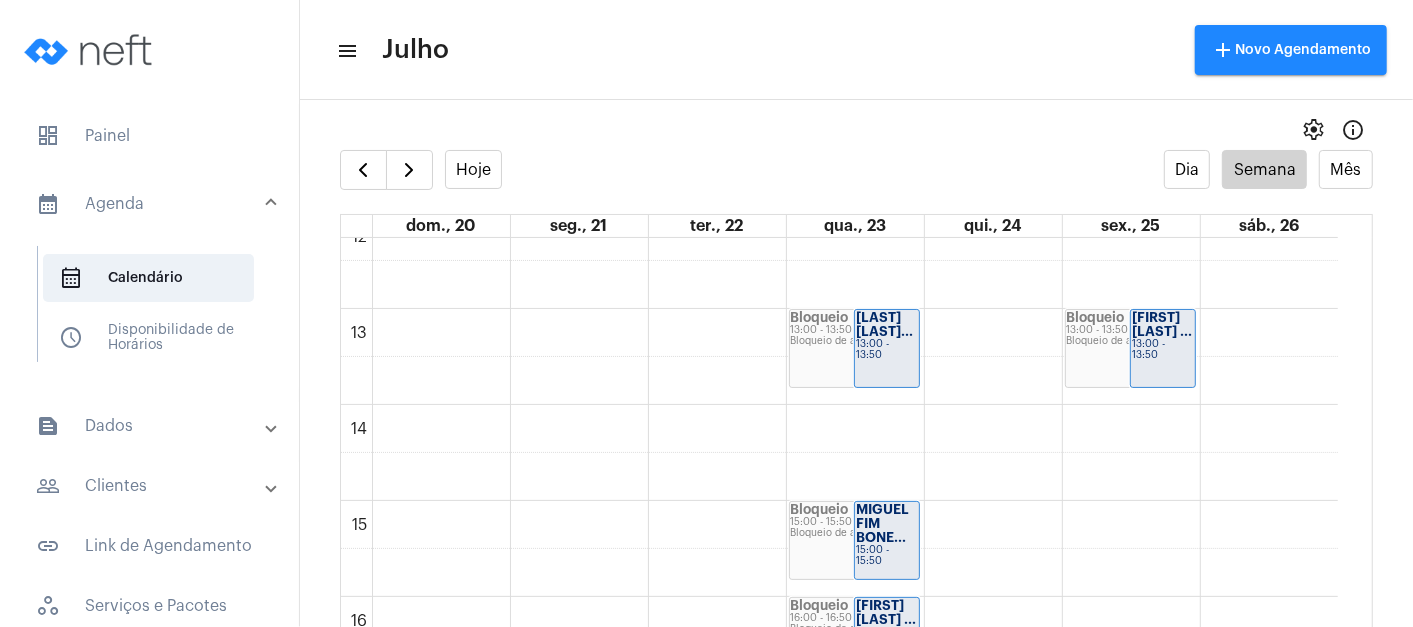 click on "text_snippet_outlined  Dados" at bounding box center [155, 426] 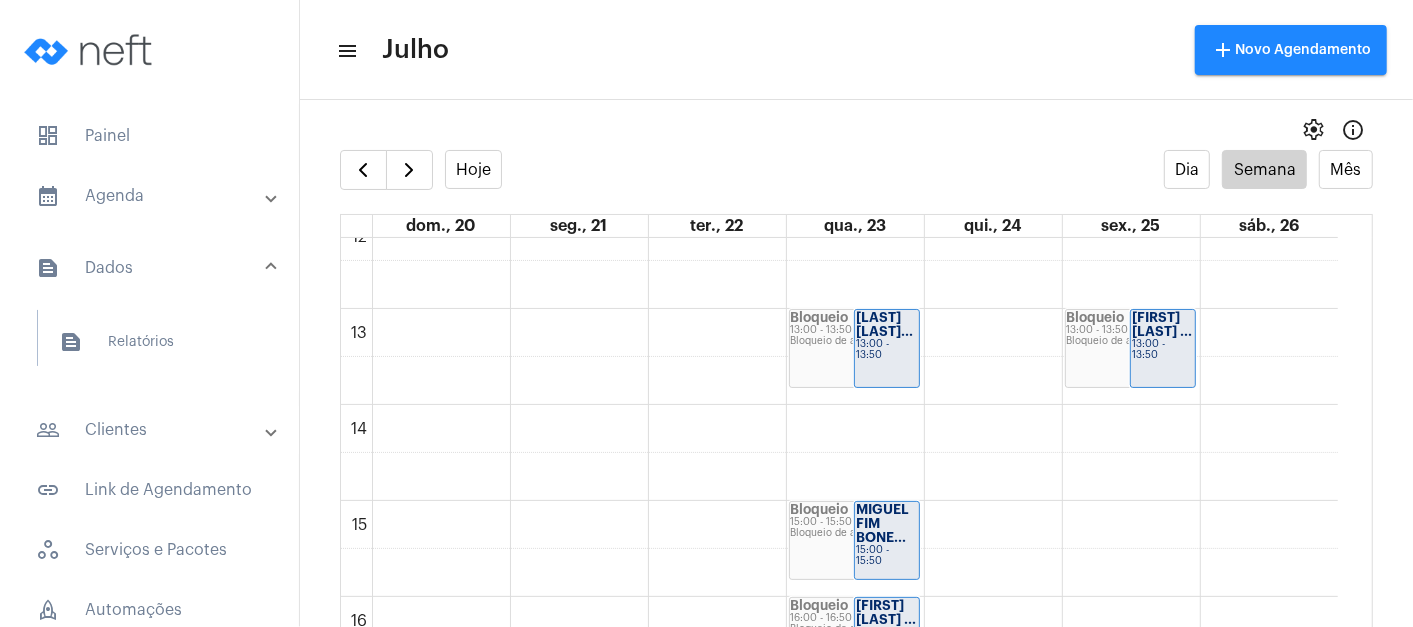 click on "people_outline  Clientes" at bounding box center [155, 430] 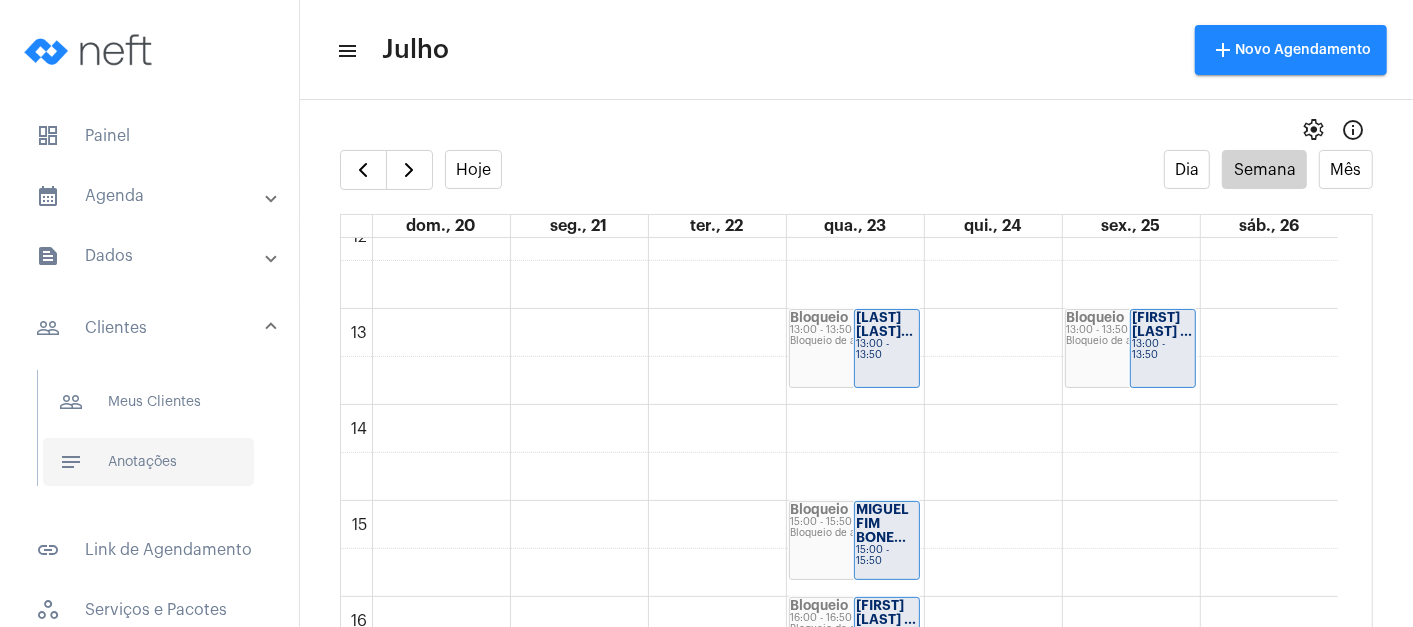 click on "notes  Anotações" at bounding box center [148, 462] 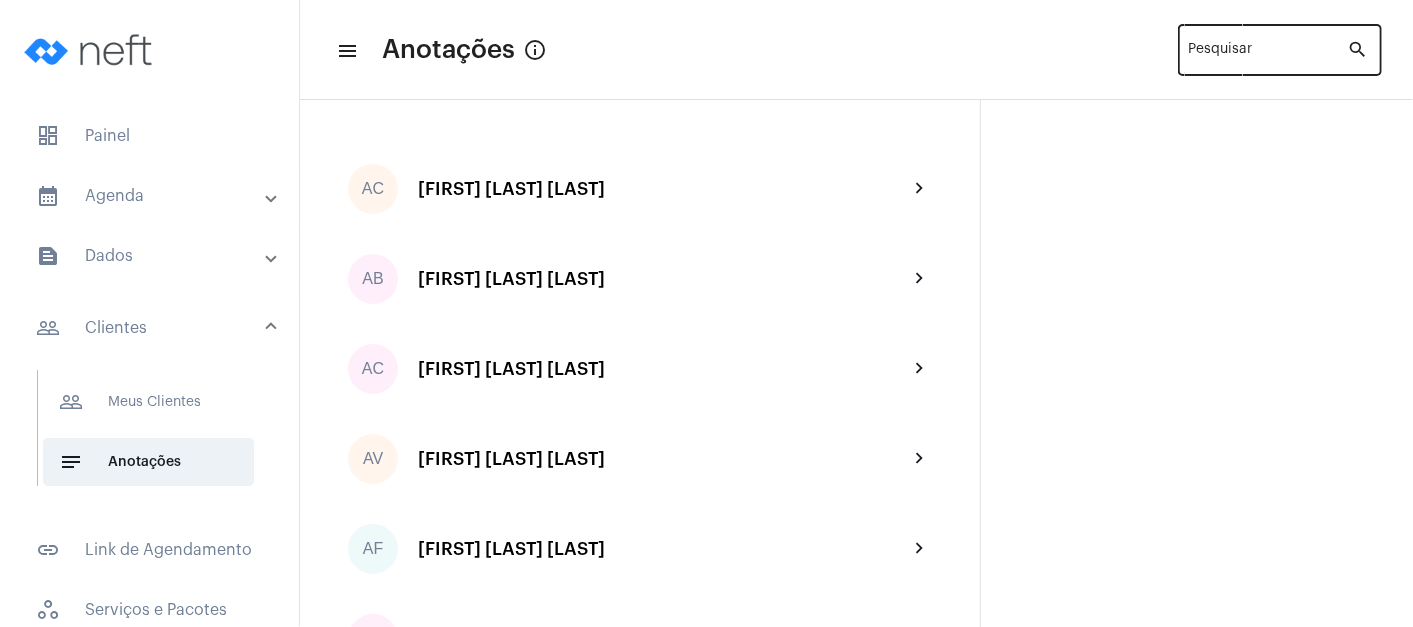 click on "Pesquisar" at bounding box center [1268, 54] 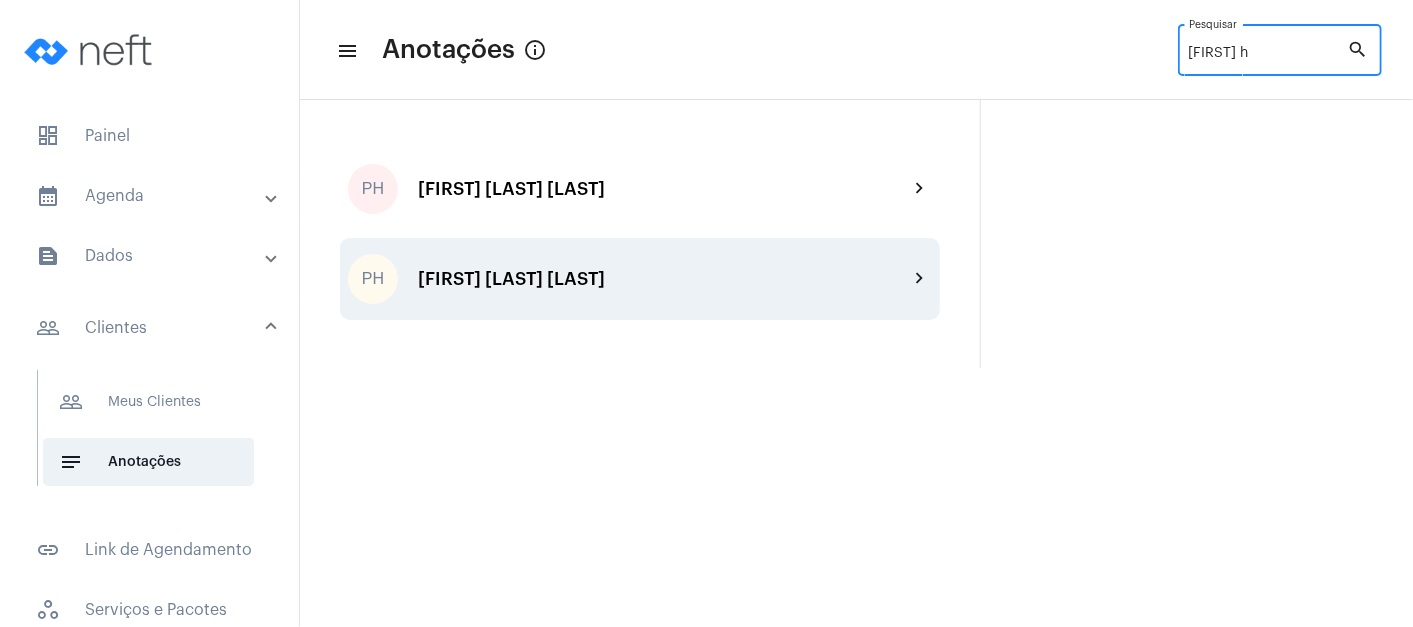 type on "[FIRST] h" 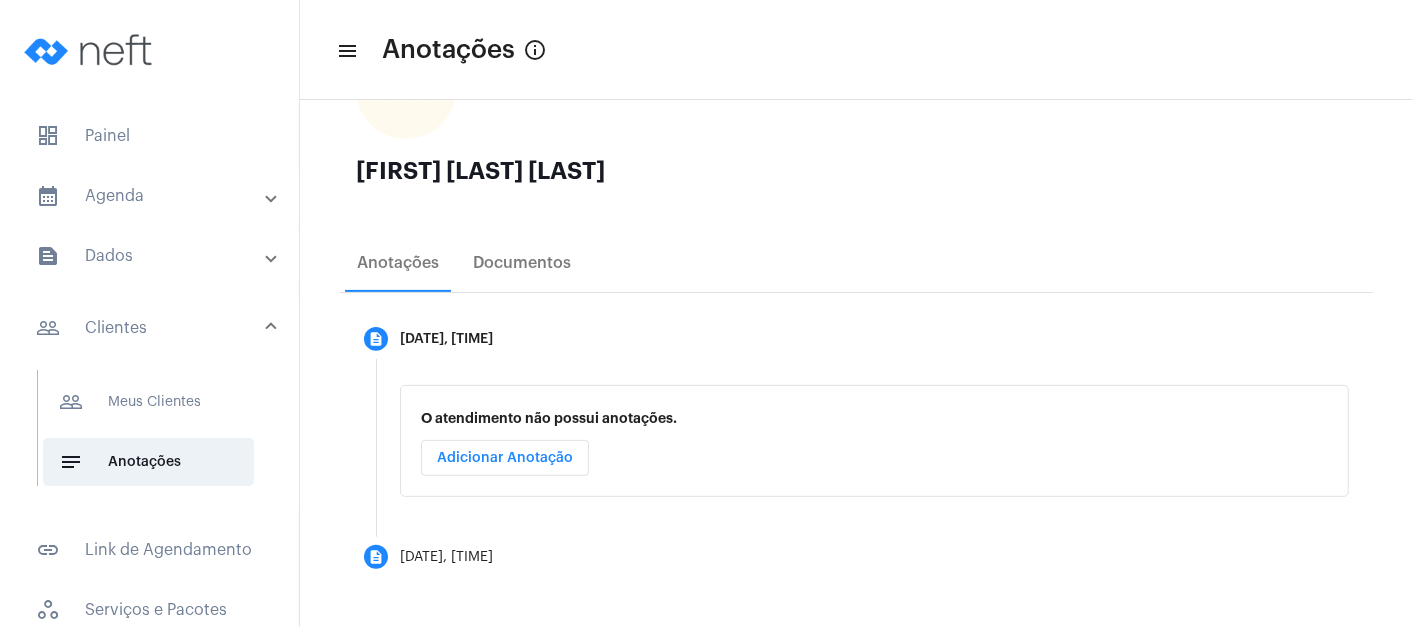 scroll, scrollTop: 194, scrollLeft: 0, axis: vertical 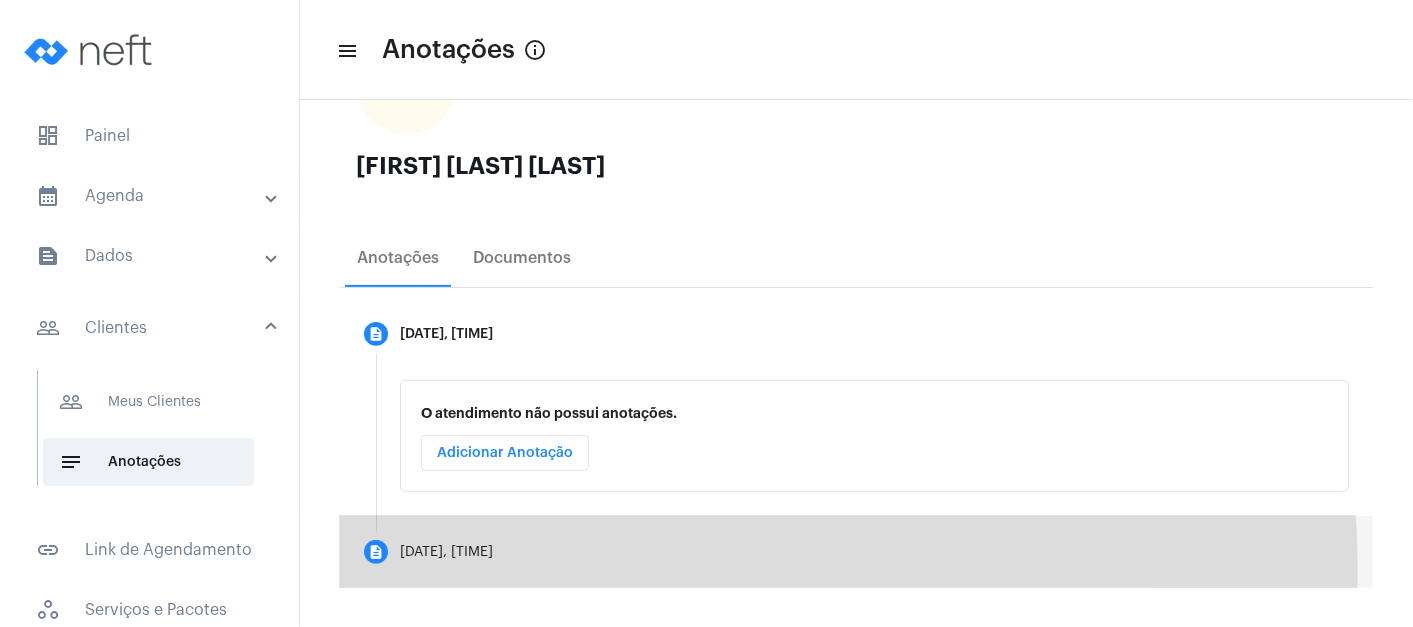 click on "description [DATE], [TIME]" at bounding box center (856, 552) 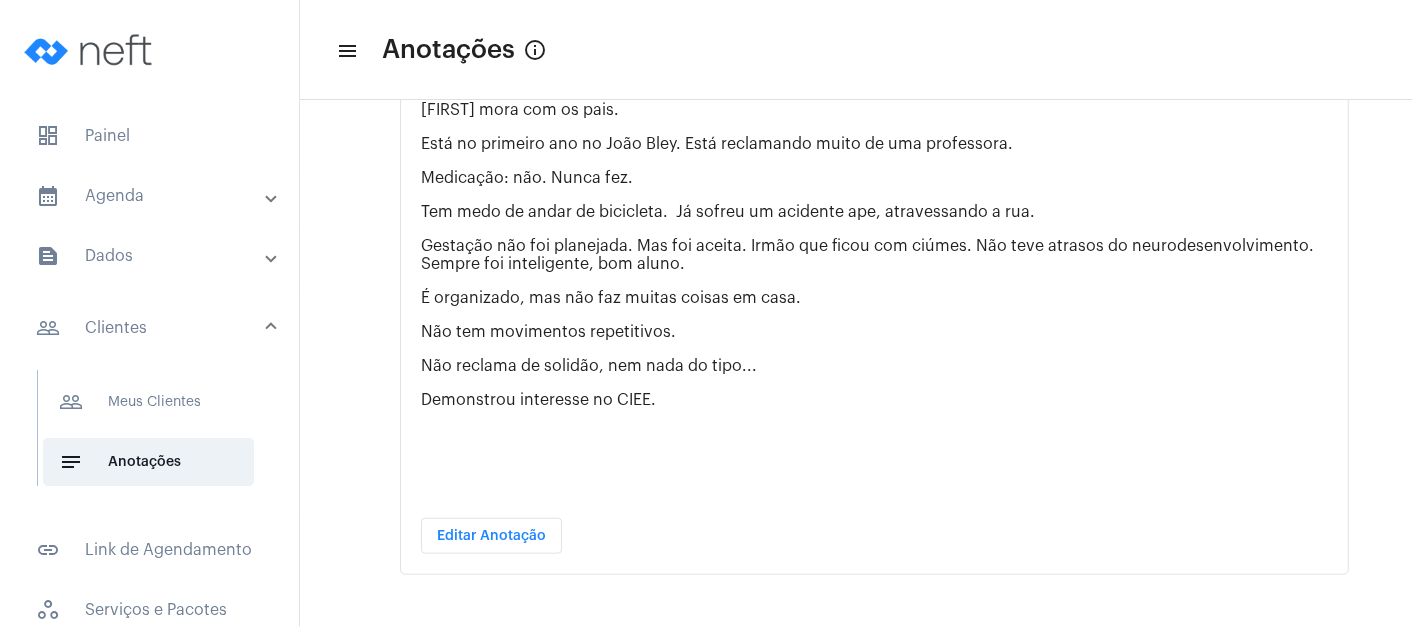 scroll, scrollTop: 878, scrollLeft: 0, axis: vertical 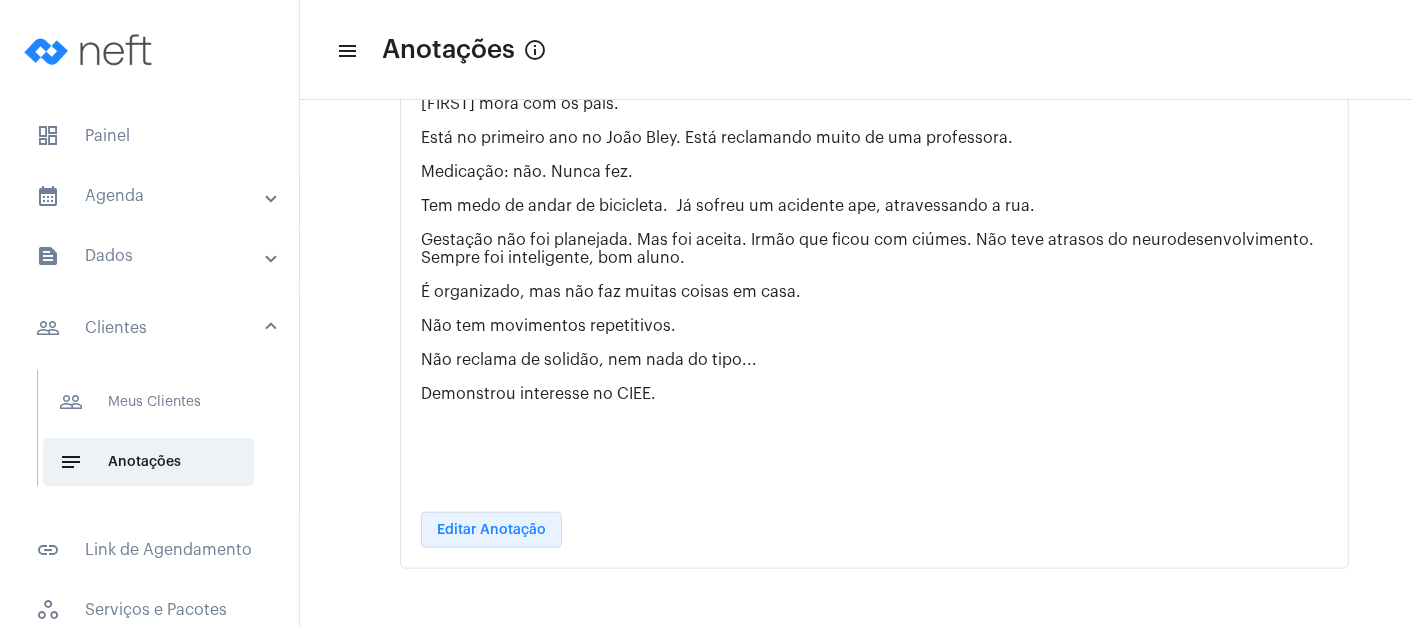 click on "Editar Anotação" at bounding box center (491, 530) 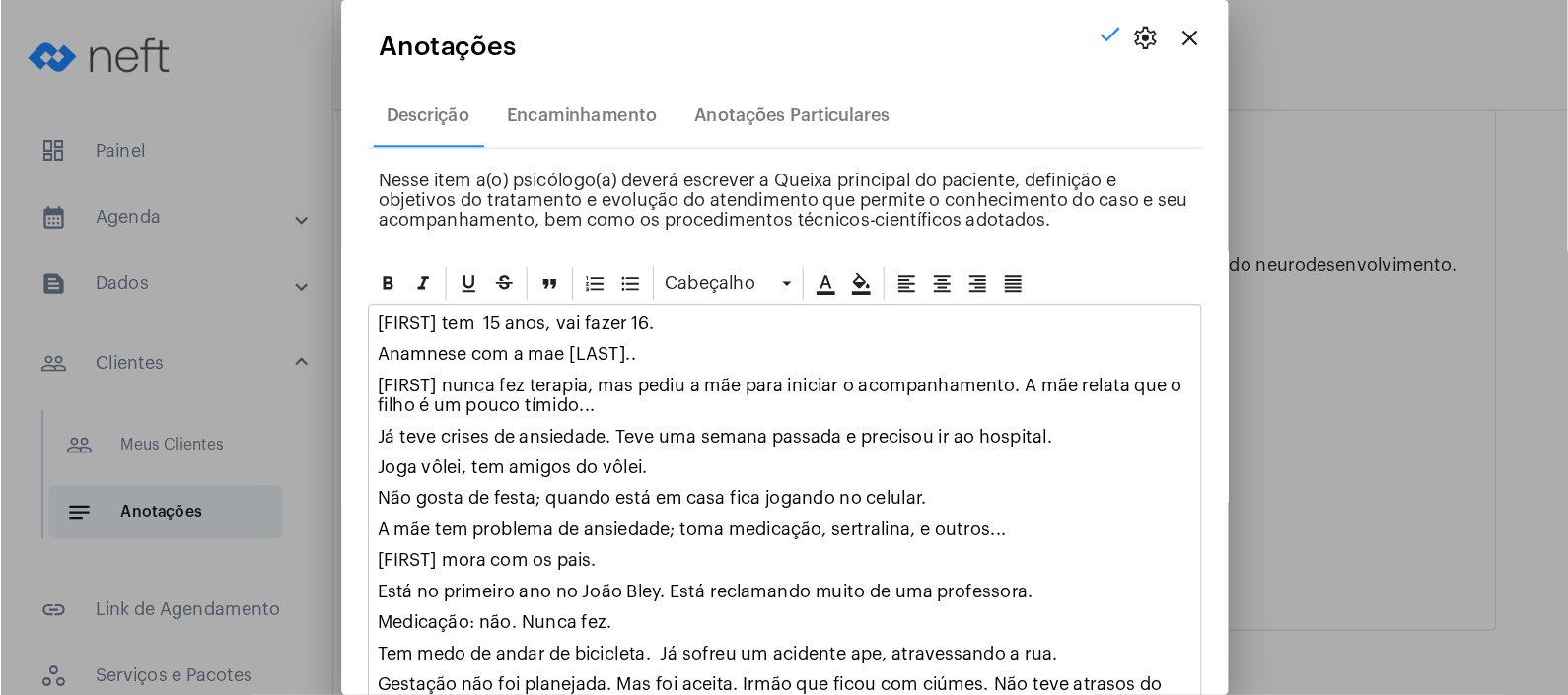 scroll, scrollTop: 276, scrollLeft: 0, axis: vertical 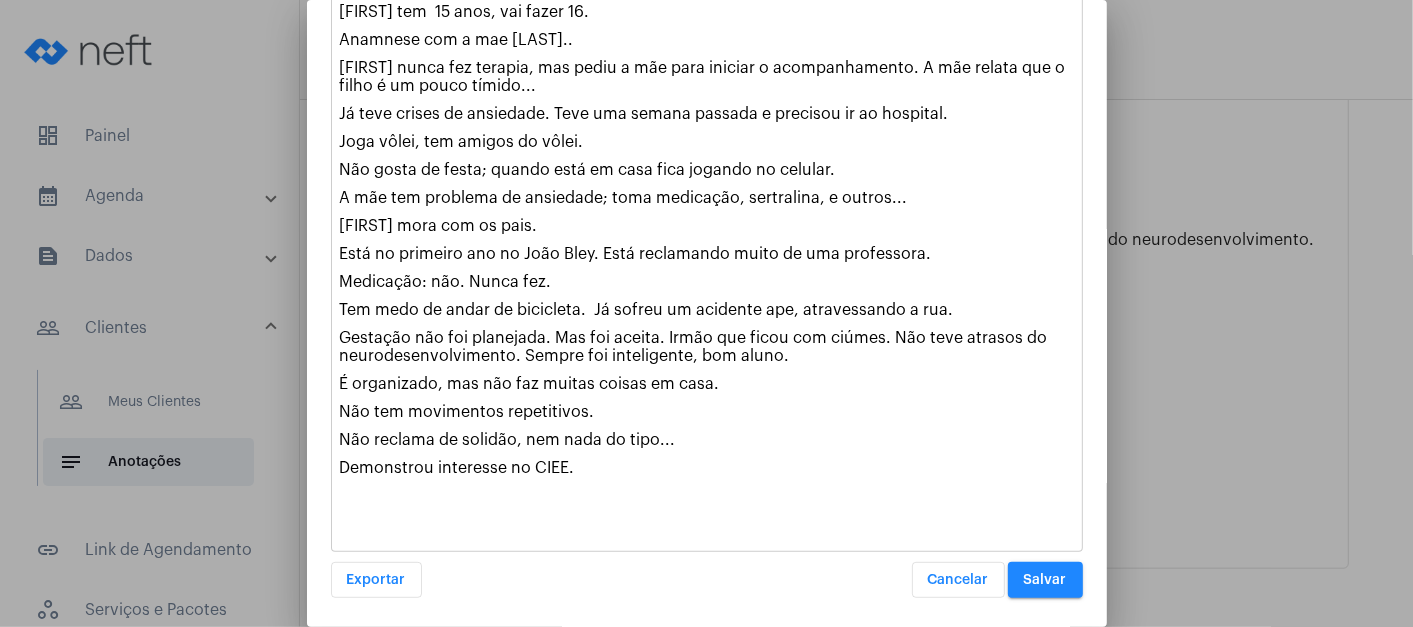 click 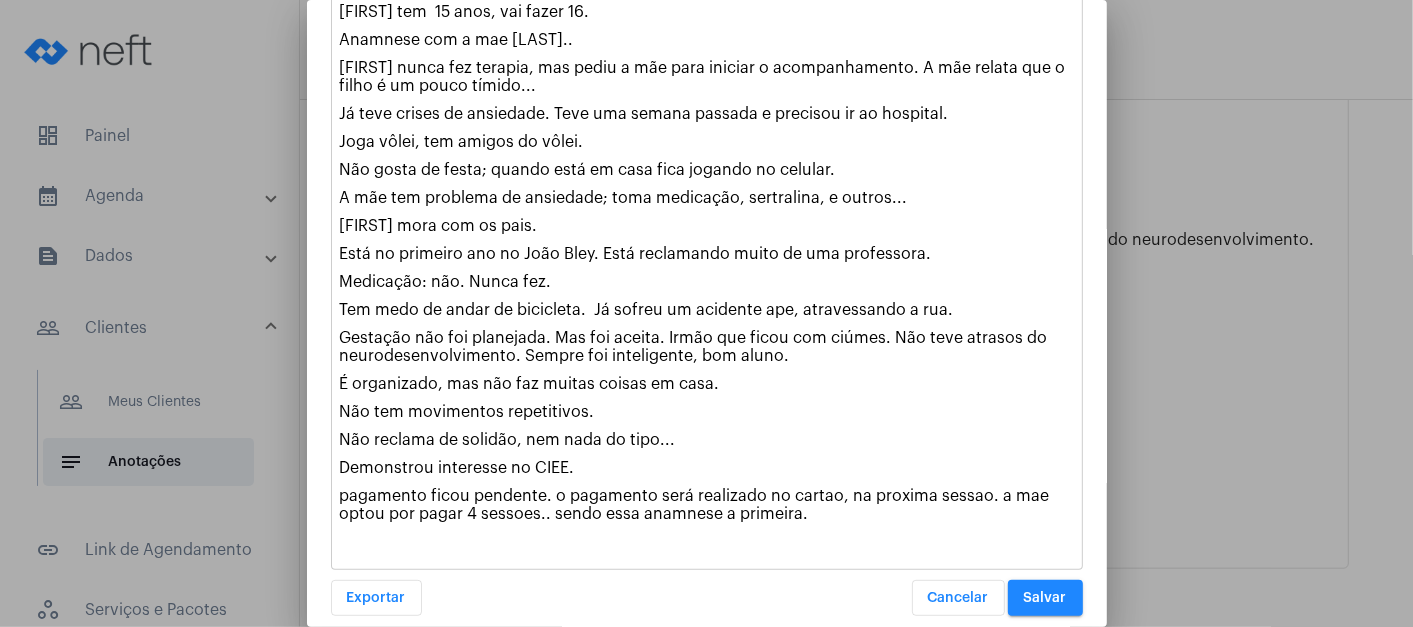 click on "[FIRST] tem  15 anos, vai fazer 16.  Anamnese com a mae [LAST].. [FIRST] nunca fez terapia, mas pediu a mãe para iniciar o acompanhamento. A mãe relata que o filho é um pouco tímido... Já teve crises de ansiedade. Teve uma semana passada e precisou ir ao hospital. Joga vôlei, tem amigos do vôlei. Não gosta de festa; quando está em casa fica jogando no celular. A mãe tem problema de ansiedade; toma medicação, sertralina, e outros... [FIRST] mora com os pais. Está no primeiro ano no João Bley. Está reclamando muito de uma professora. Medicação: não. Nunca fez. Tem medo de andar de bicicleta.  Já sofreu um acidente ape, atravessando a rua. Gestação não foi planejada. Mas foi aceita. Irmão que ficou com ciúmes. Não teve atrasos do neurodesenvolvimento. Sempre foi inteligente, bom aluno.  É organizado, mas não faz muitas coisas em casa. Não tem movimentos repetitivos. Não reclama de solidão, nem nada do tipo... Demonstrou interesse no CIEE." 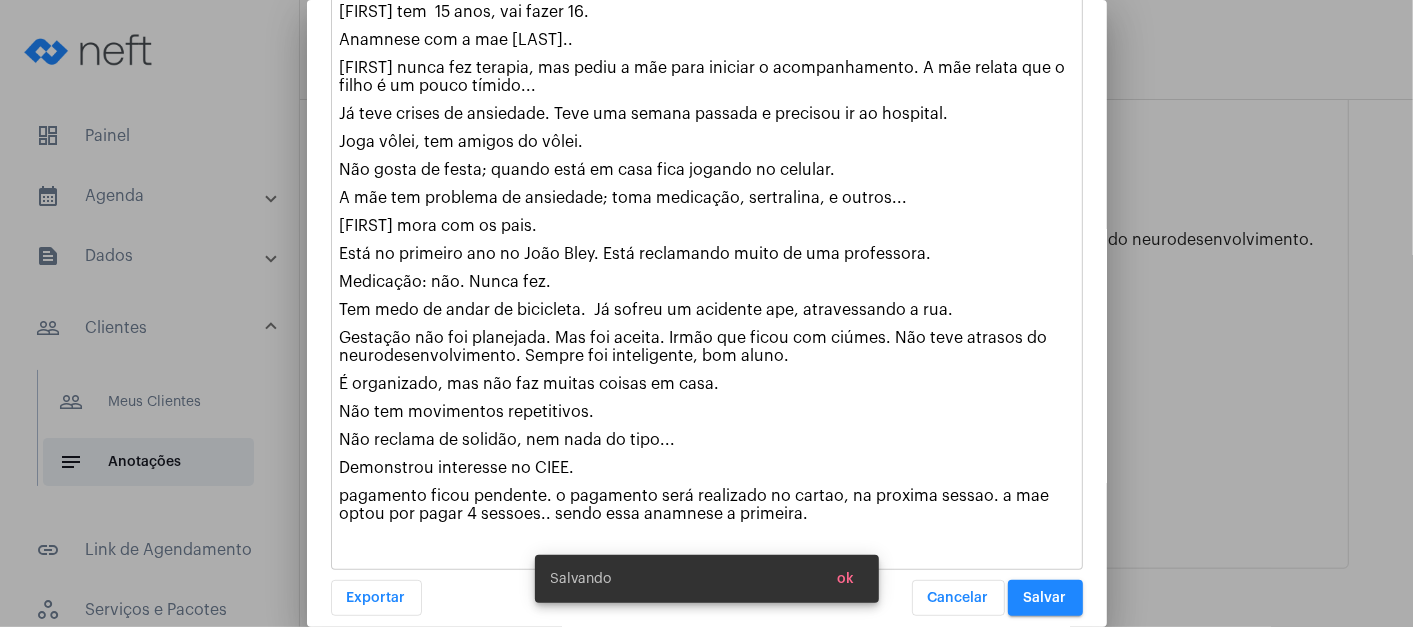 drag, startPoint x: 346, startPoint y: 491, endPoint x: 851, endPoint y: 505, distance: 505.19403 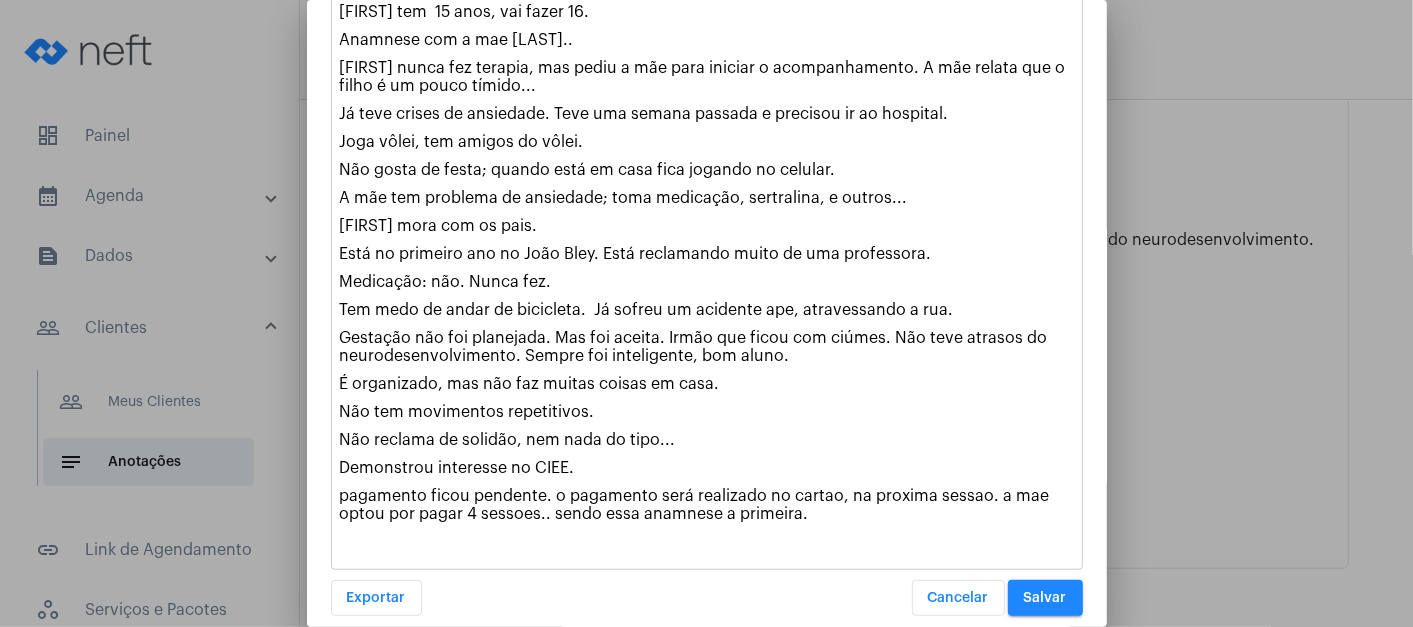 drag, startPoint x: 1403, startPoint y: 404, endPoint x: 1417, endPoint y: 197, distance: 207.47289 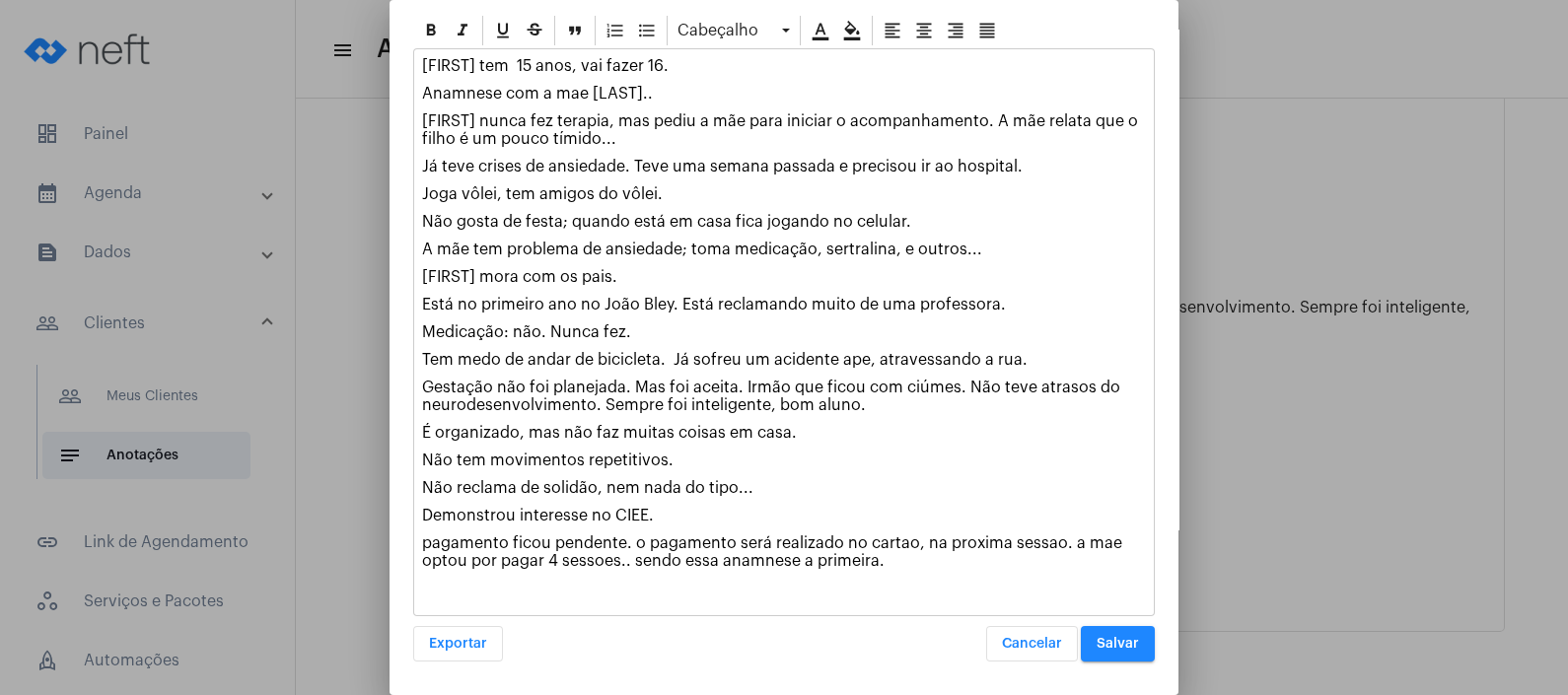 scroll, scrollTop: 767, scrollLeft: 0, axis: vertical 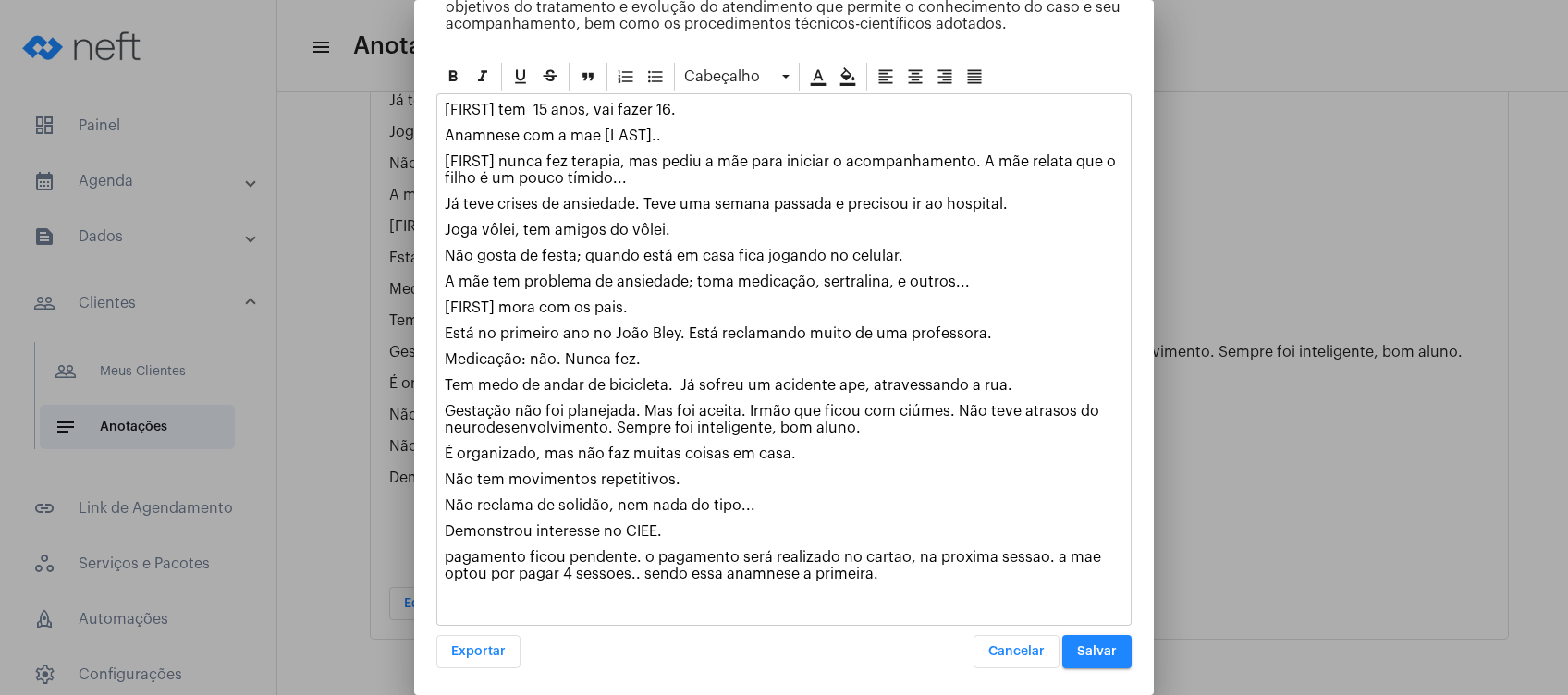 drag, startPoint x: 447, startPoint y: 560, endPoint x: 902, endPoint y: 572, distance: 455.15821 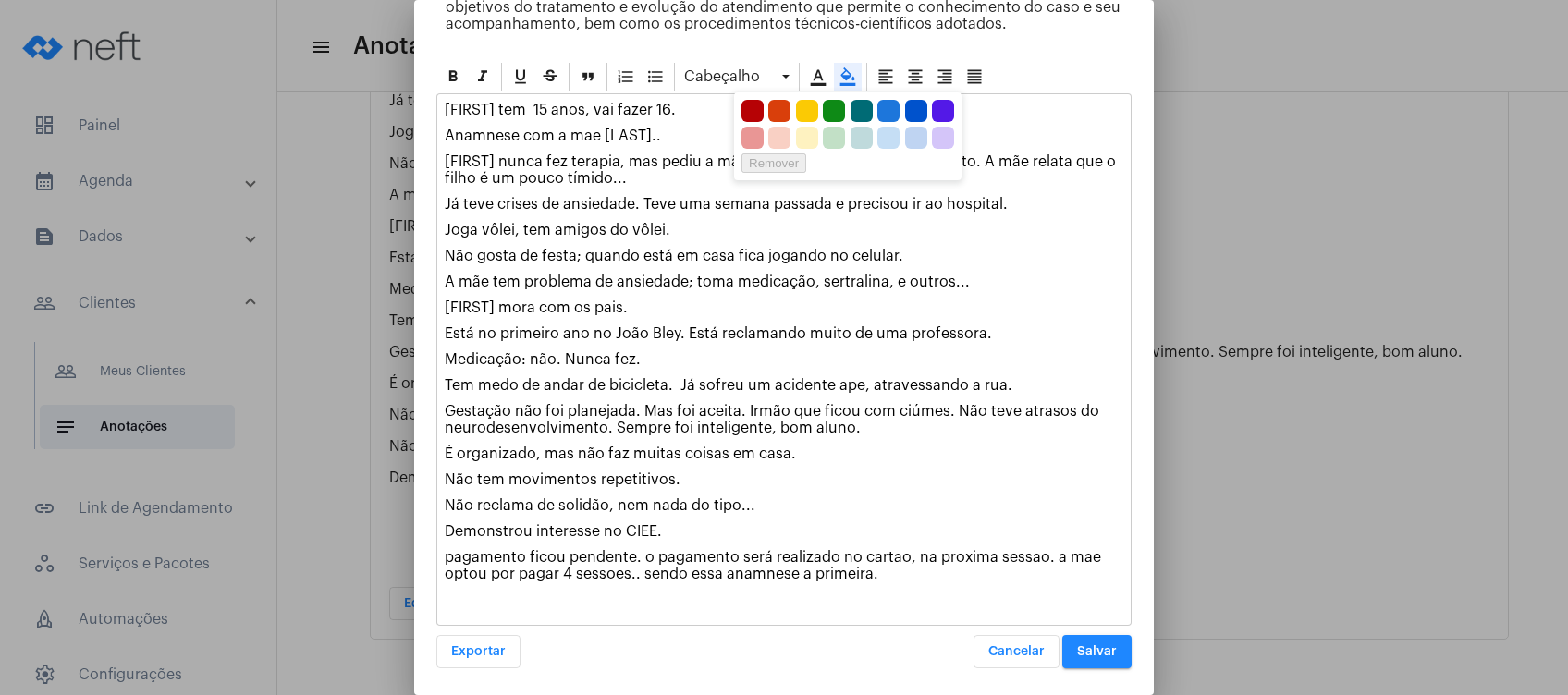 click 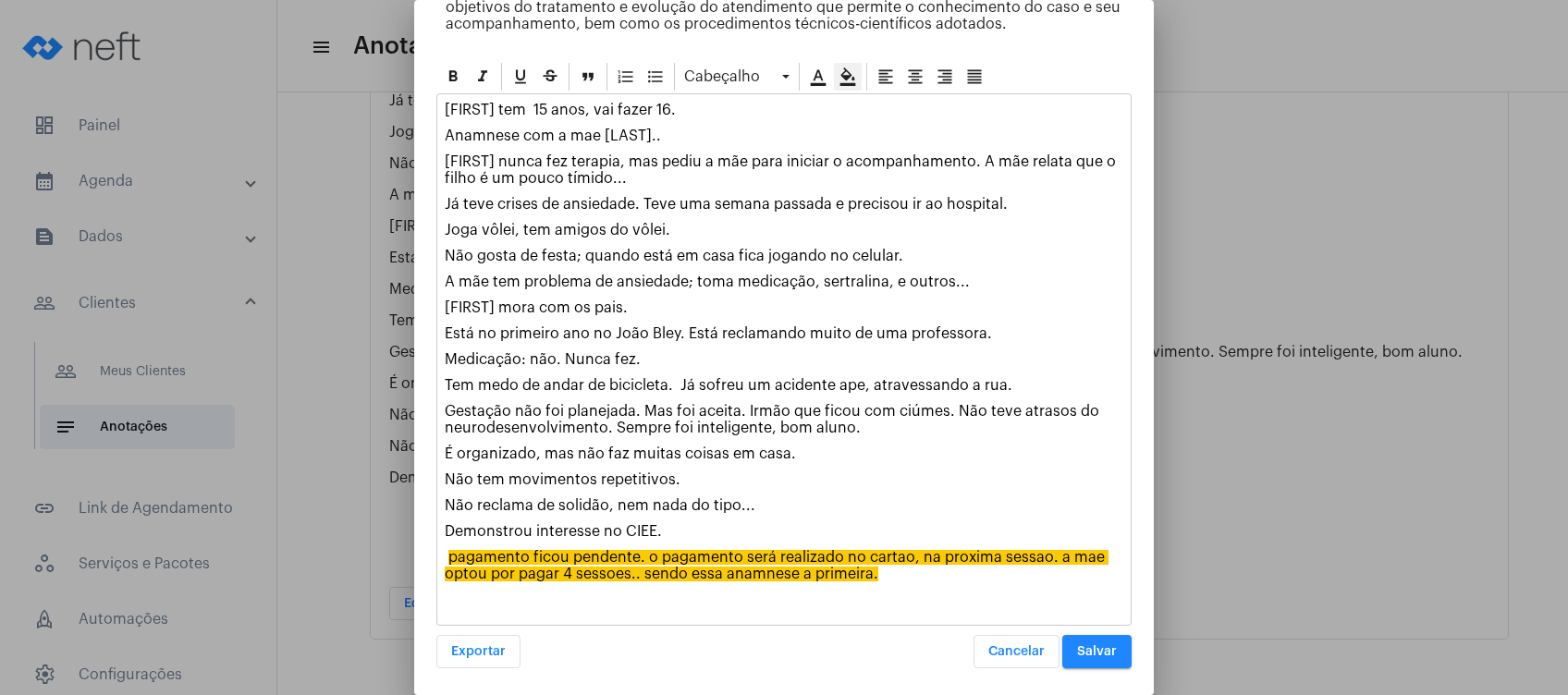 click on "Medicação: não. Nunca fez." 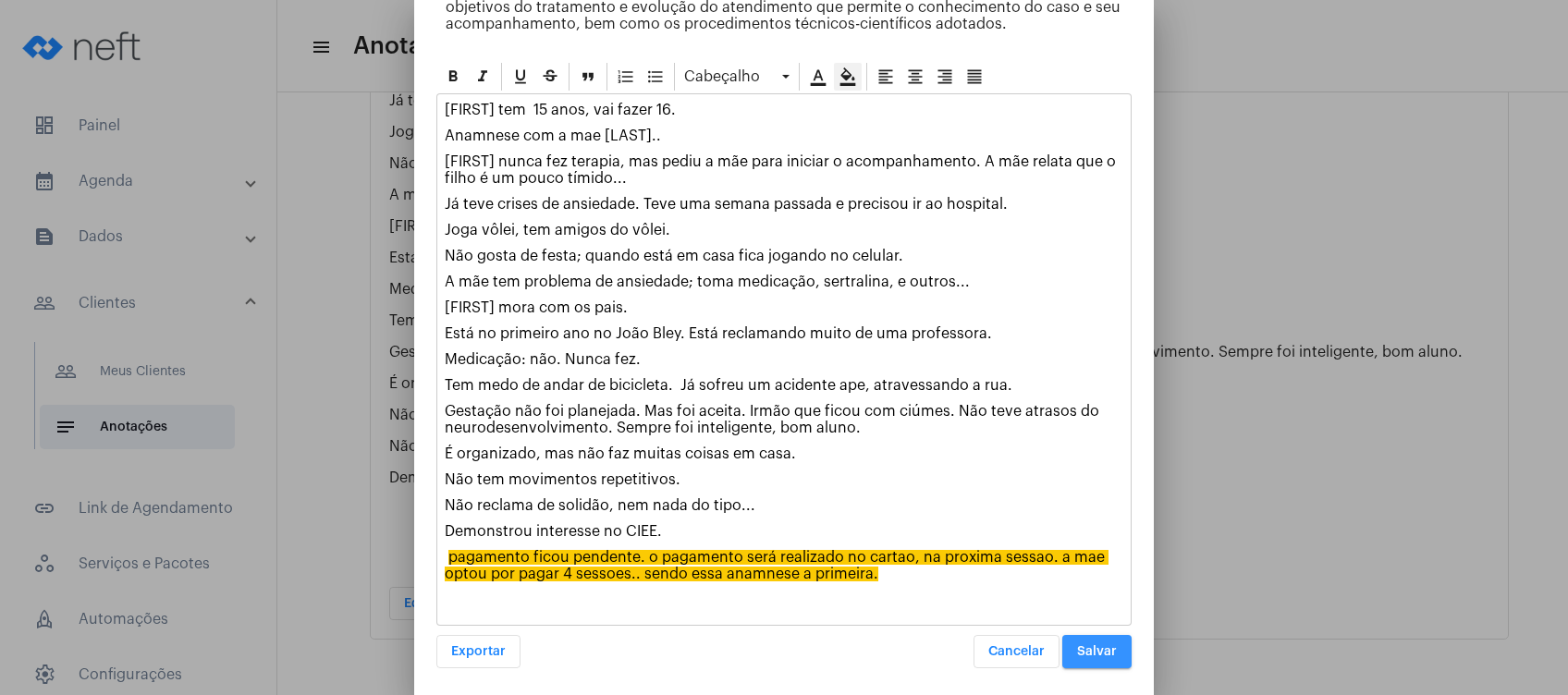 click on "Salvar" at bounding box center [1096, 652] 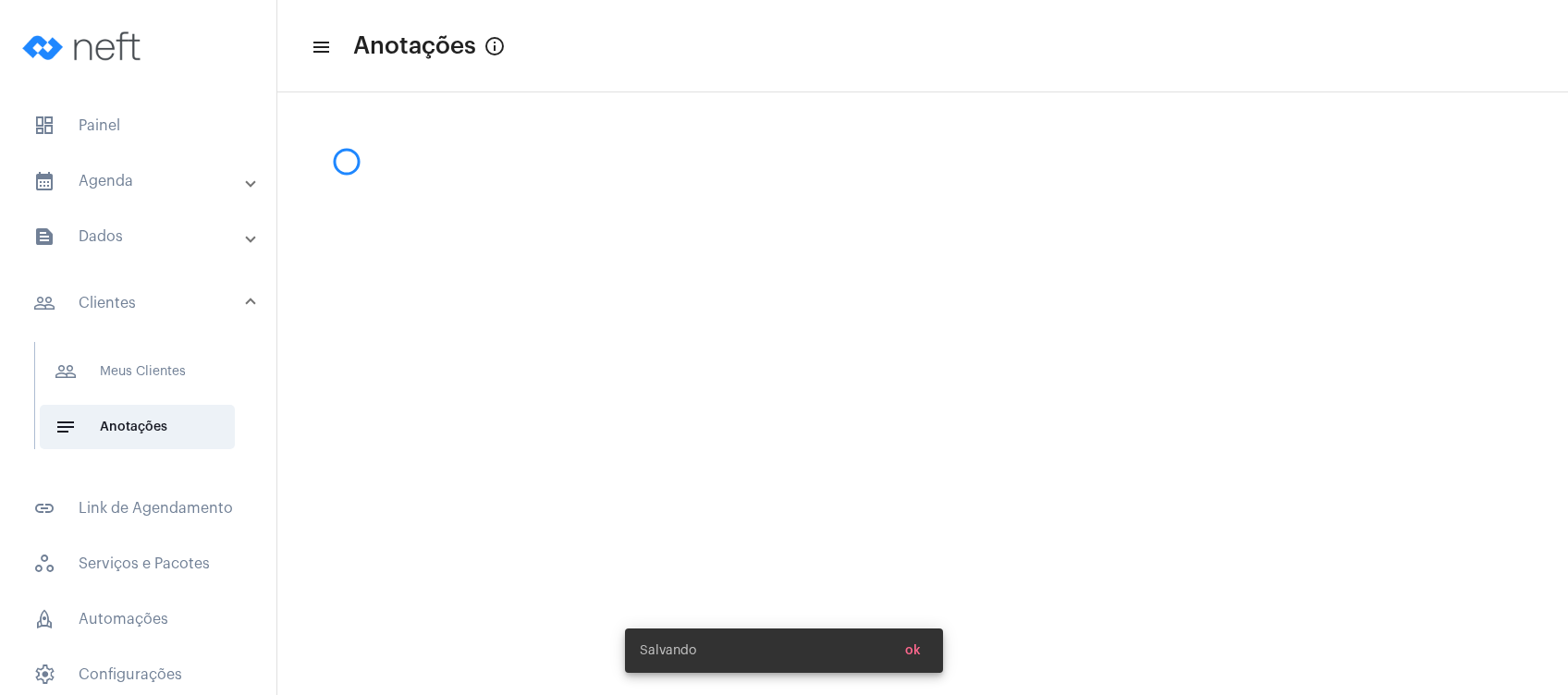 scroll, scrollTop: 0, scrollLeft: 0, axis: both 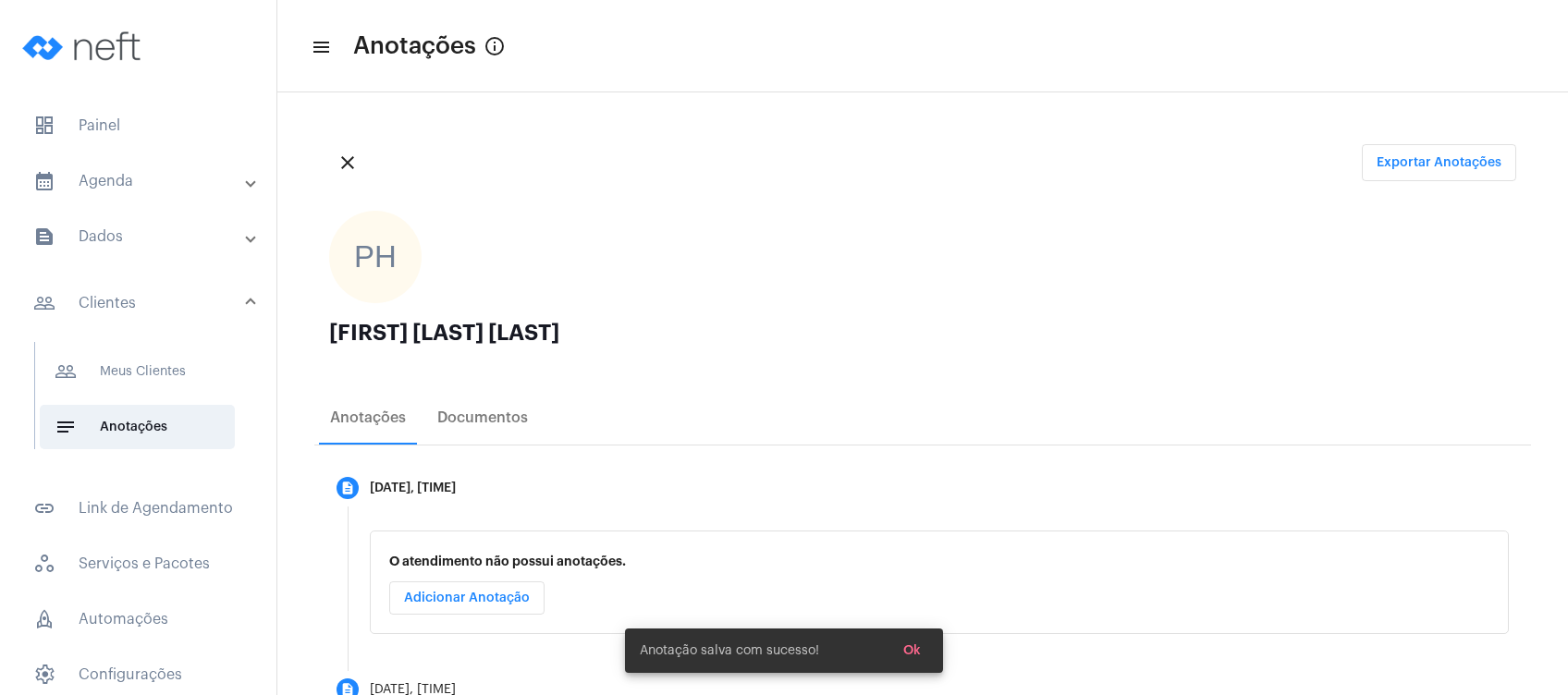 click on "calendar_month_outlined  Agenda" at bounding box center (140, 181) 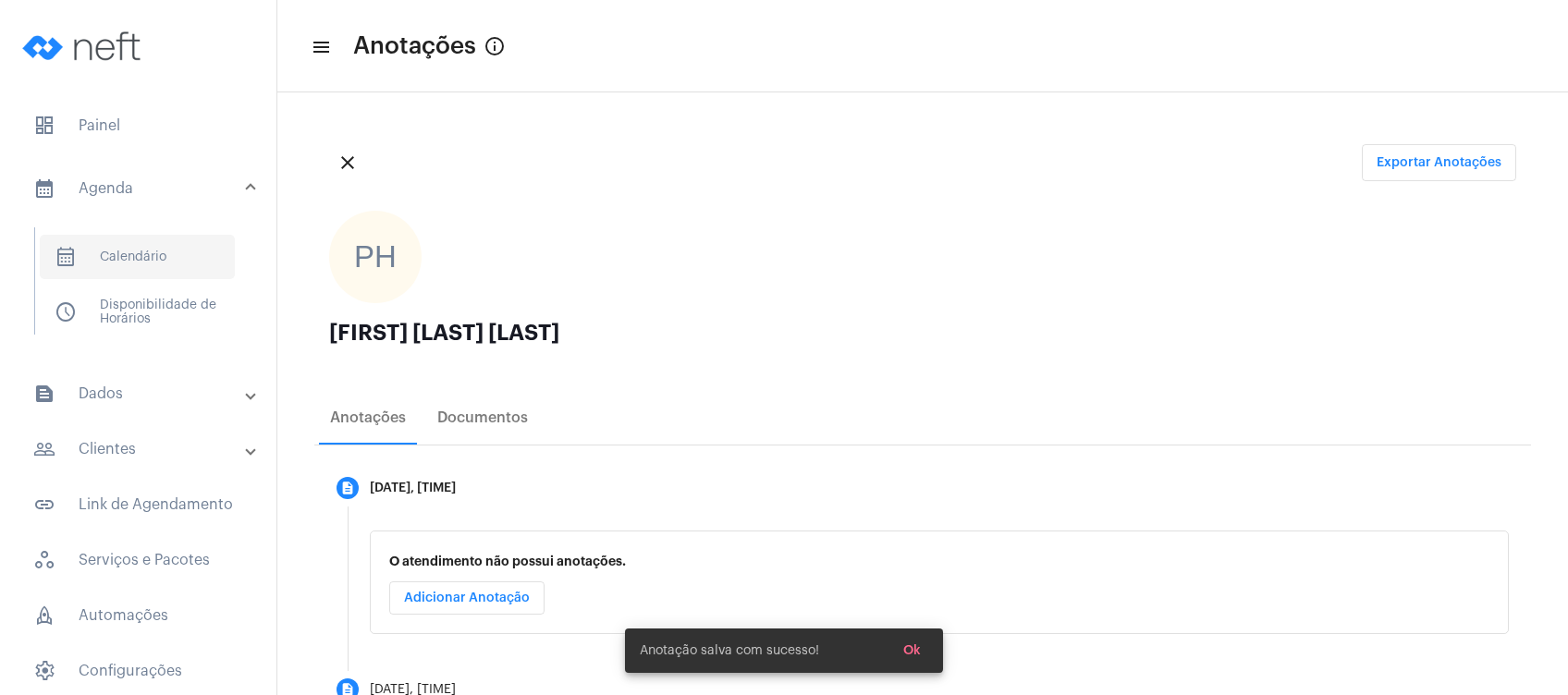 click on "calendar_month_outlined   Calendário" at bounding box center [137, 257] 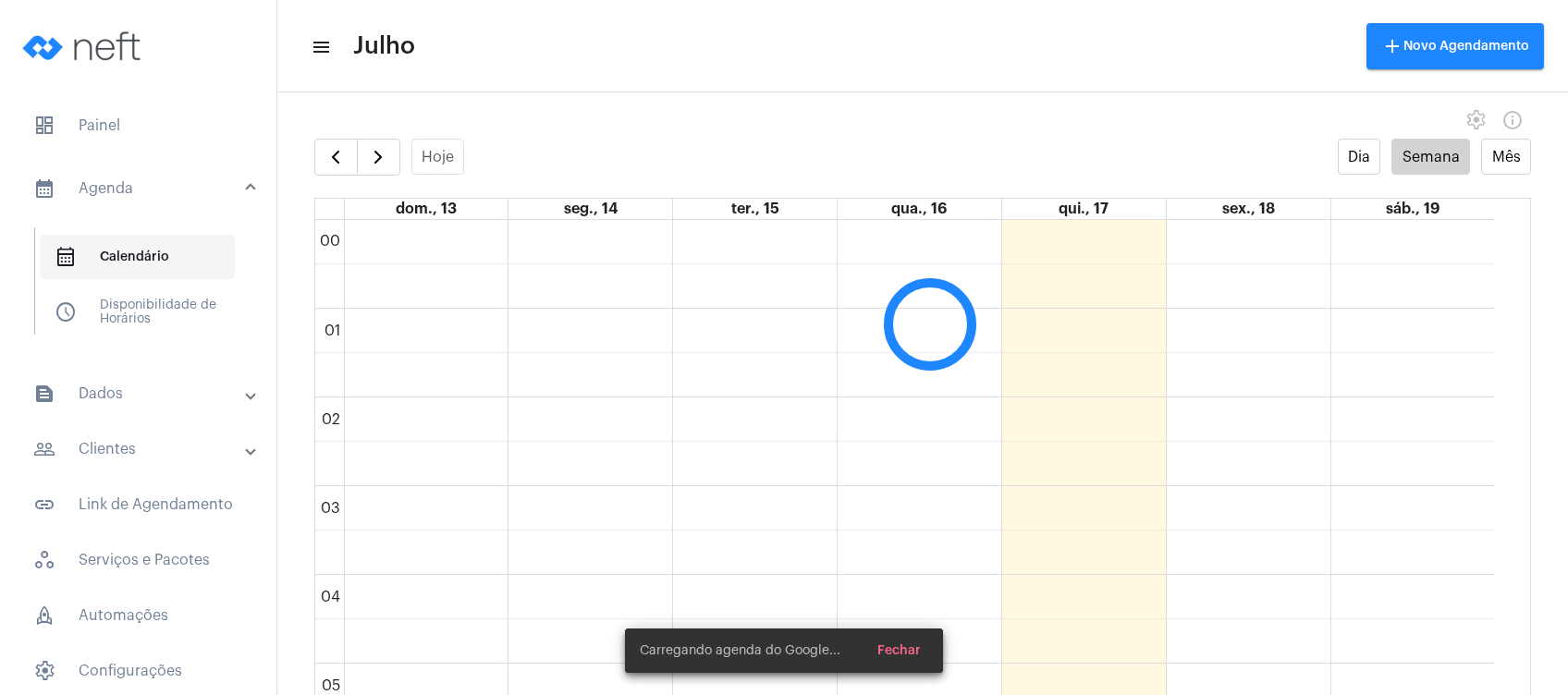 scroll, scrollTop: 532, scrollLeft: 0, axis: vertical 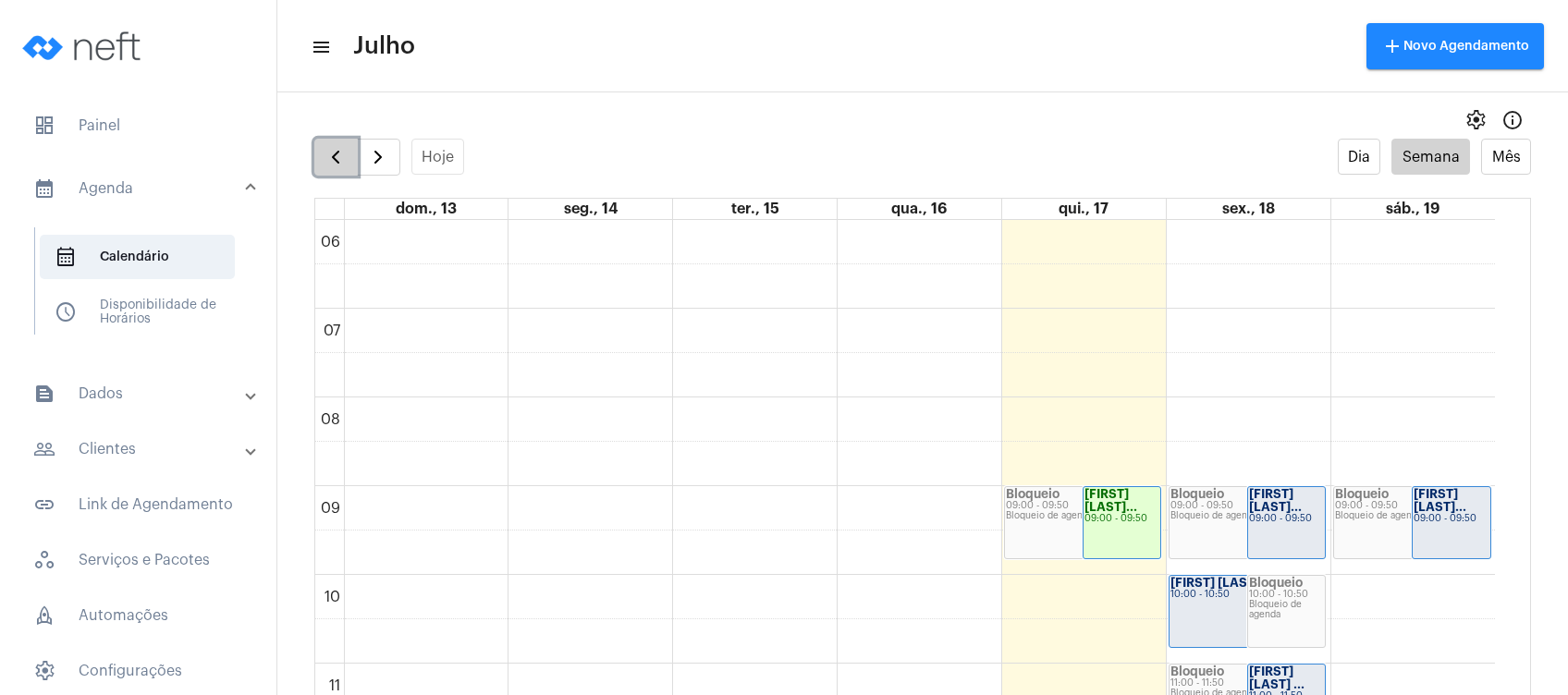 click 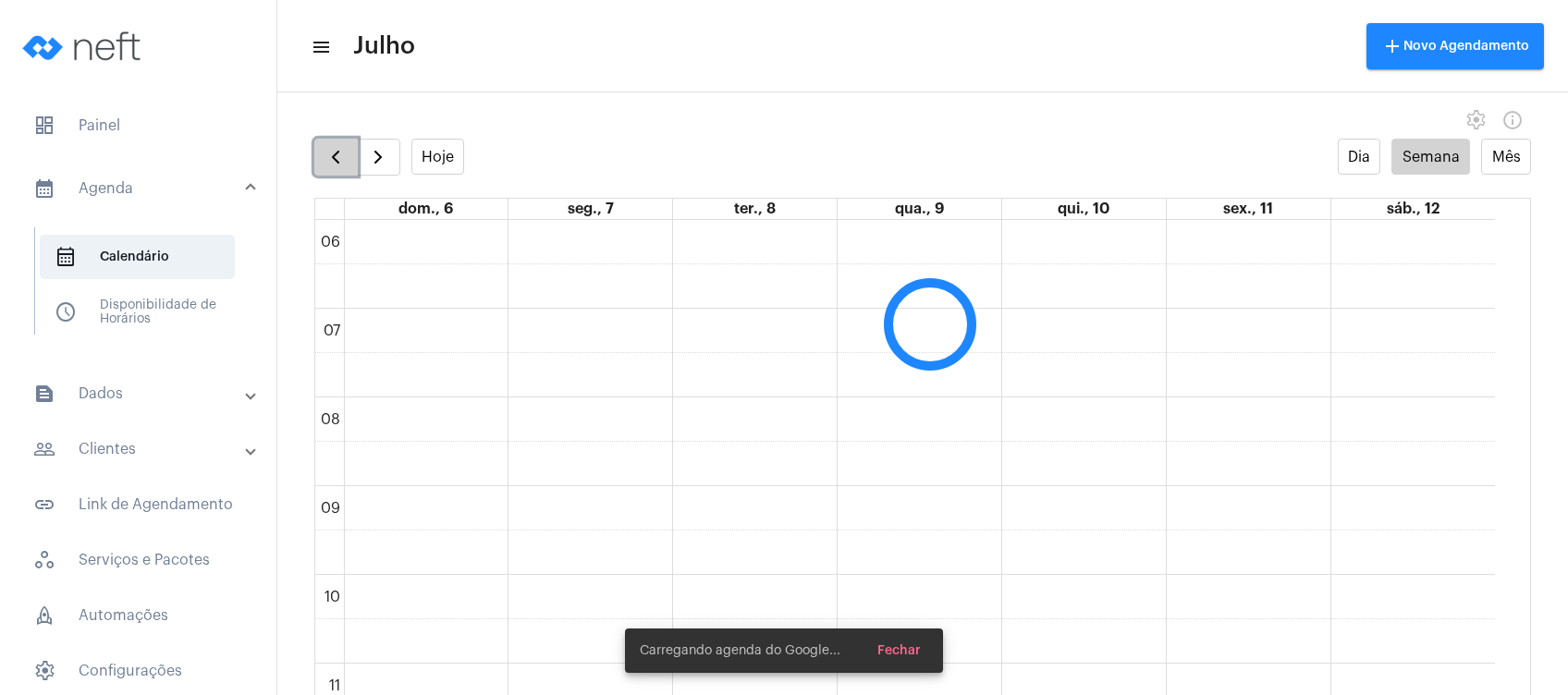 scroll, scrollTop: 533, scrollLeft: 0, axis: vertical 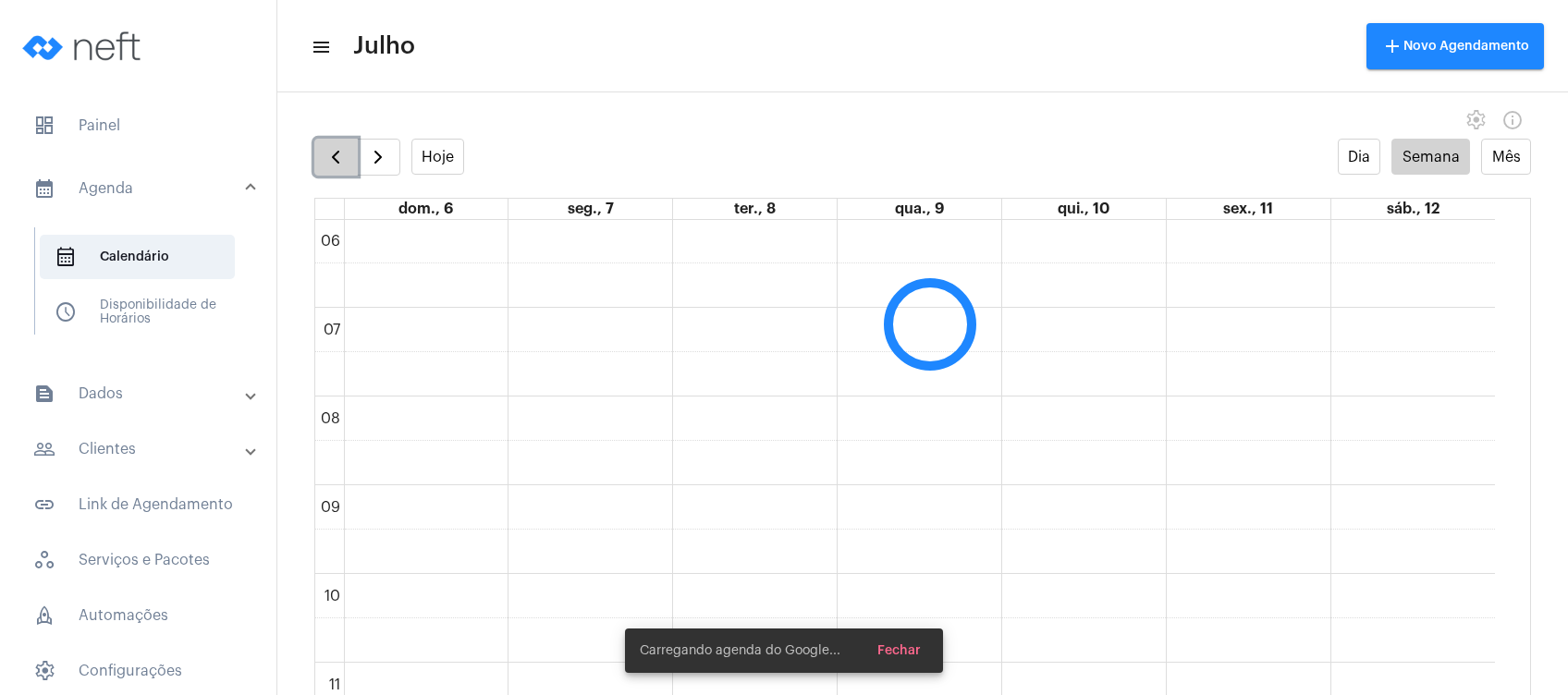 click 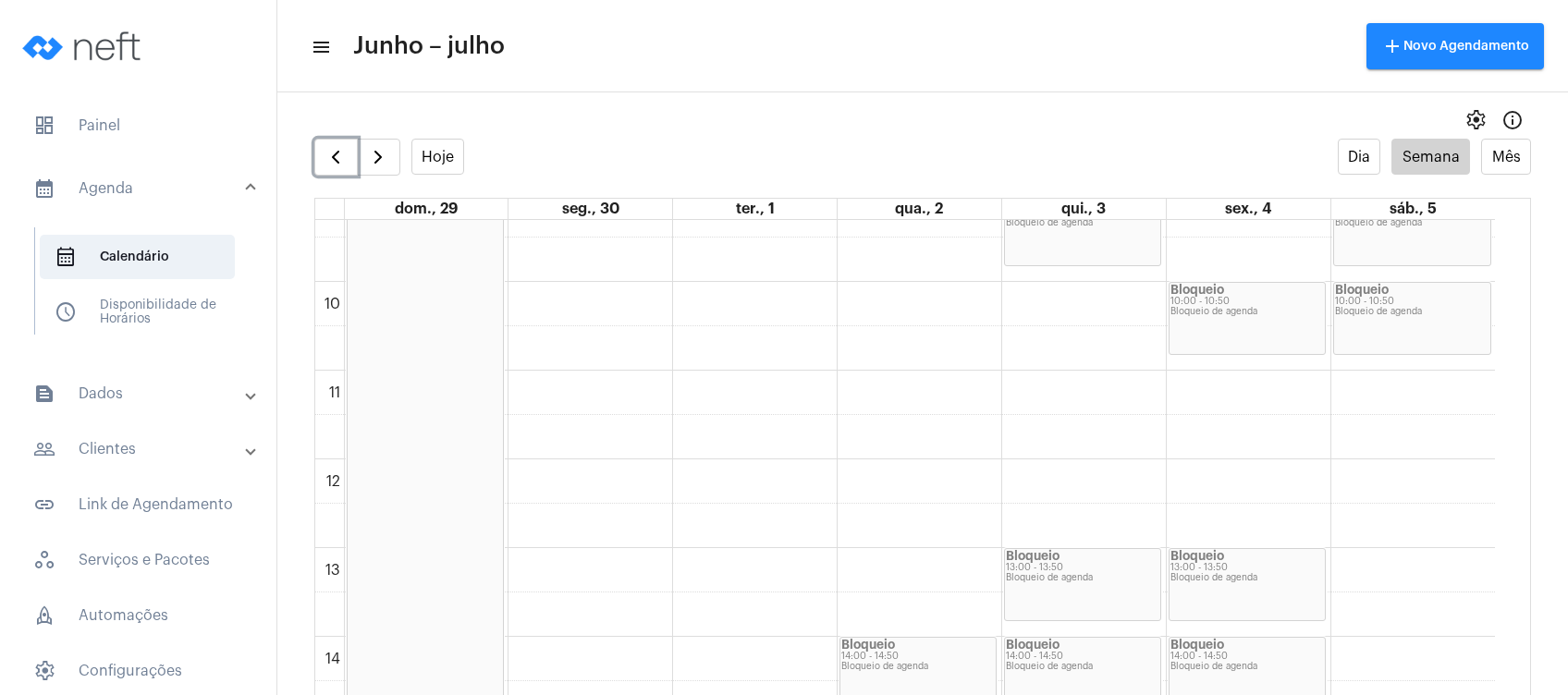 scroll, scrollTop: 841, scrollLeft: 0, axis: vertical 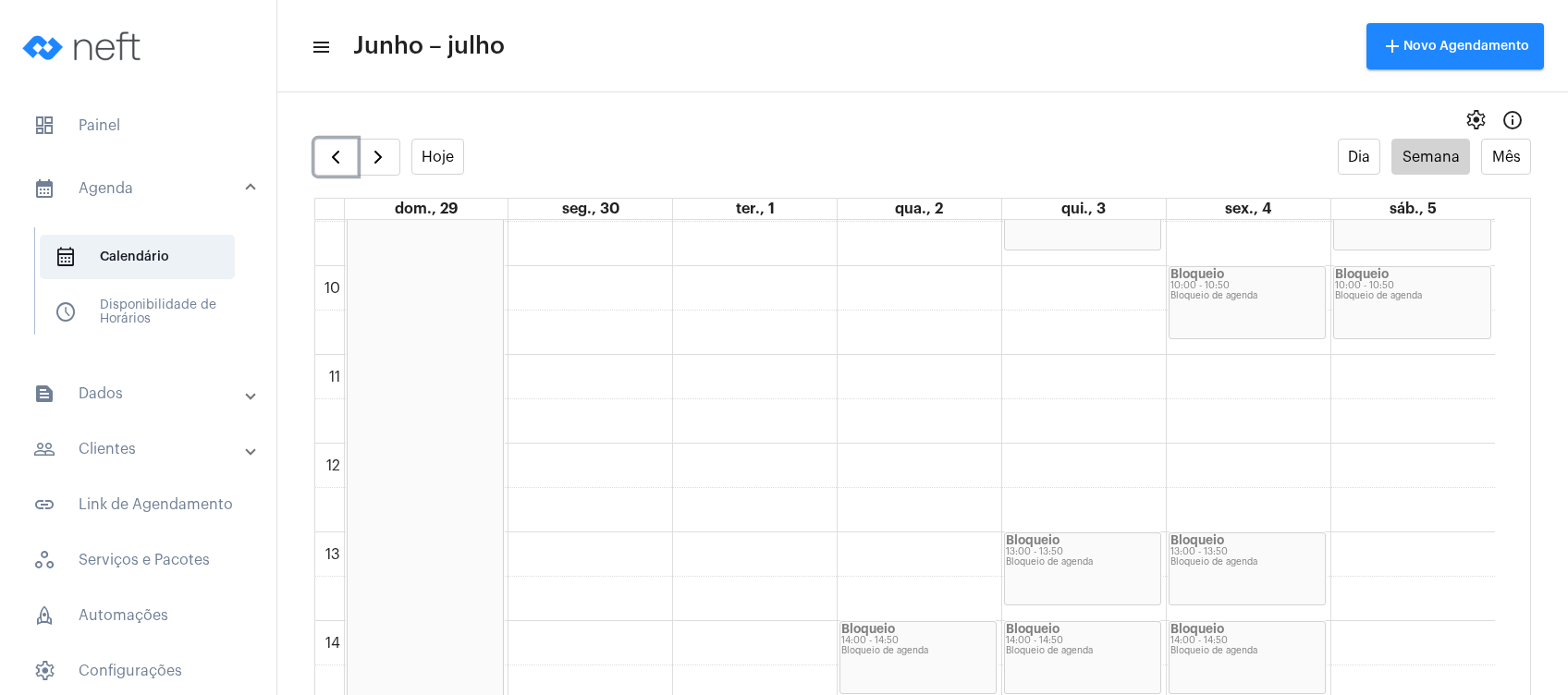 click on "Bloqueio de agenda" 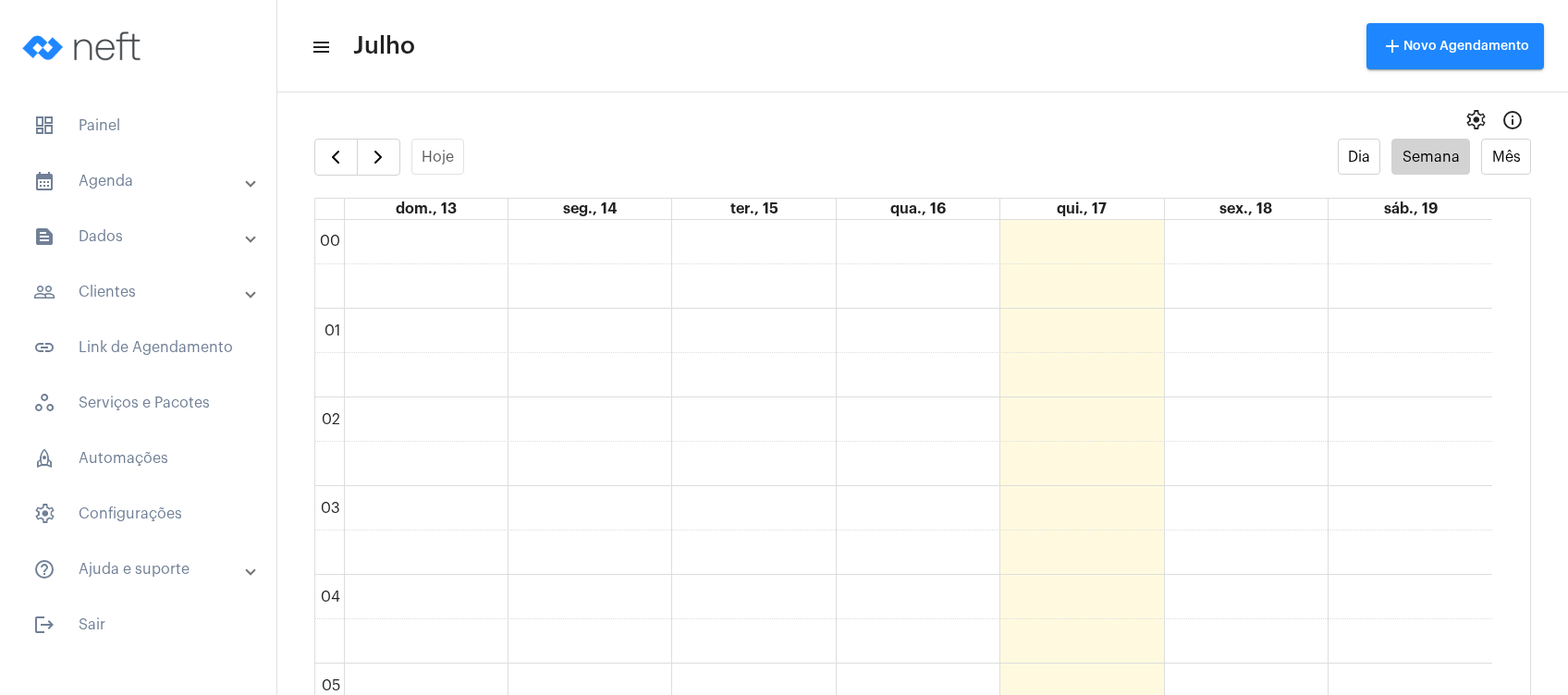 scroll, scrollTop: 0, scrollLeft: 0, axis: both 